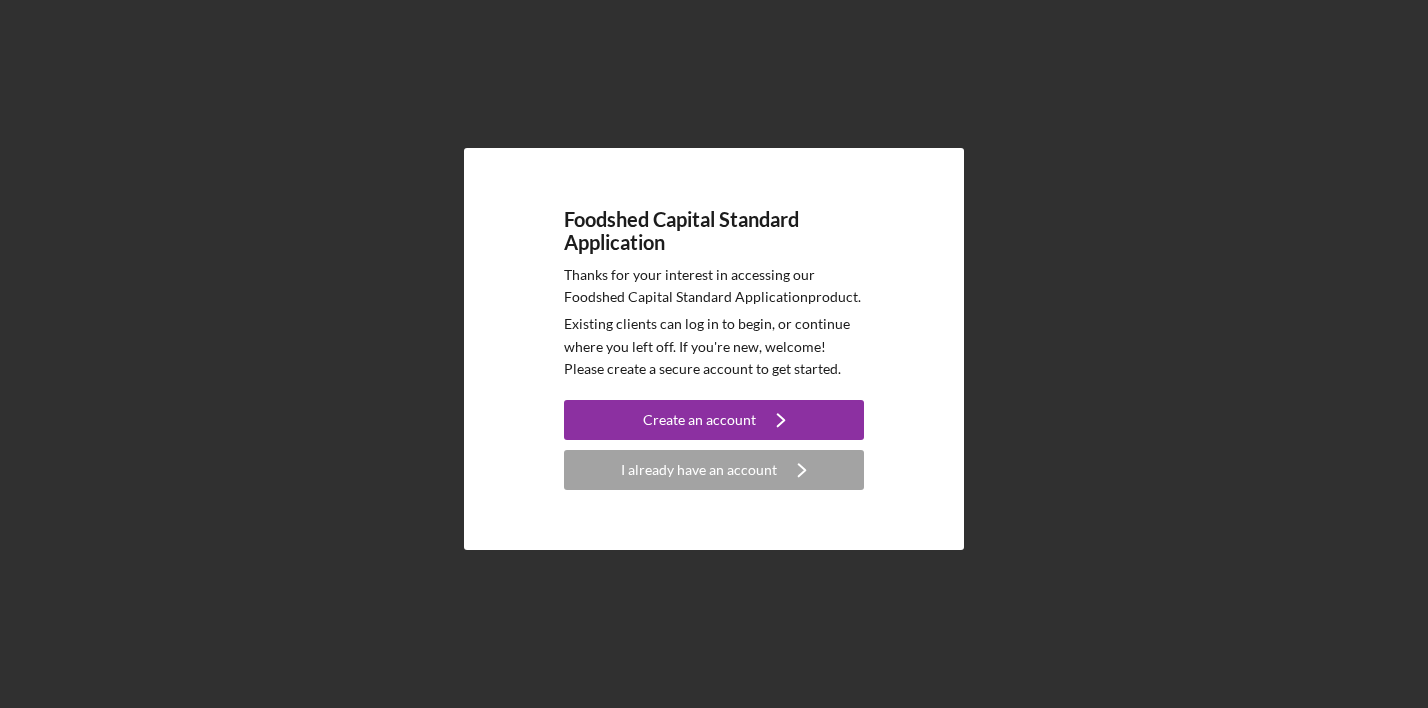 scroll, scrollTop: 0, scrollLeft: 0, axis: both 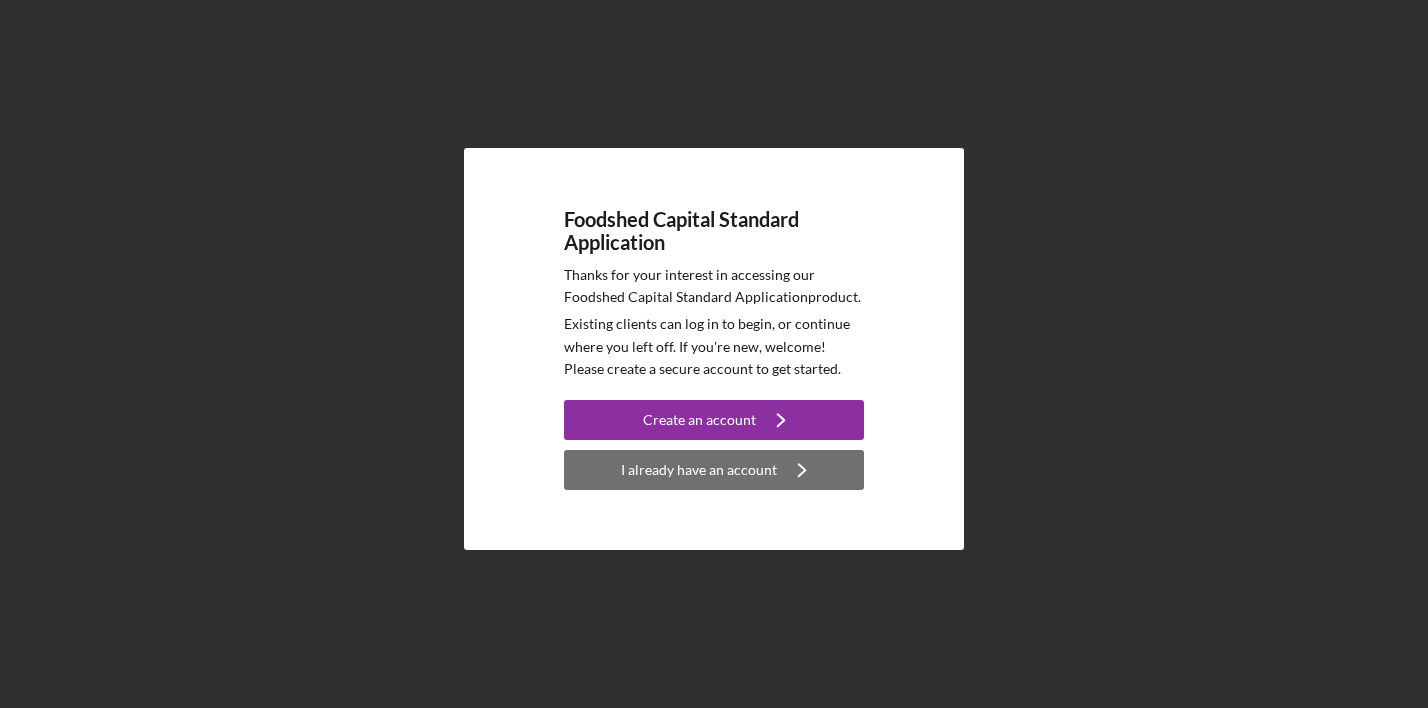 click on "I already have an account" at bounding box center (699, 470) 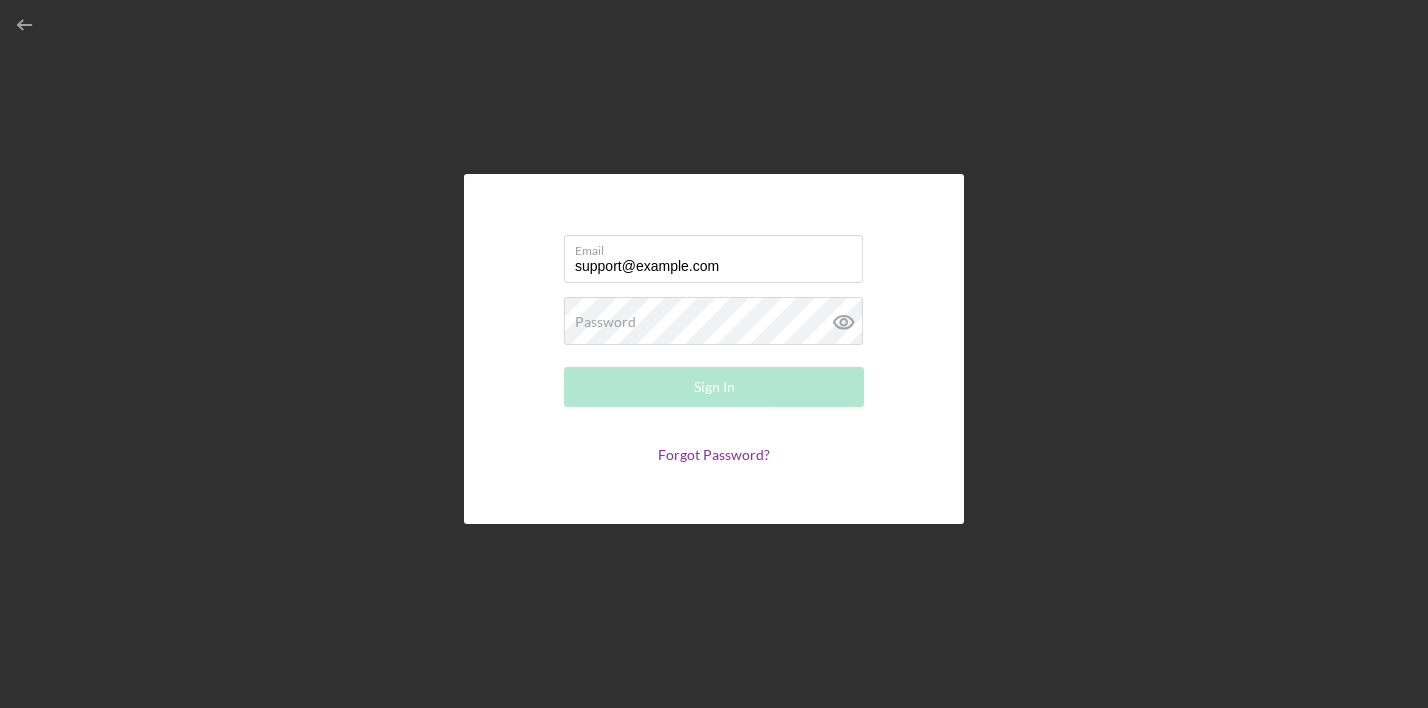 type on "support@example.com" 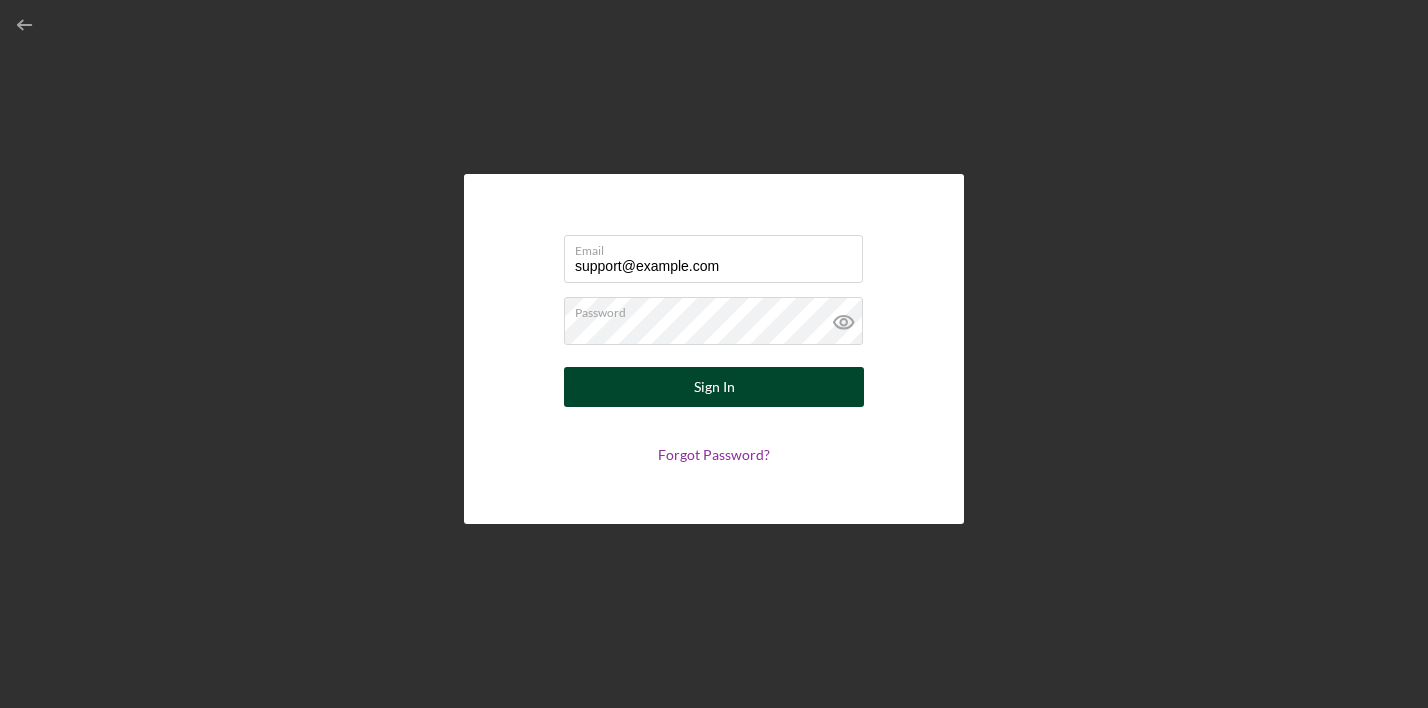 click on "Sign In" at bounding box center [714, 387] 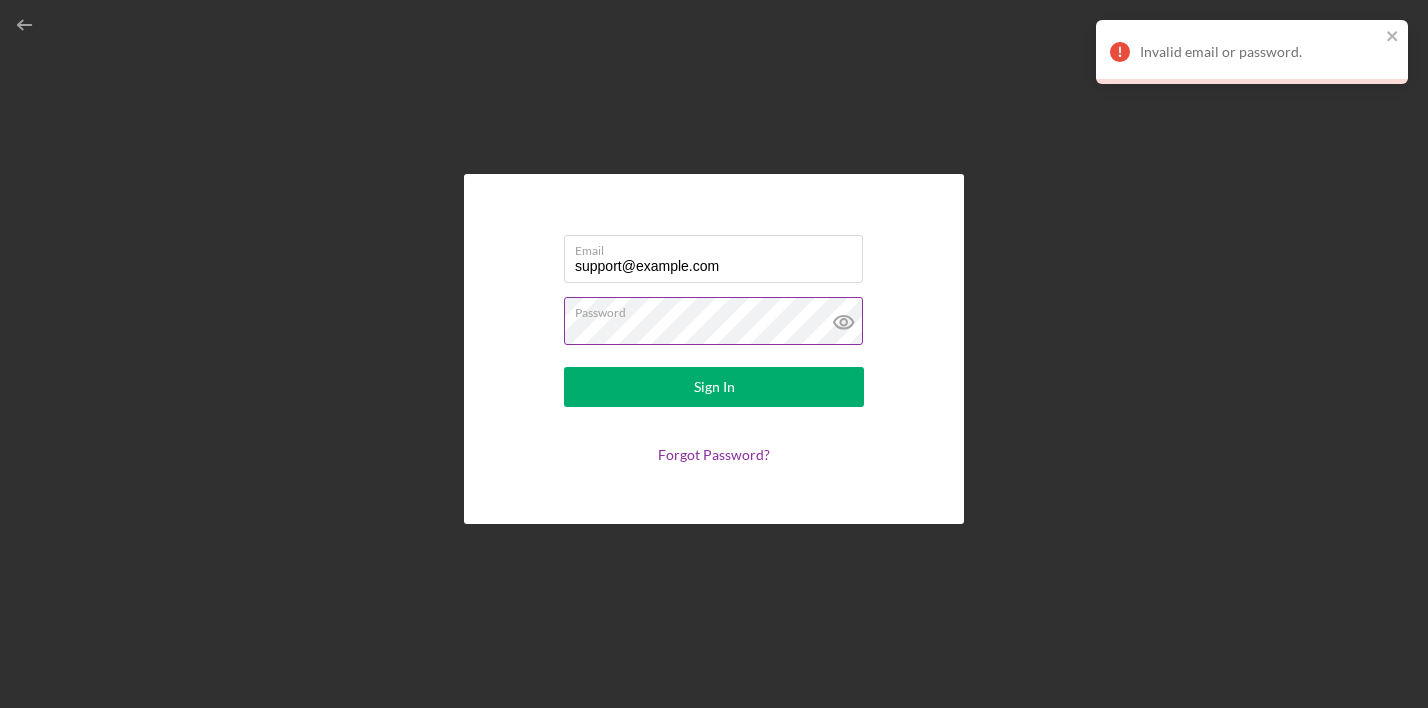 click 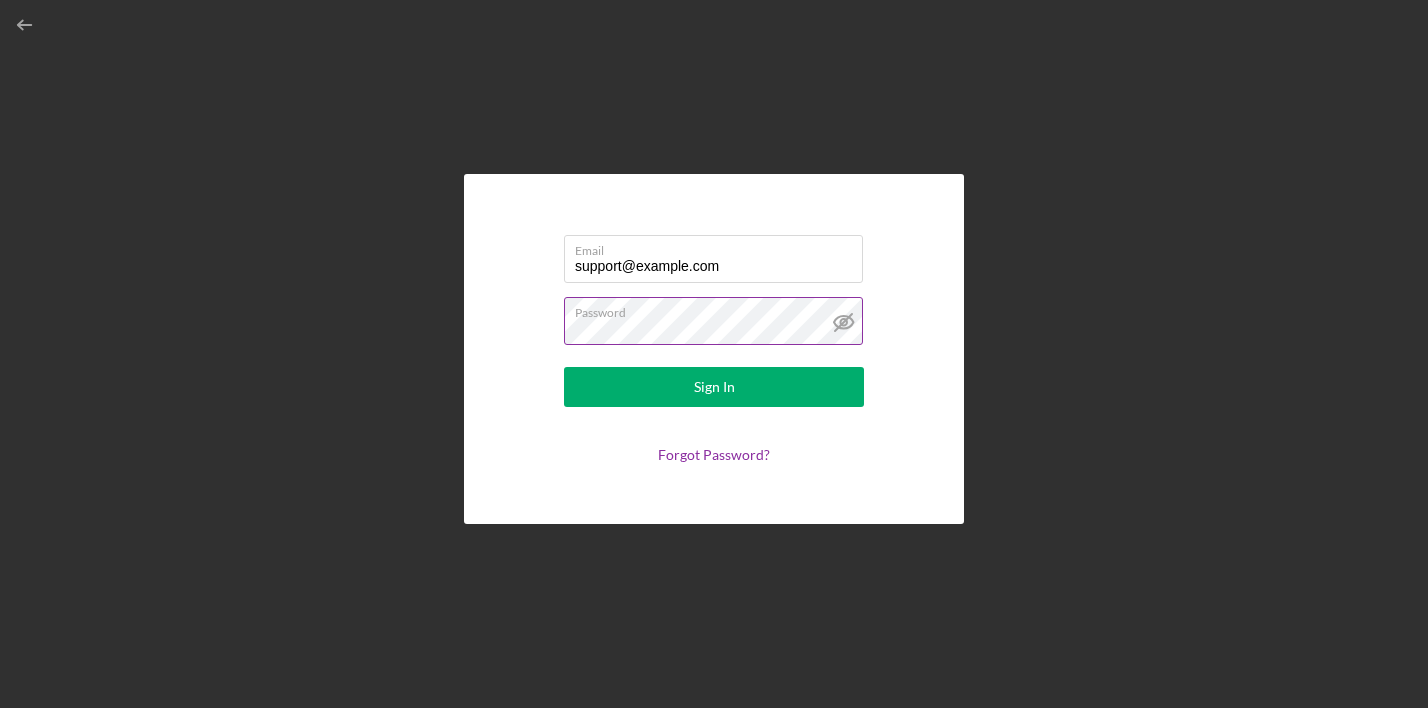click on "Sign In" at bounding box center (714, 387) 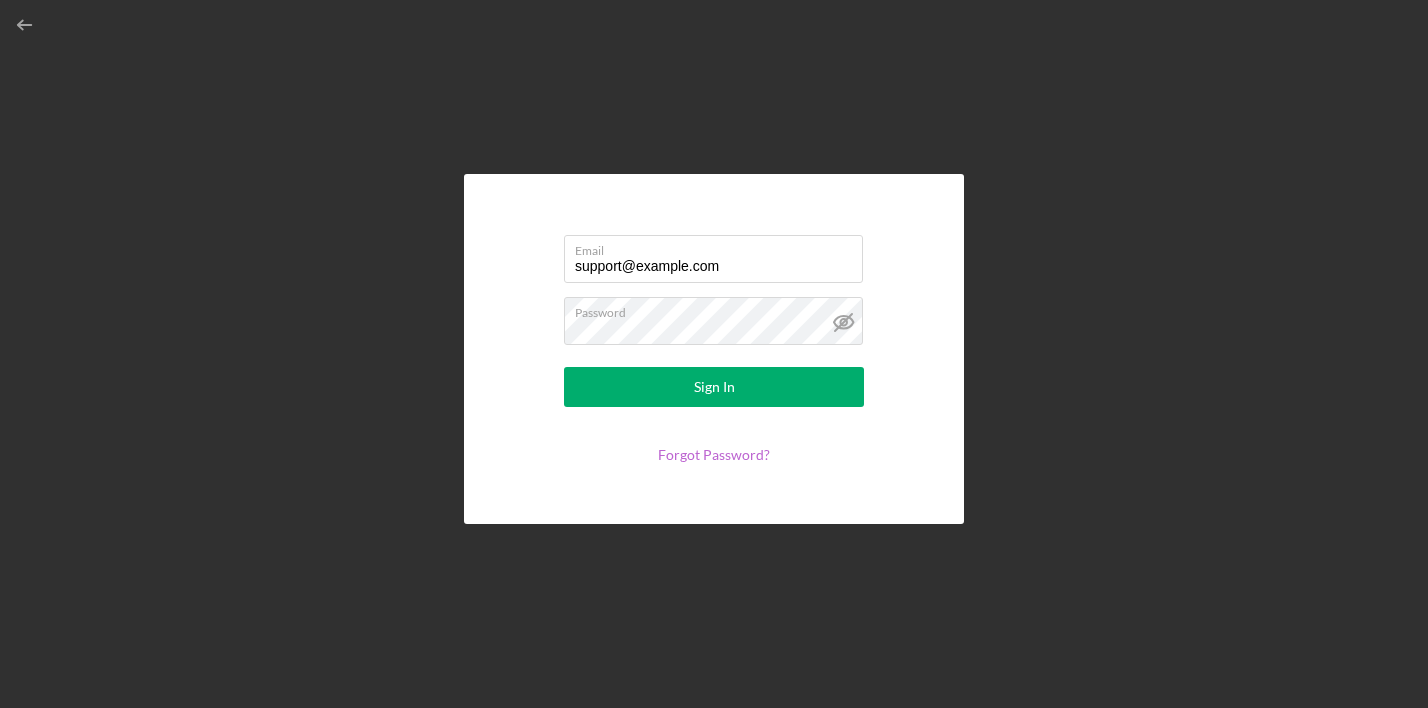 click on "Forgot Password?" at bounding box center (714, 454) 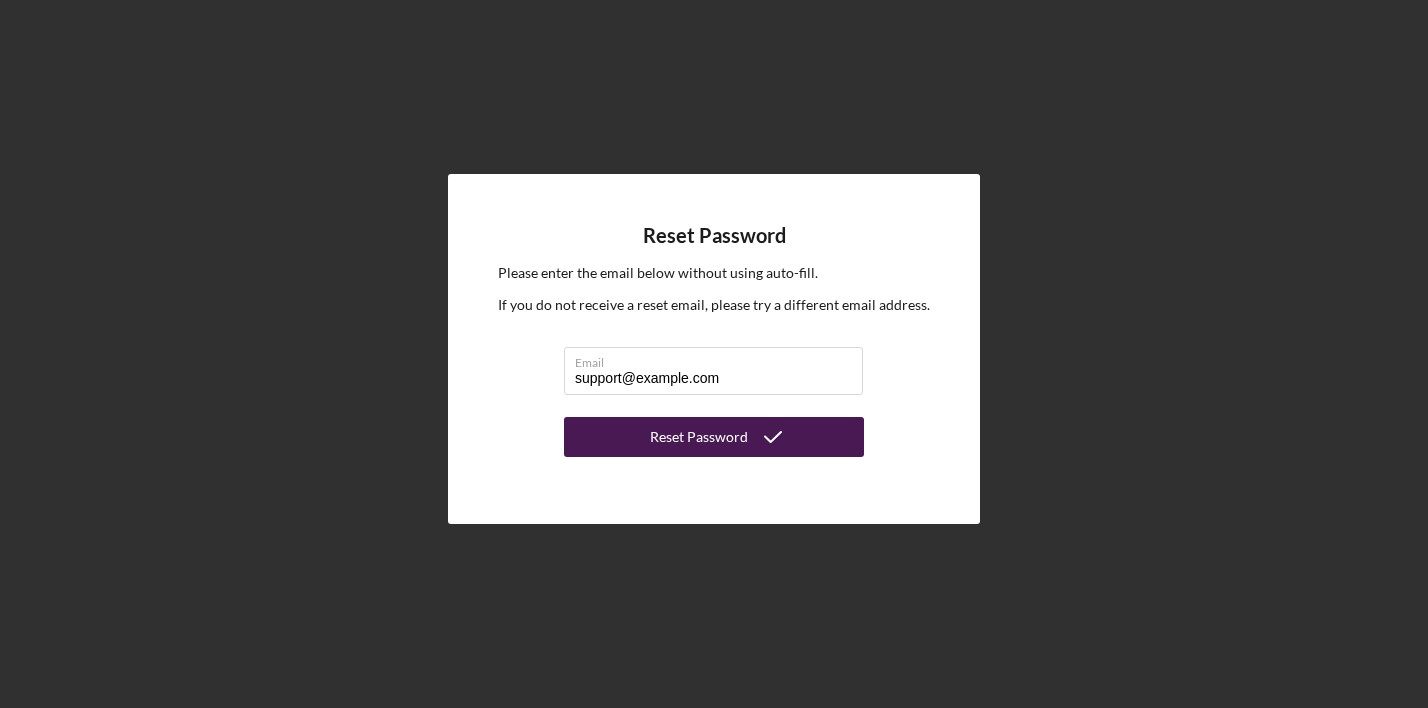 type on "support@example.com" 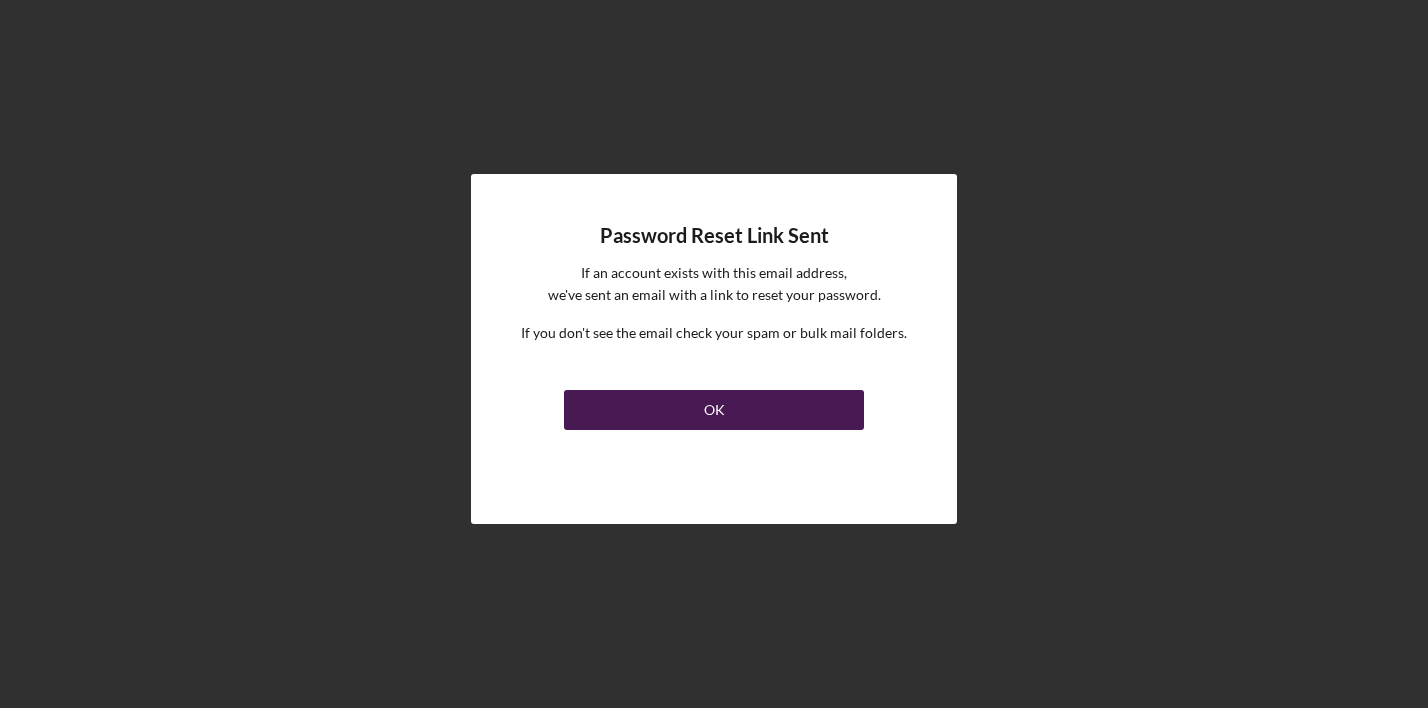 click on "OK" at bounding box center [714, 410] 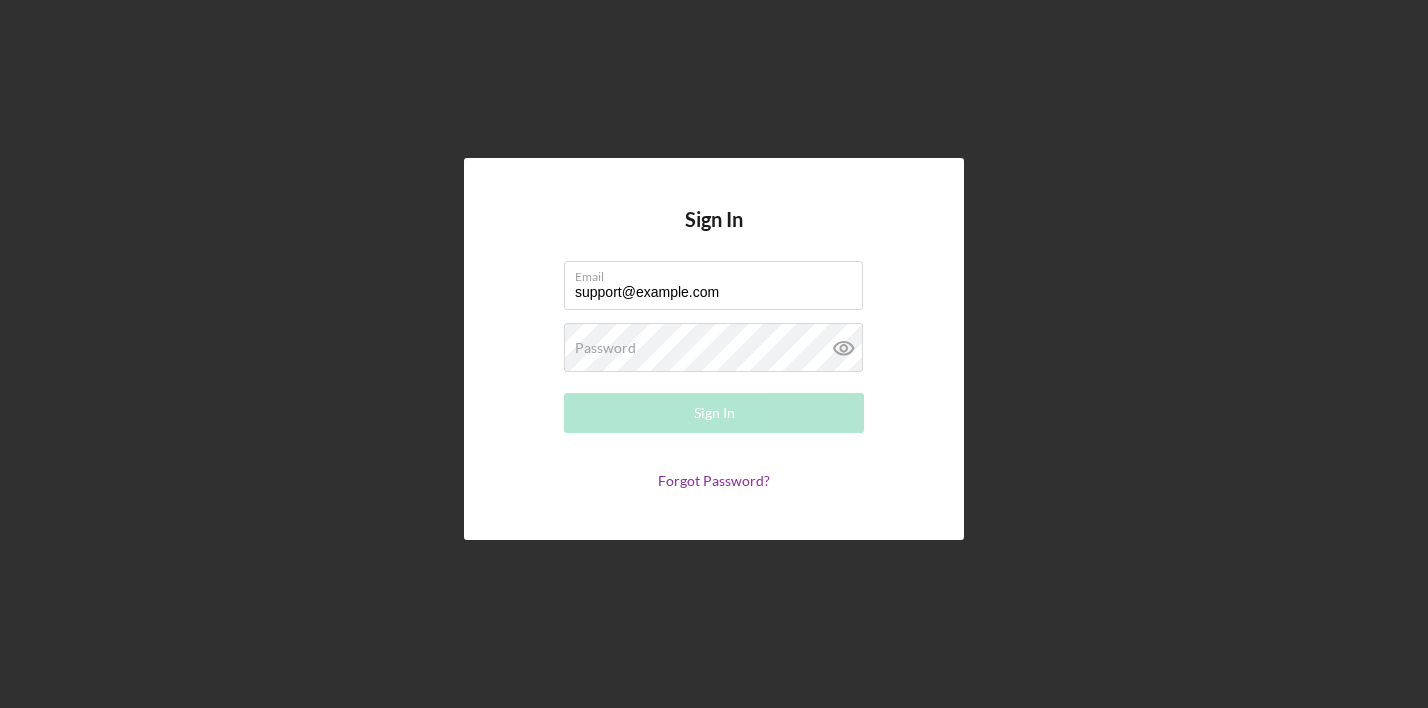 type on "support@example.com" 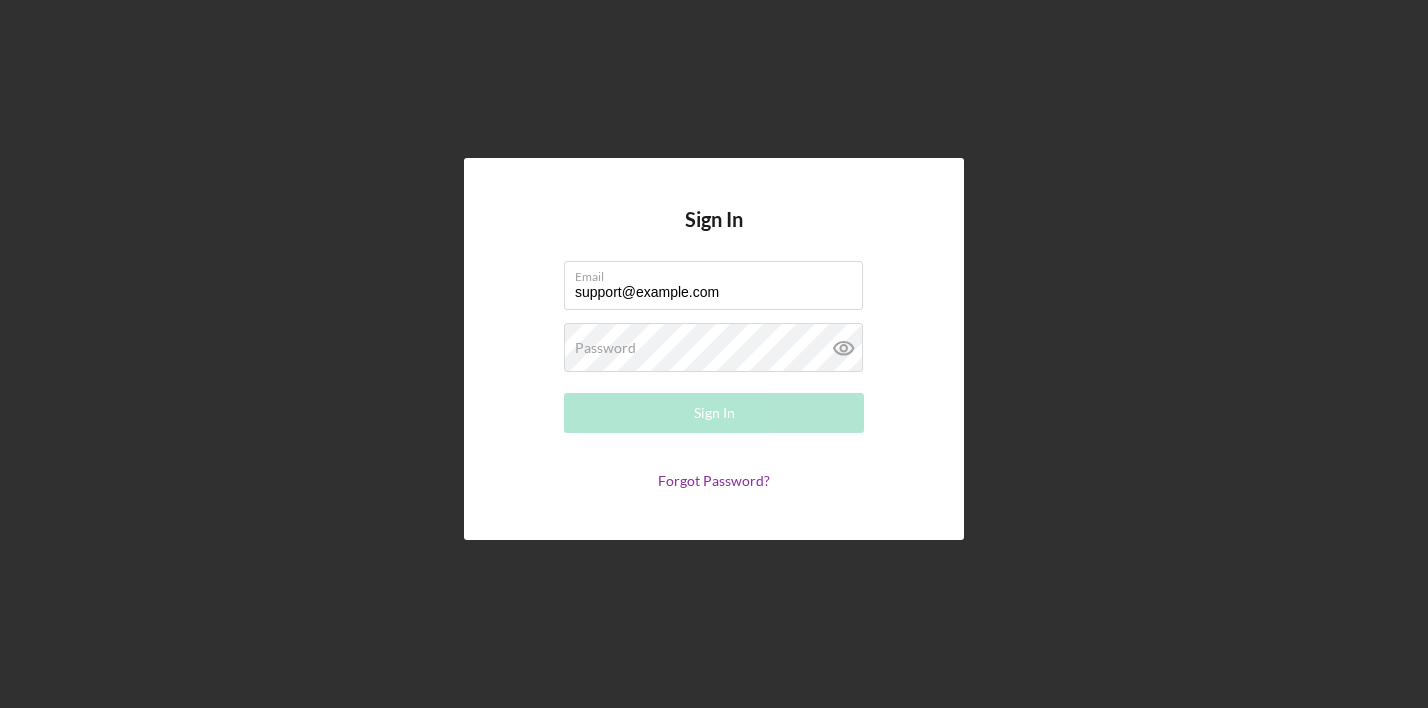 click on "Email support@example.com Password Required Sign In Forgot Password?" at bounding box center [714, 375] 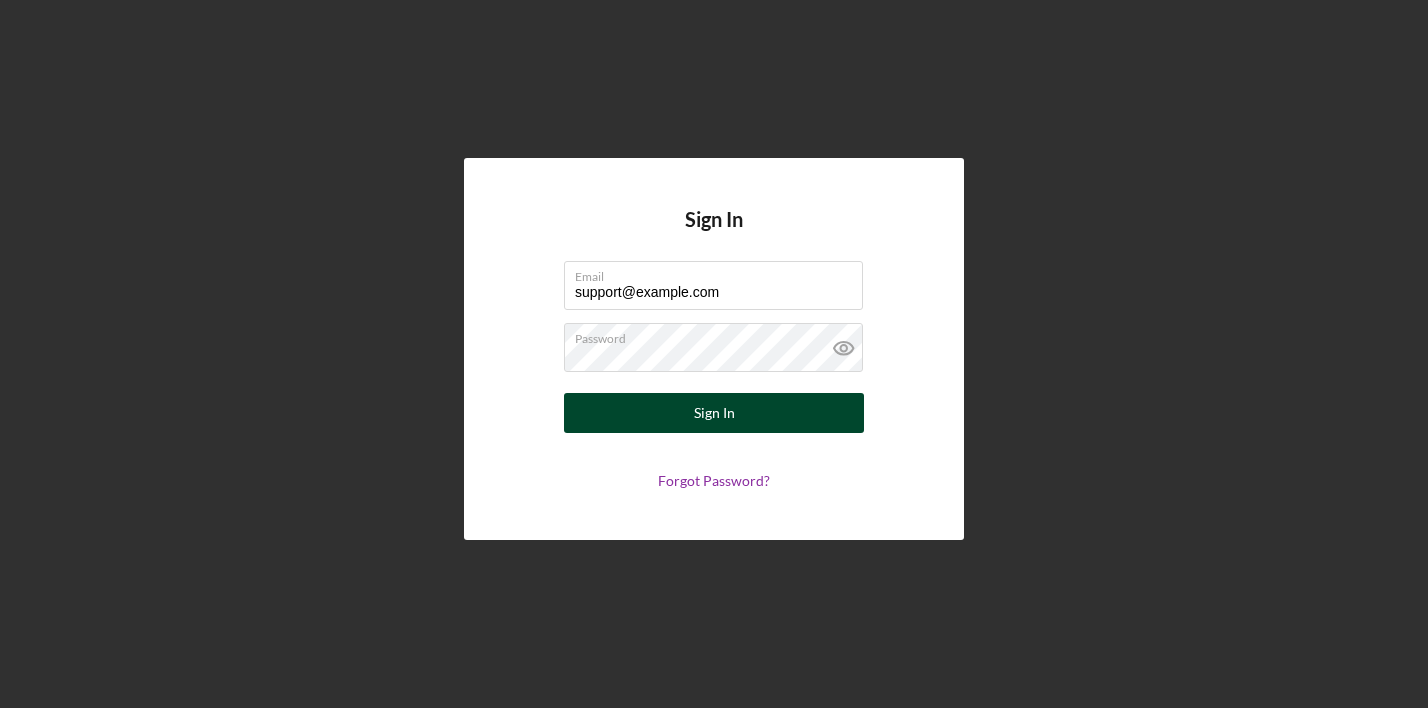 click on "Sign In" at bounding box center [714, 413] 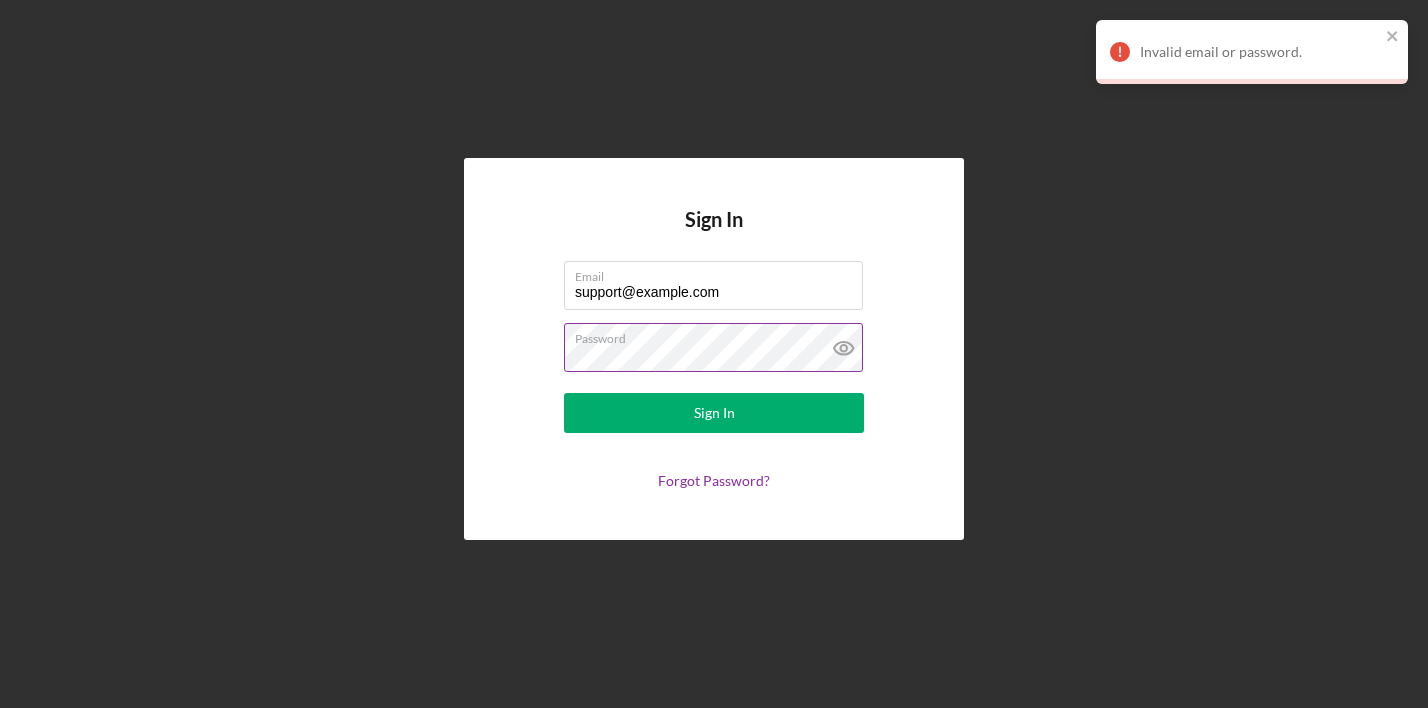 click 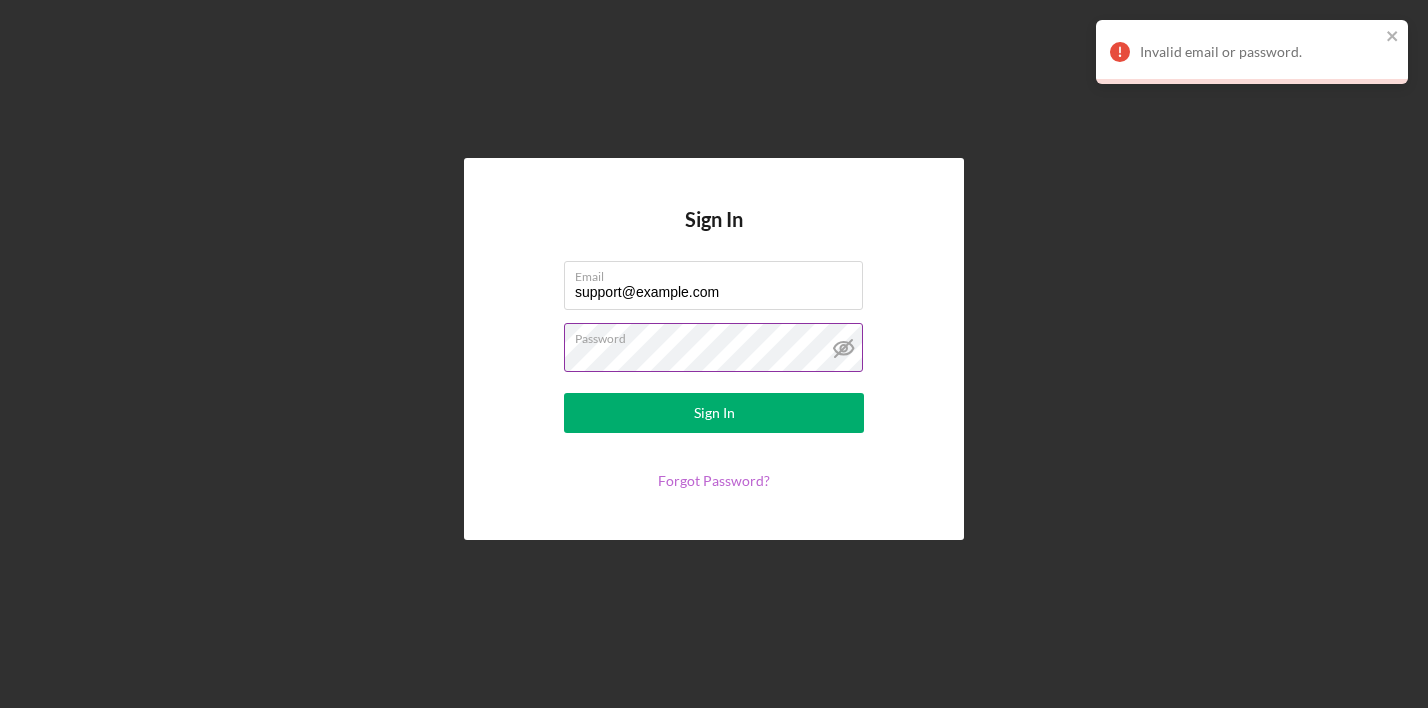 click on "Forgot Password?" at bounding box center (714, 480) 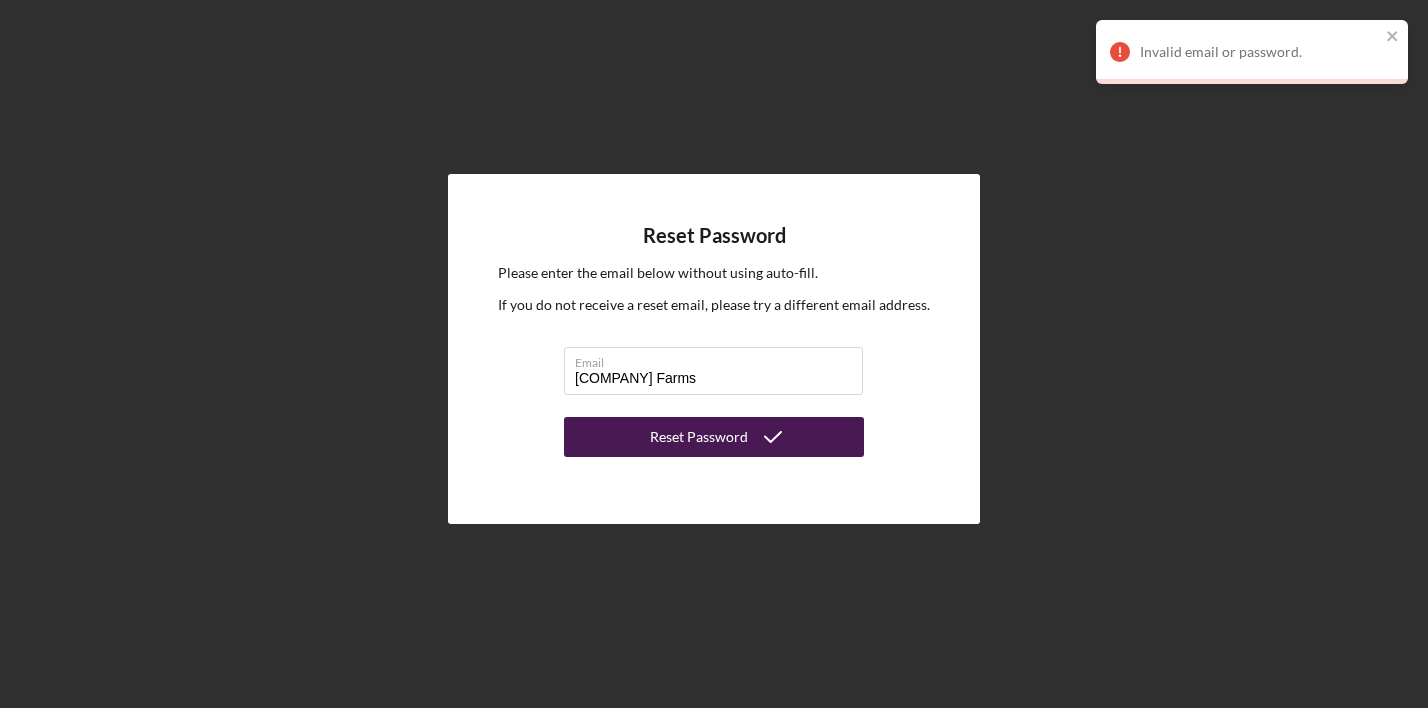 click on "Reset Password" at bounding box center (699, 437) 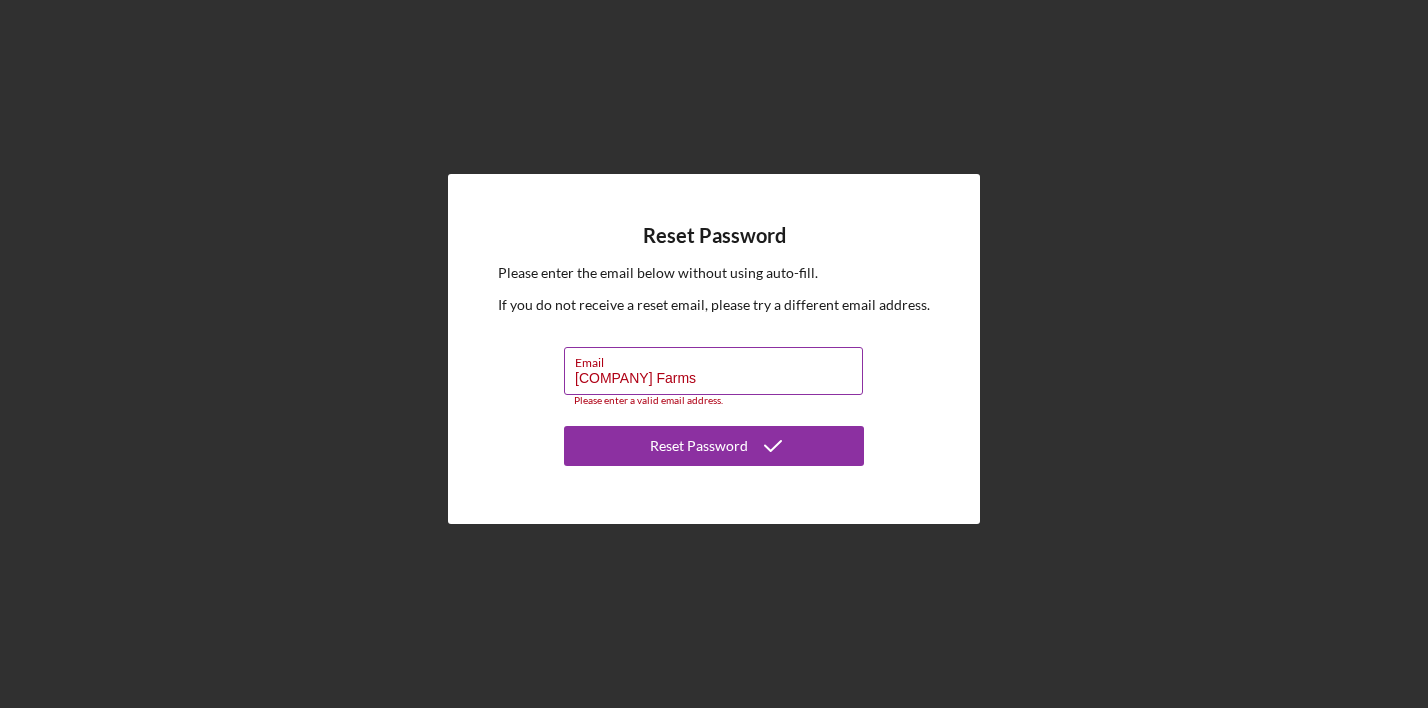 click on "[COMPANY] Farms" at bounding box center [713, 371] 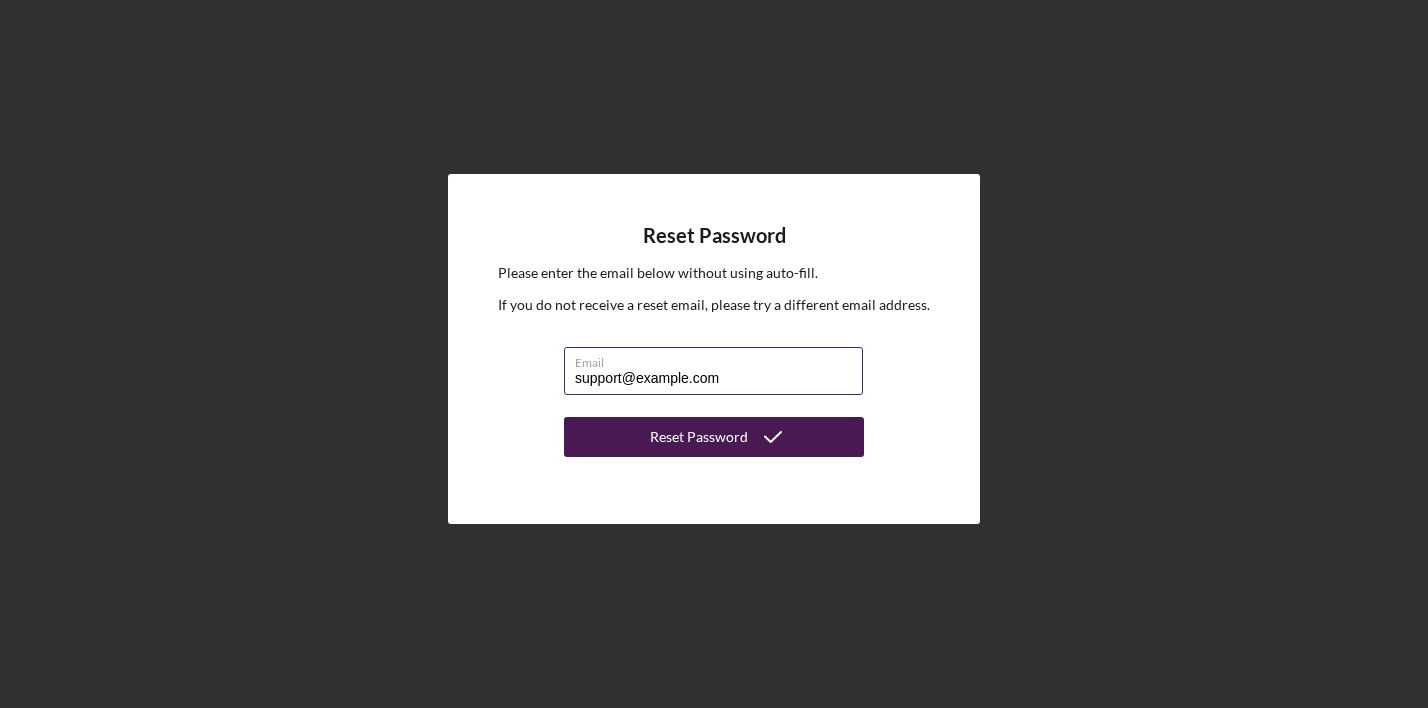 type on "support@example.com" 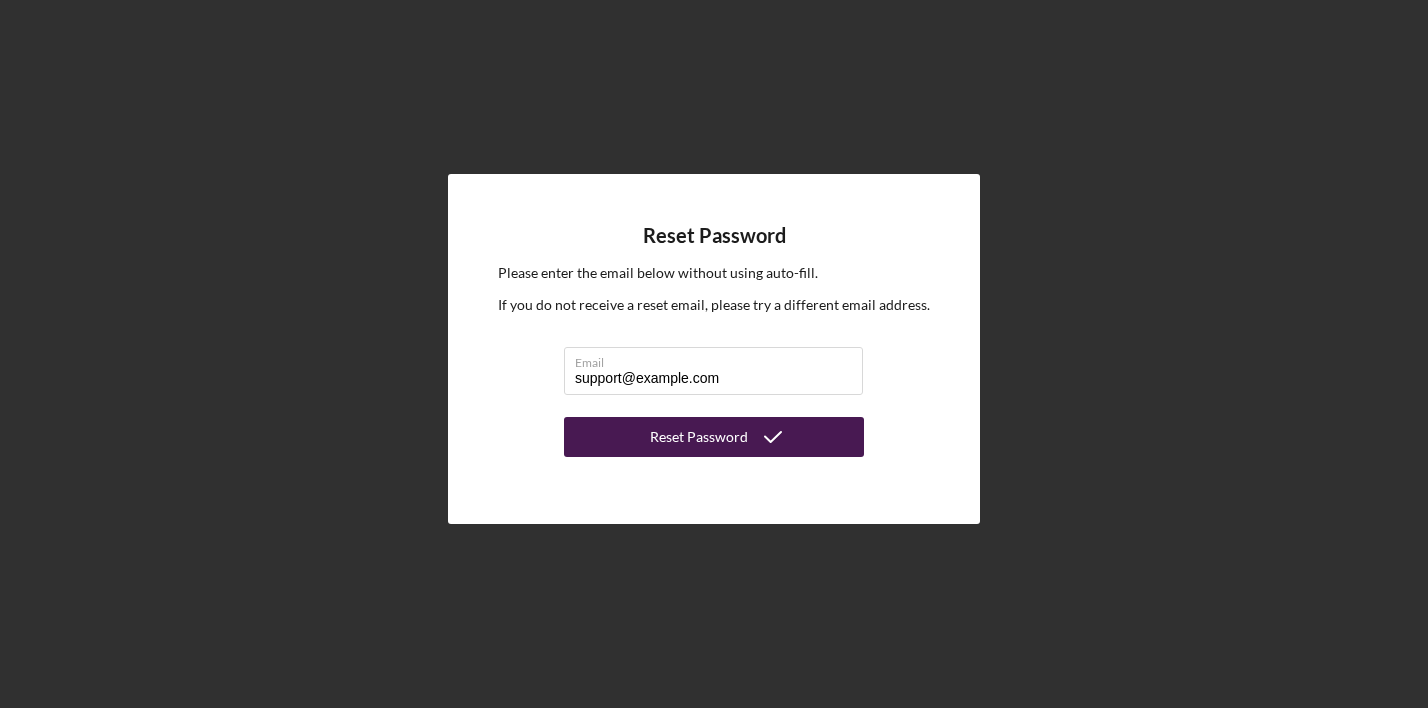 click on "Reset Password" at bounding box center (699, 437) 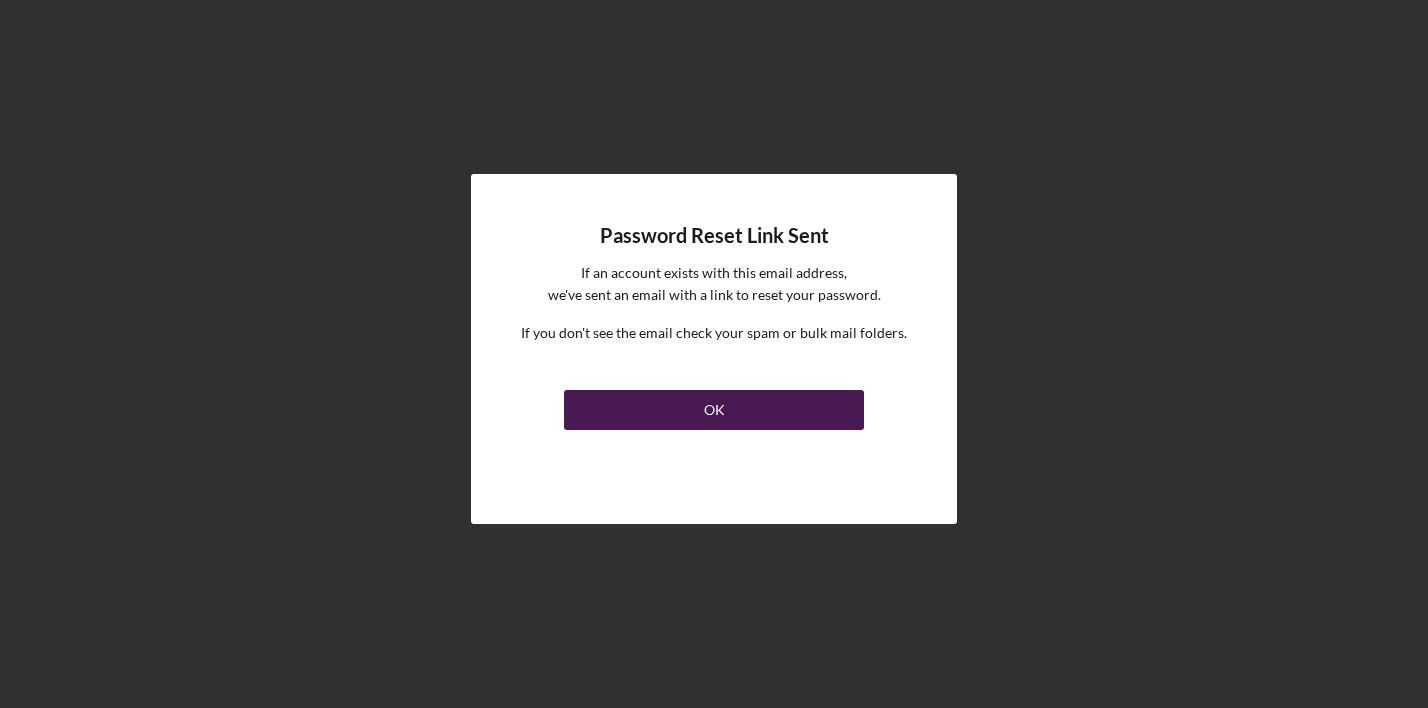 click on "OK" at bounding box center (714, 410) 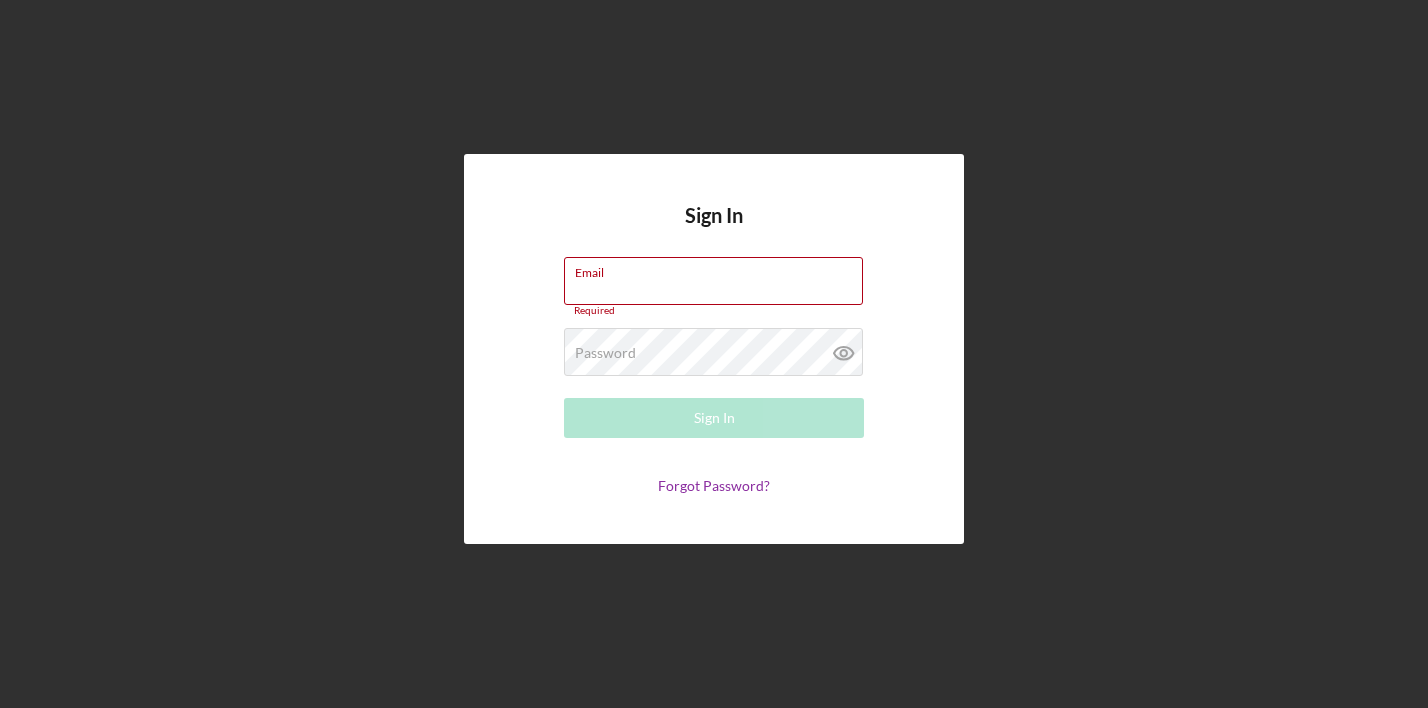 click on "Sign In Email Required Password Required Sign In Forgot Password?" at bounding box center [714, 349] 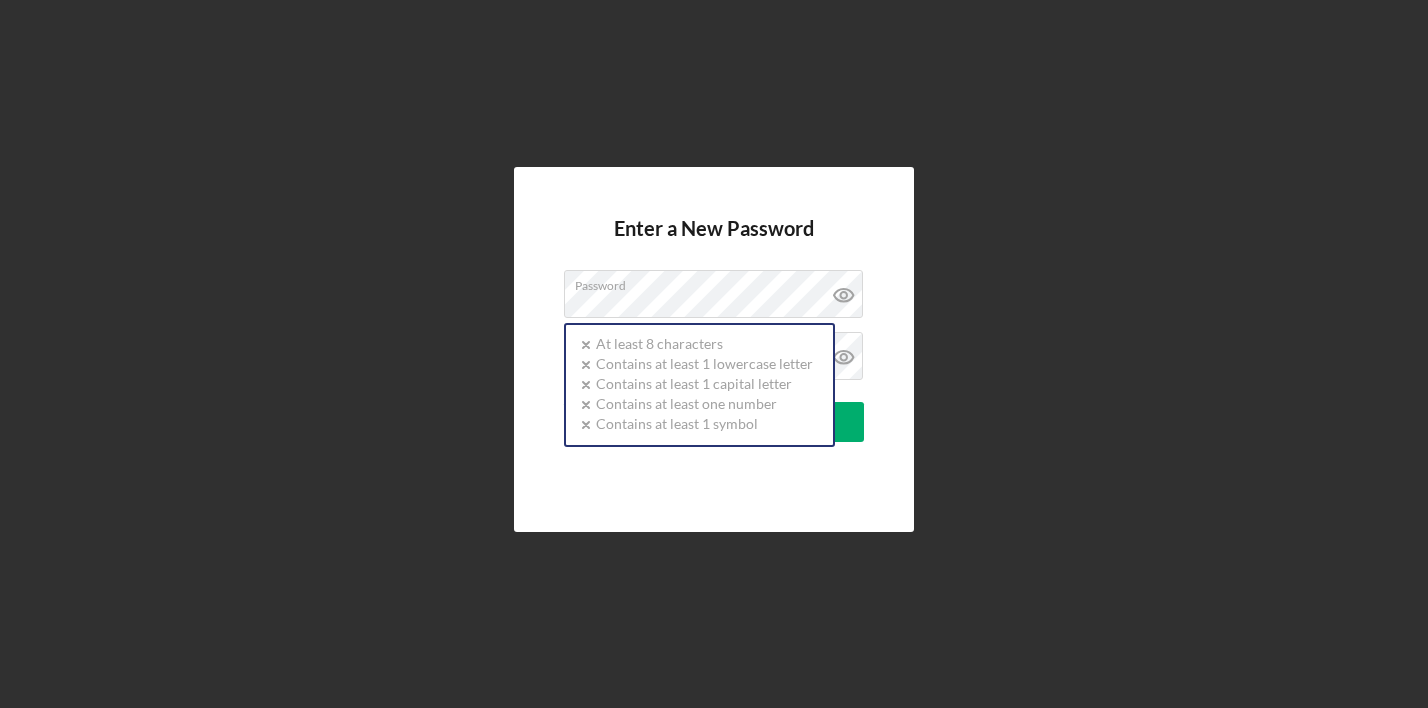 scroll, scrollTop: 0, scrollLeft: 0, axis: both 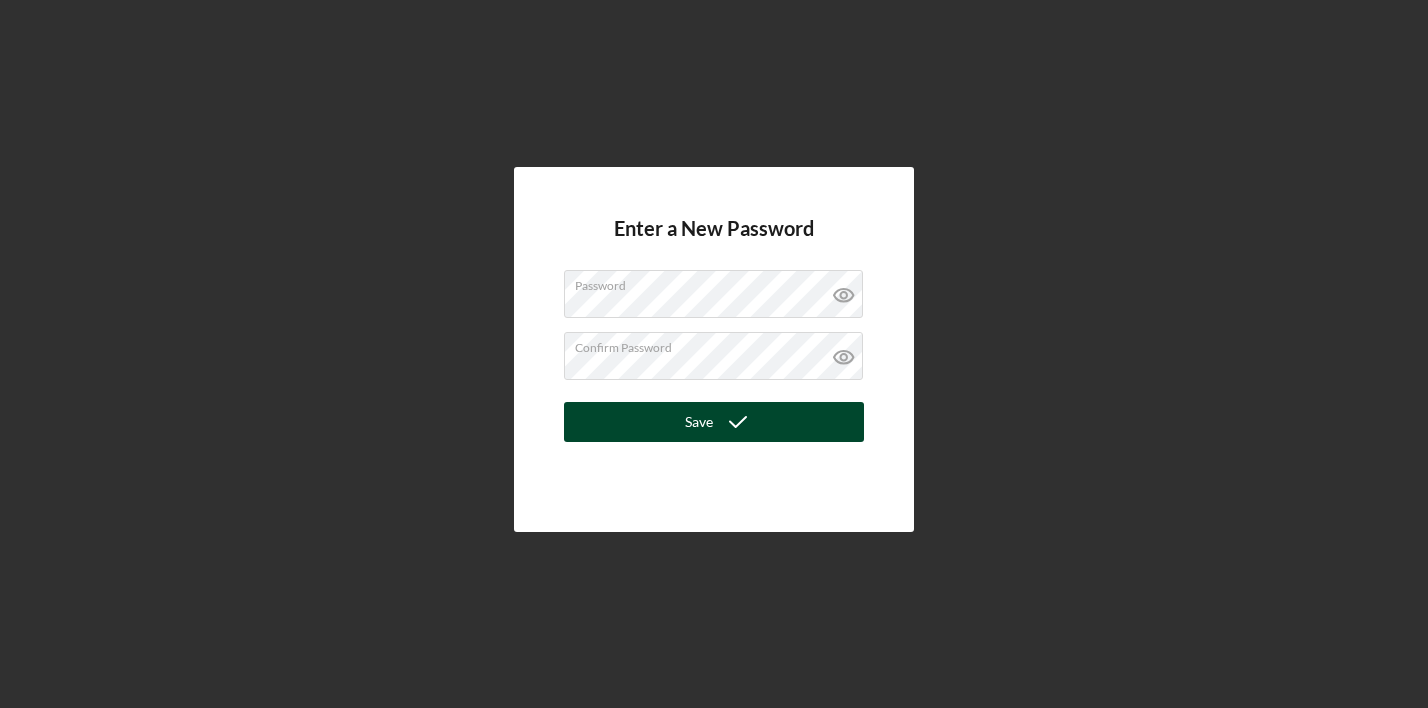 click on "Save" at bounding box center [699, 422] 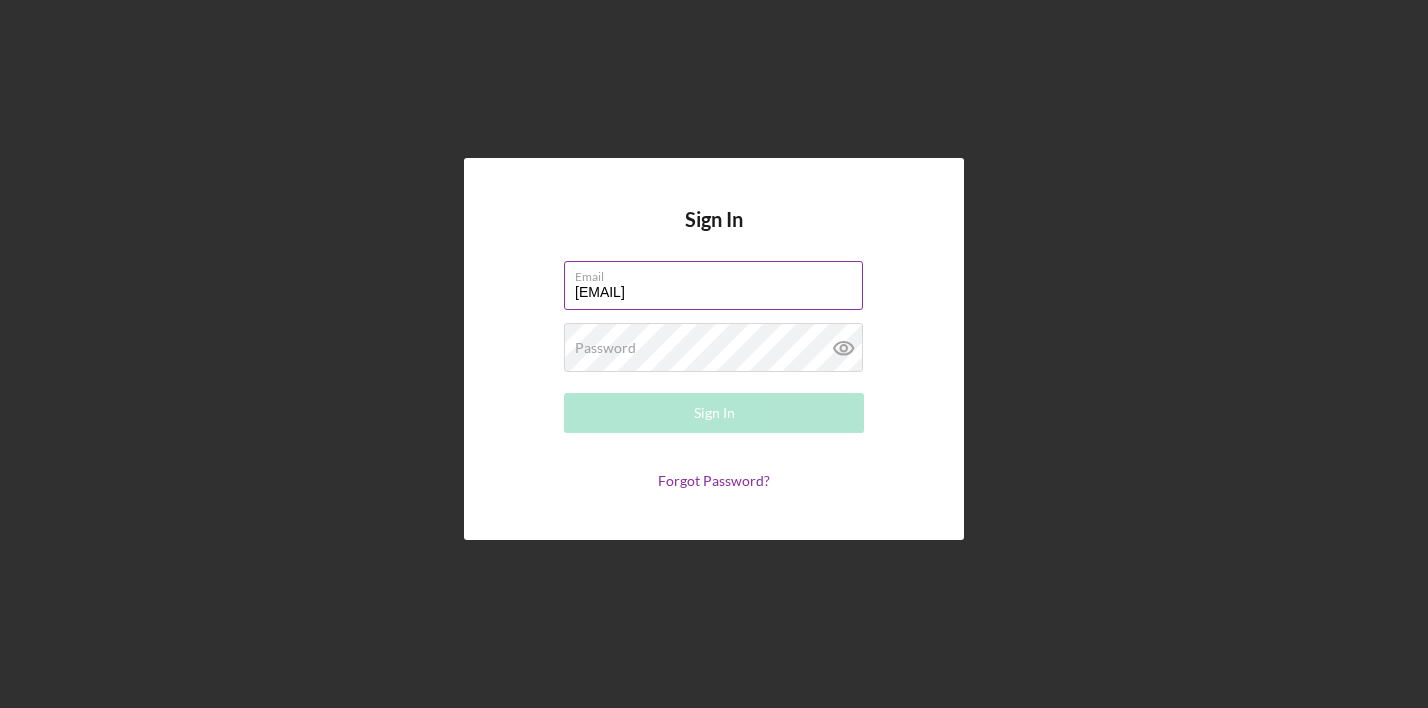 type on "[EMAIL]" 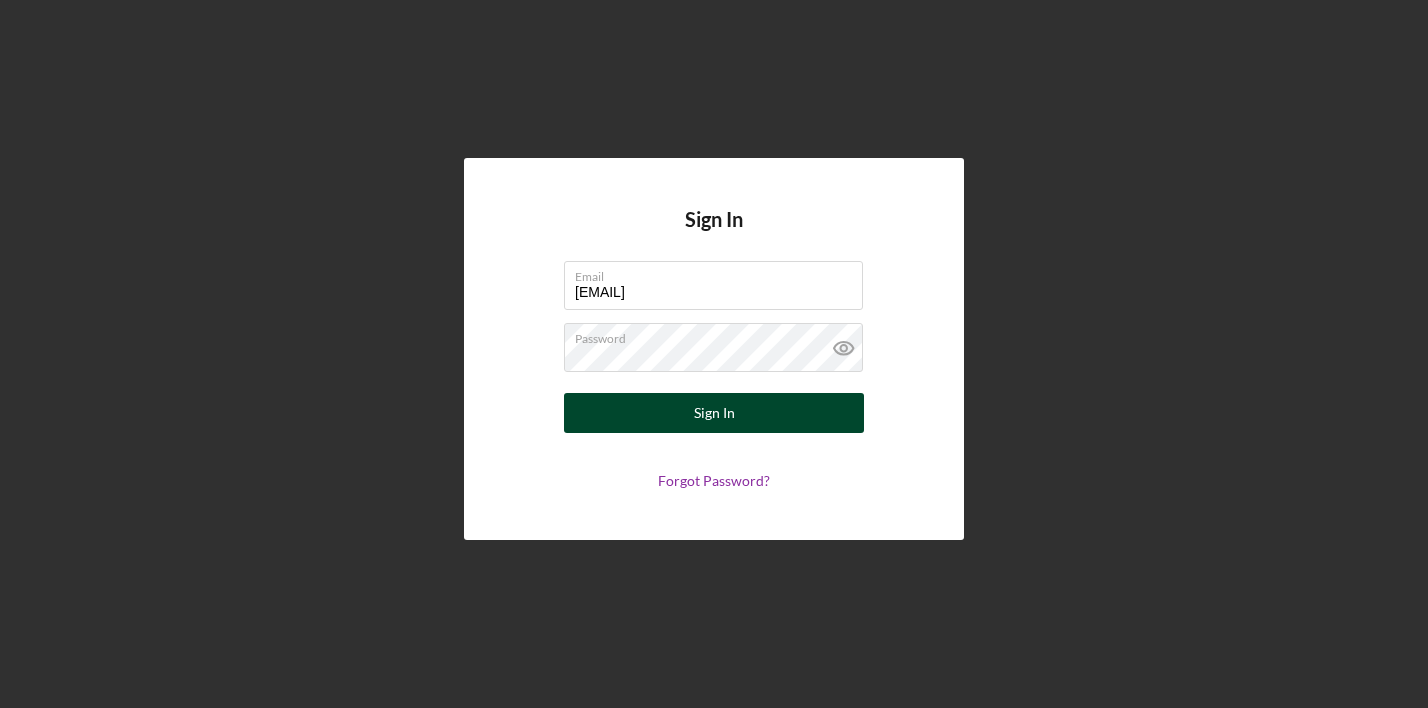 click on "Sign In" at bounding box center (714, 413) 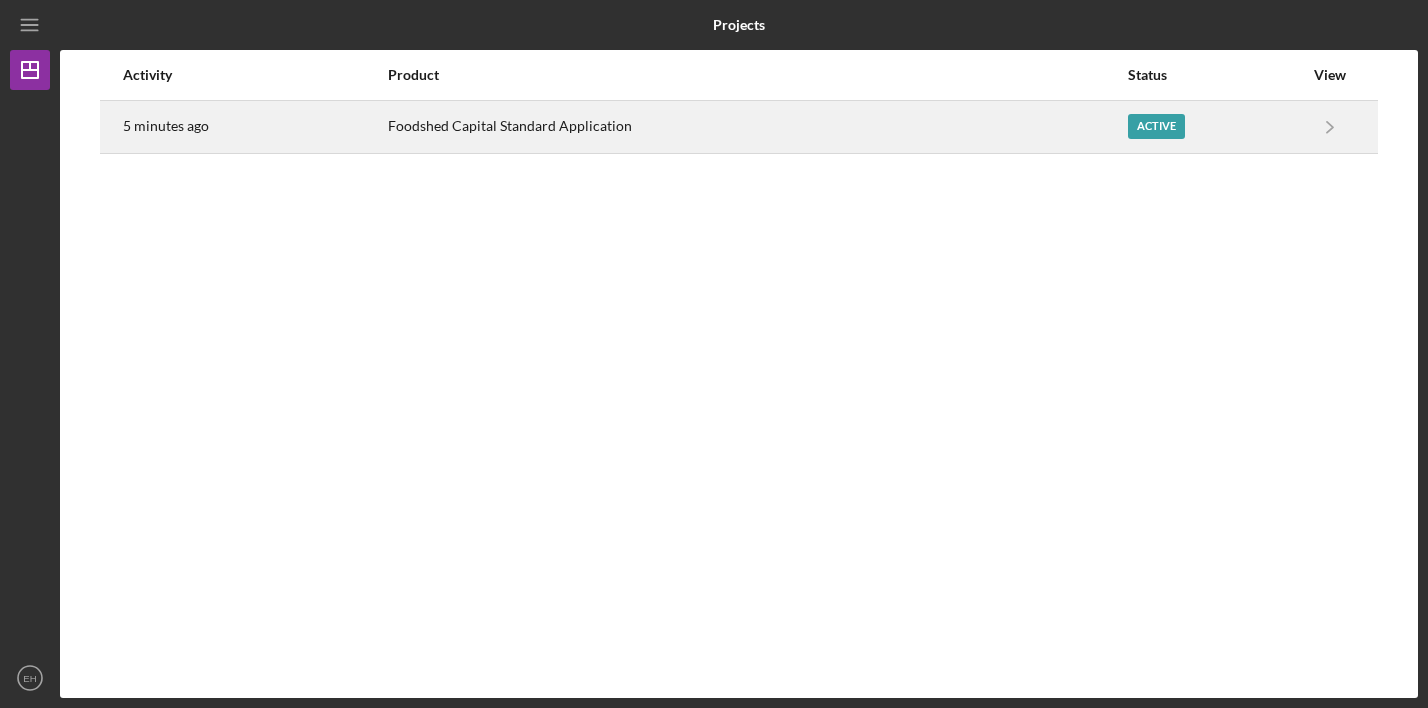 click on "Foodshed Capital Standard Application" at bounding box center [757, 127] 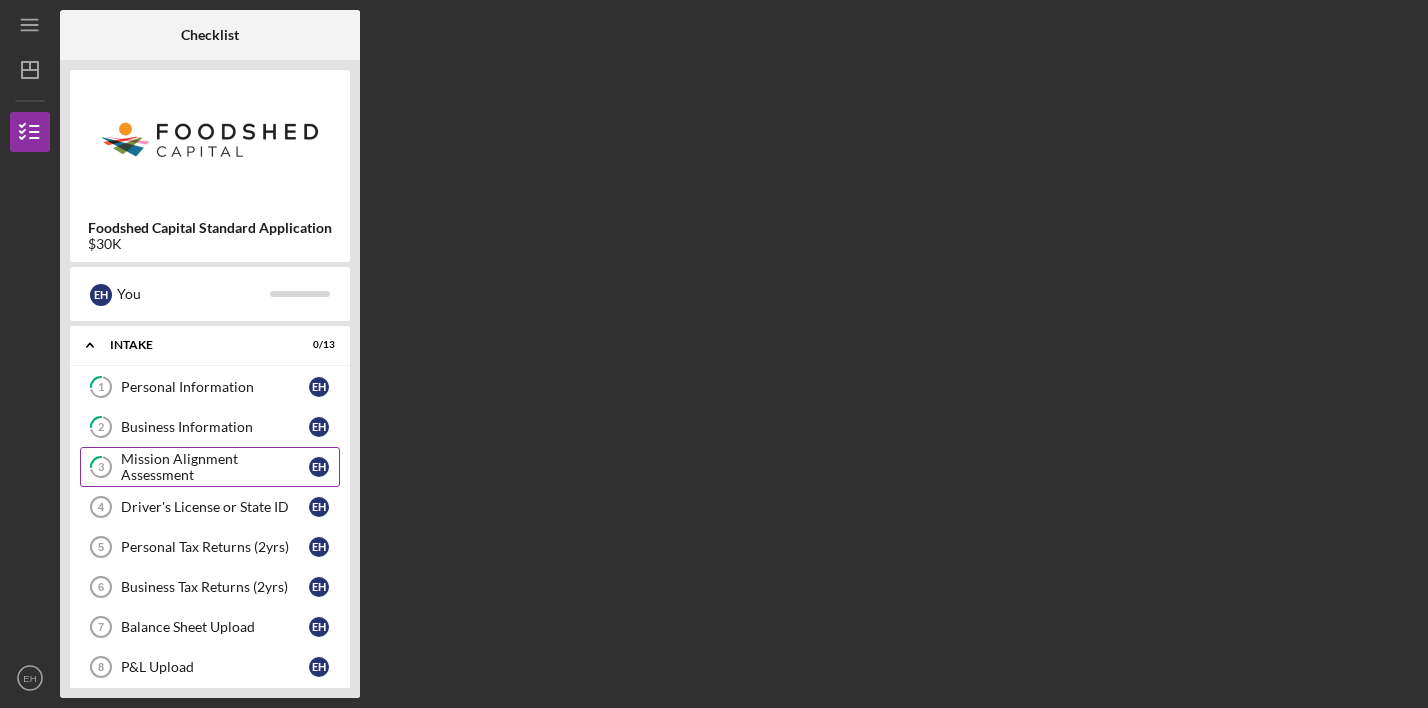 click on "Mission Alignment Assessment" at bounding box center (215, 467) 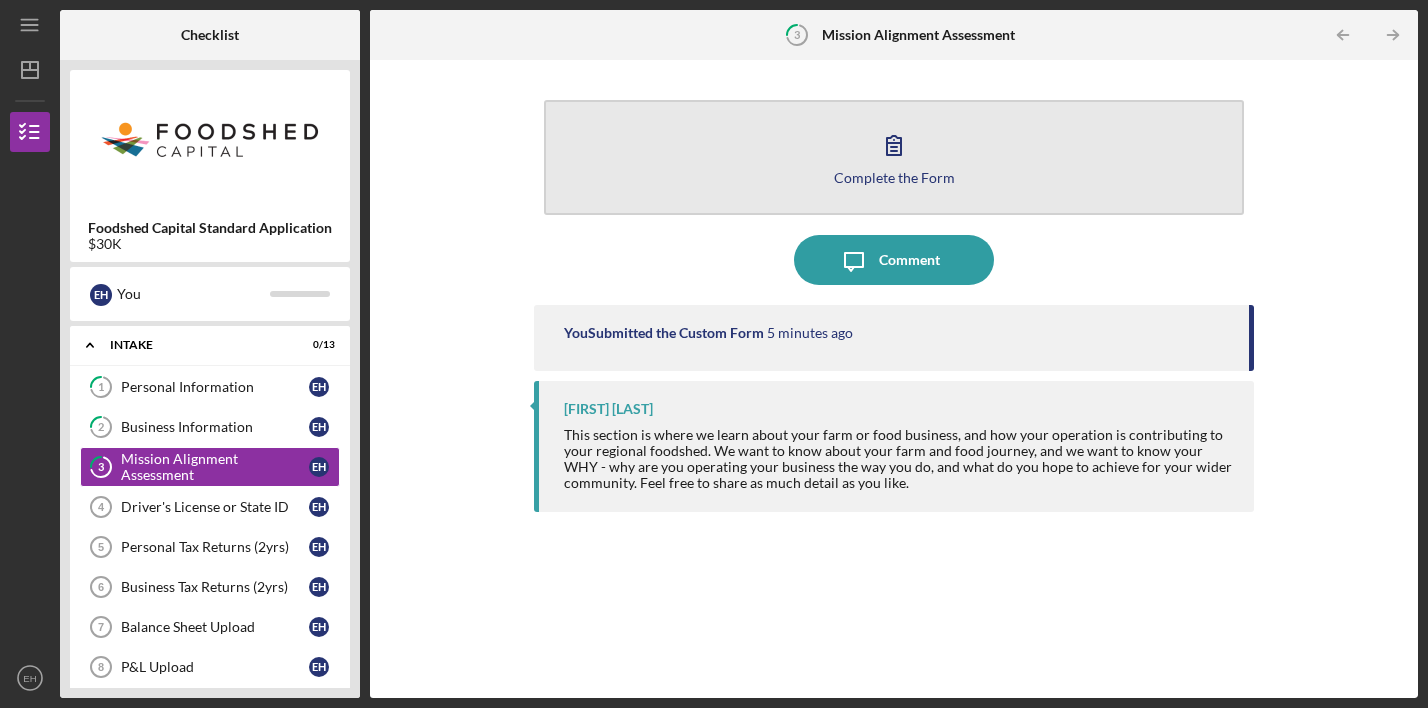 click 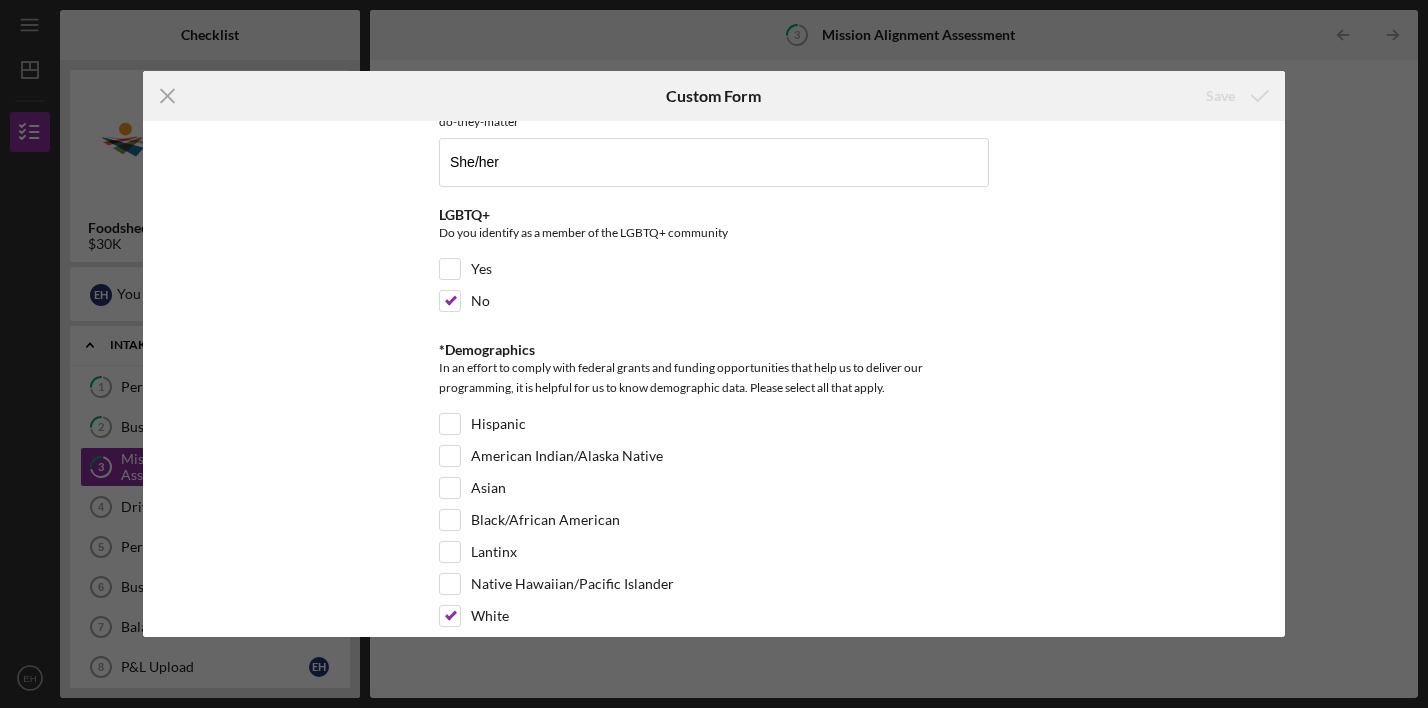 scroll, scrollTop: 3236, scrollLeft: 0, axis: vertical 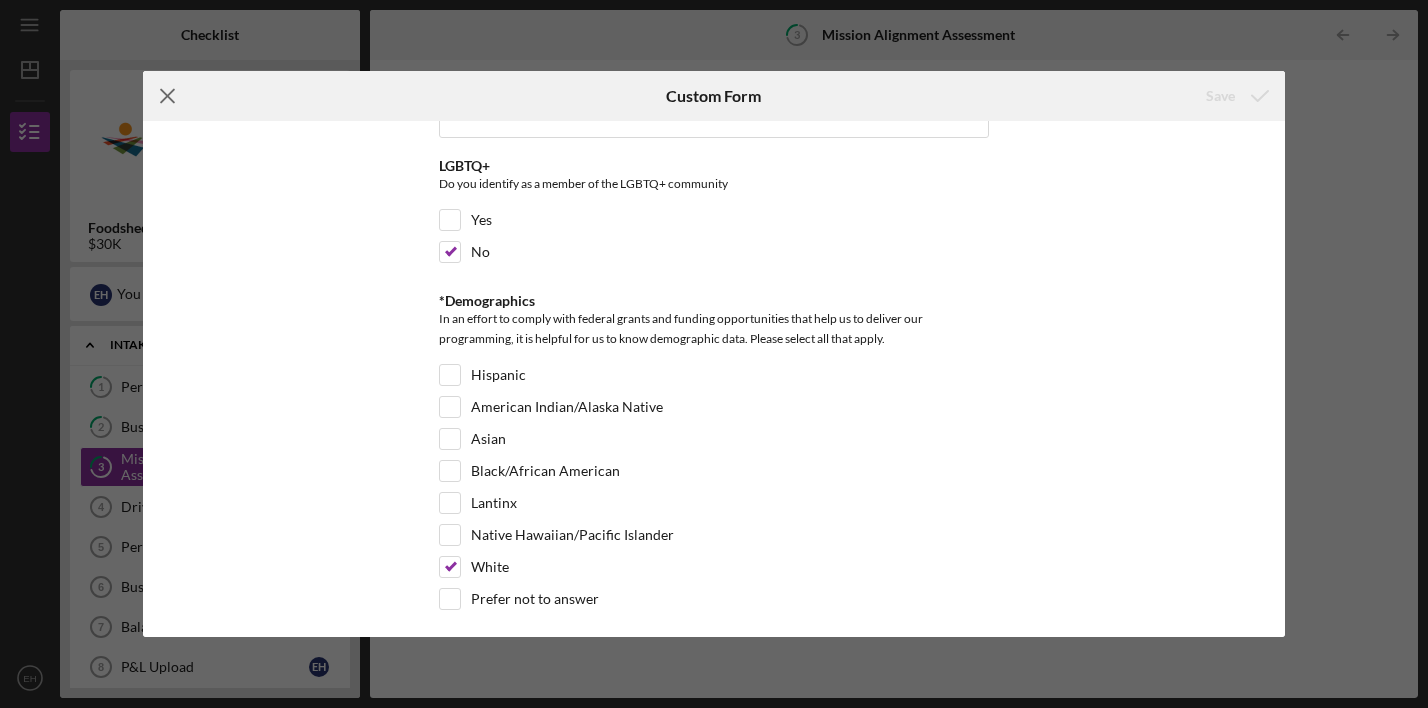 click on "Icon/Menu Close" 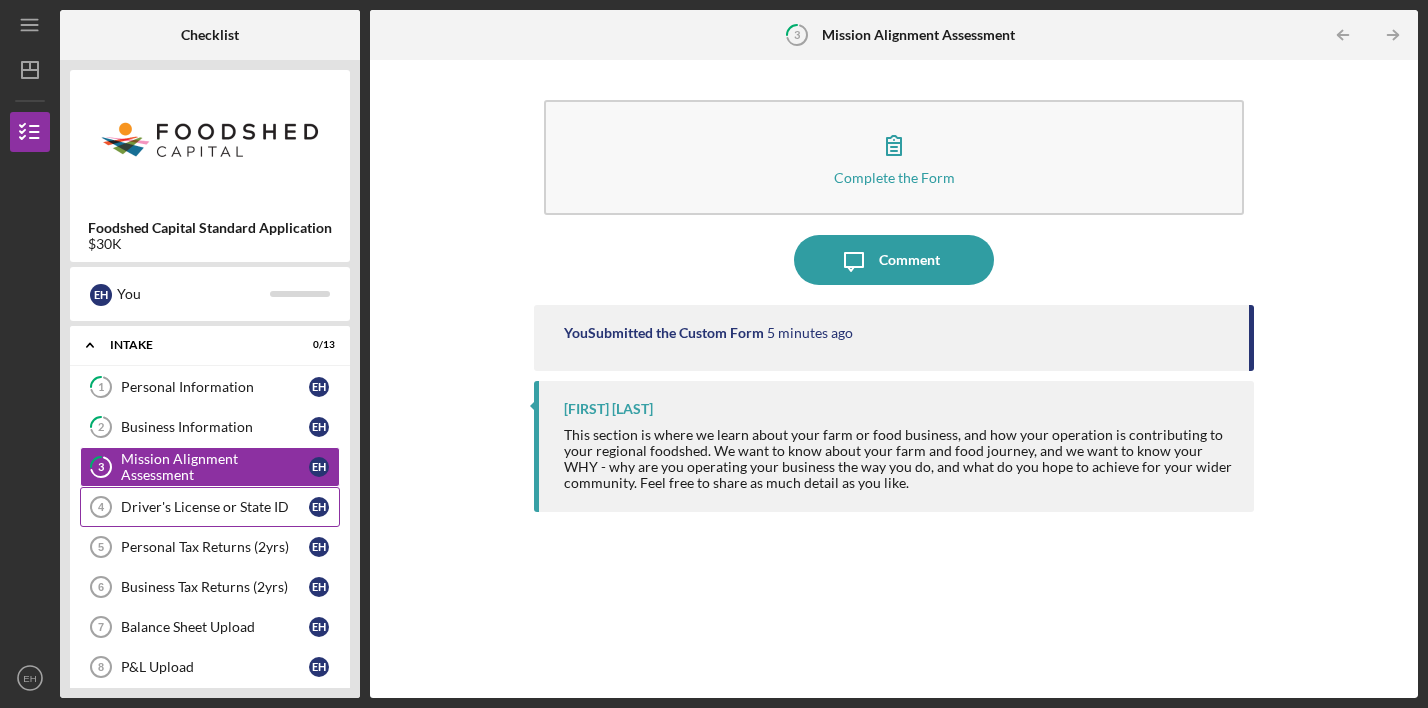 click on "Driver's License or State ID" at bounding box center [215, 507] 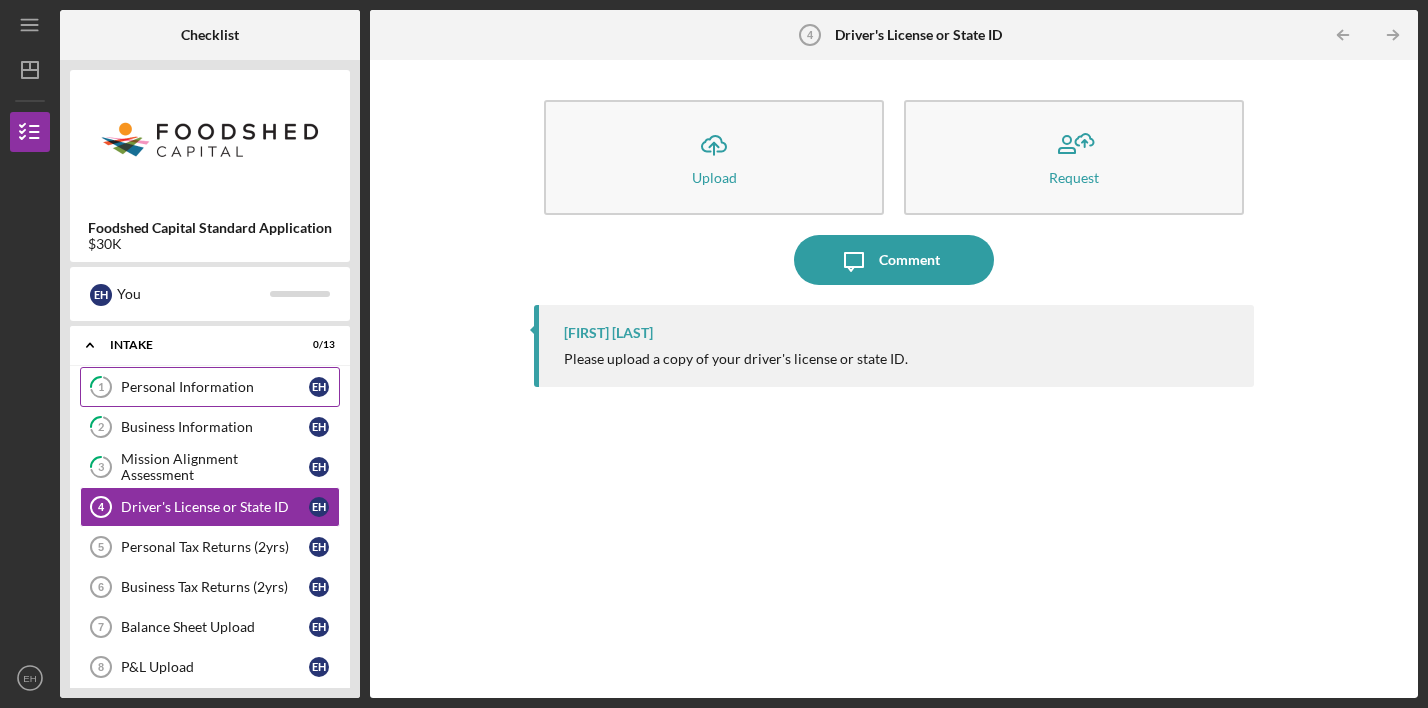 click on "Personal Information" at bounding box center (215, 387) 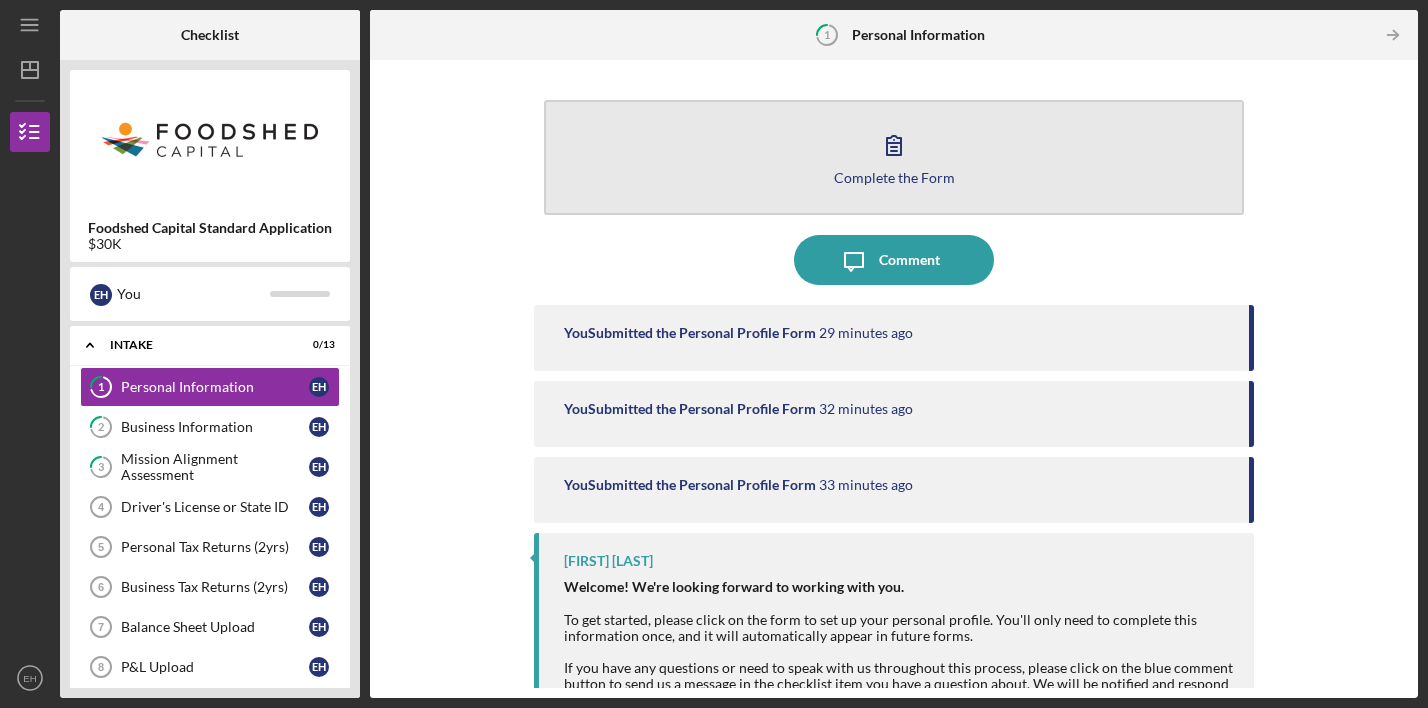 click on "Complete the Form Form" at bounding box center (894, 157) 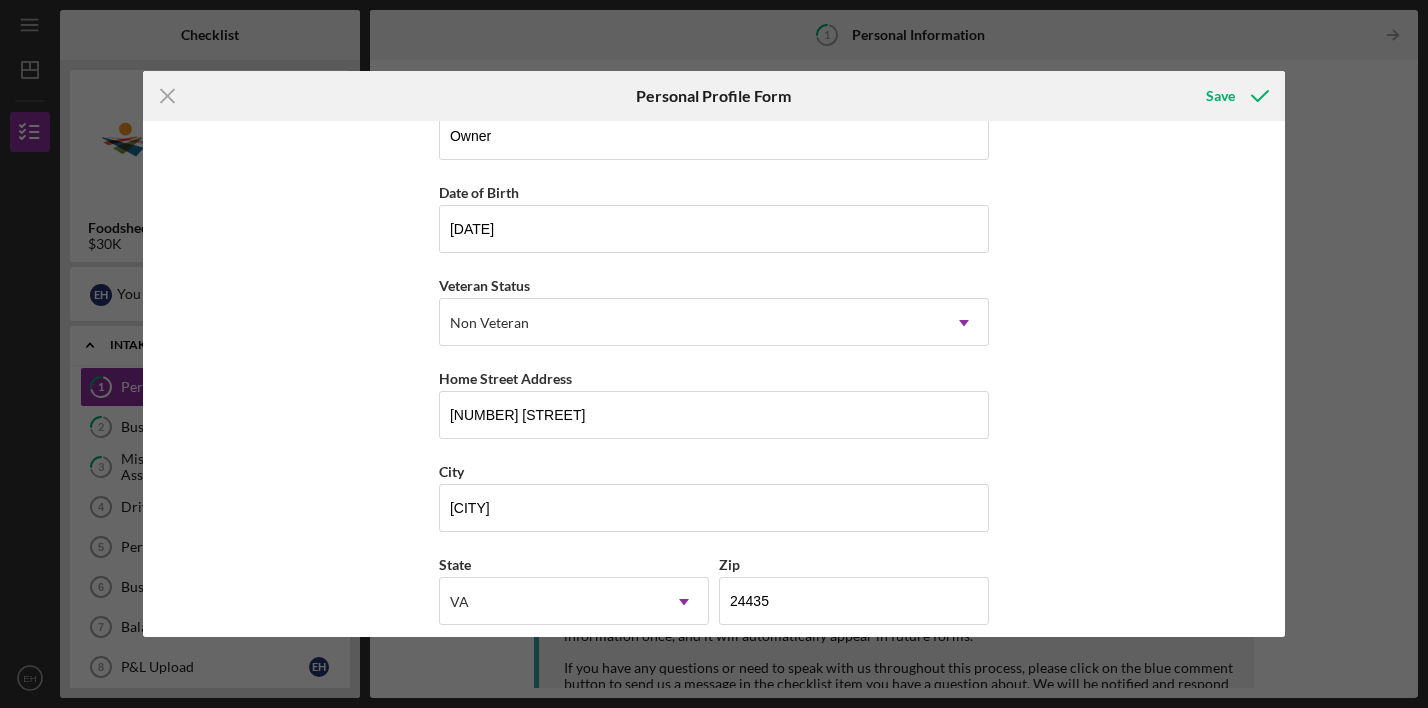 scroll, scrollTop: 248, scrollLeft: 0, axis: vertical 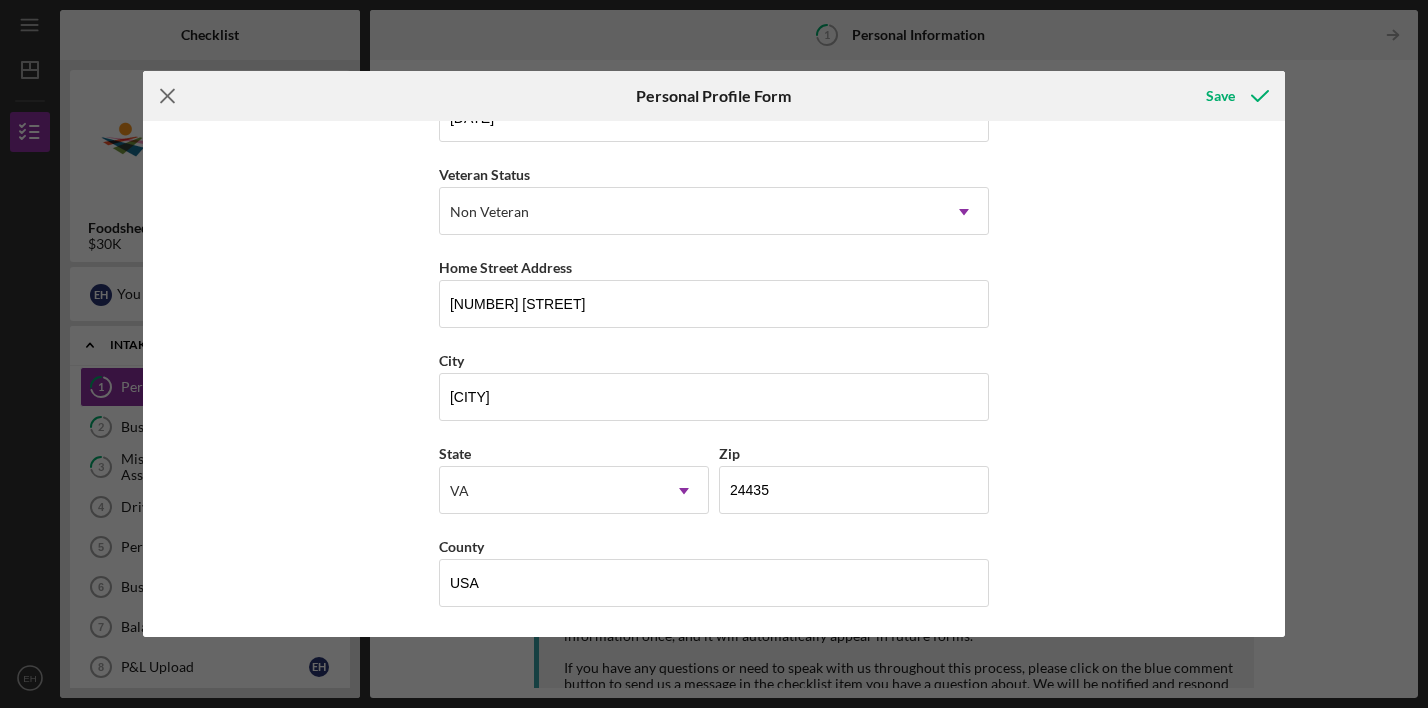 click on "Icon/Menu Close" 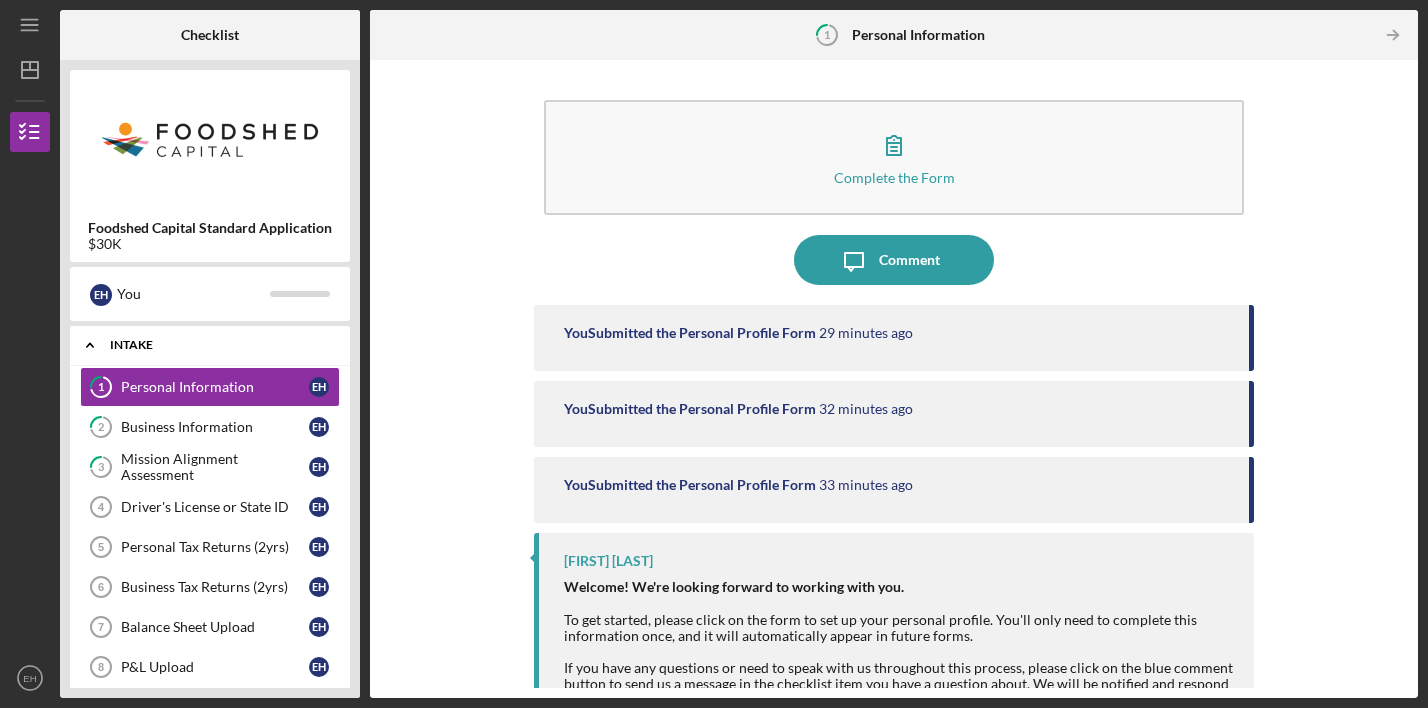 click on "Intake" at bounding box center (217, 345) 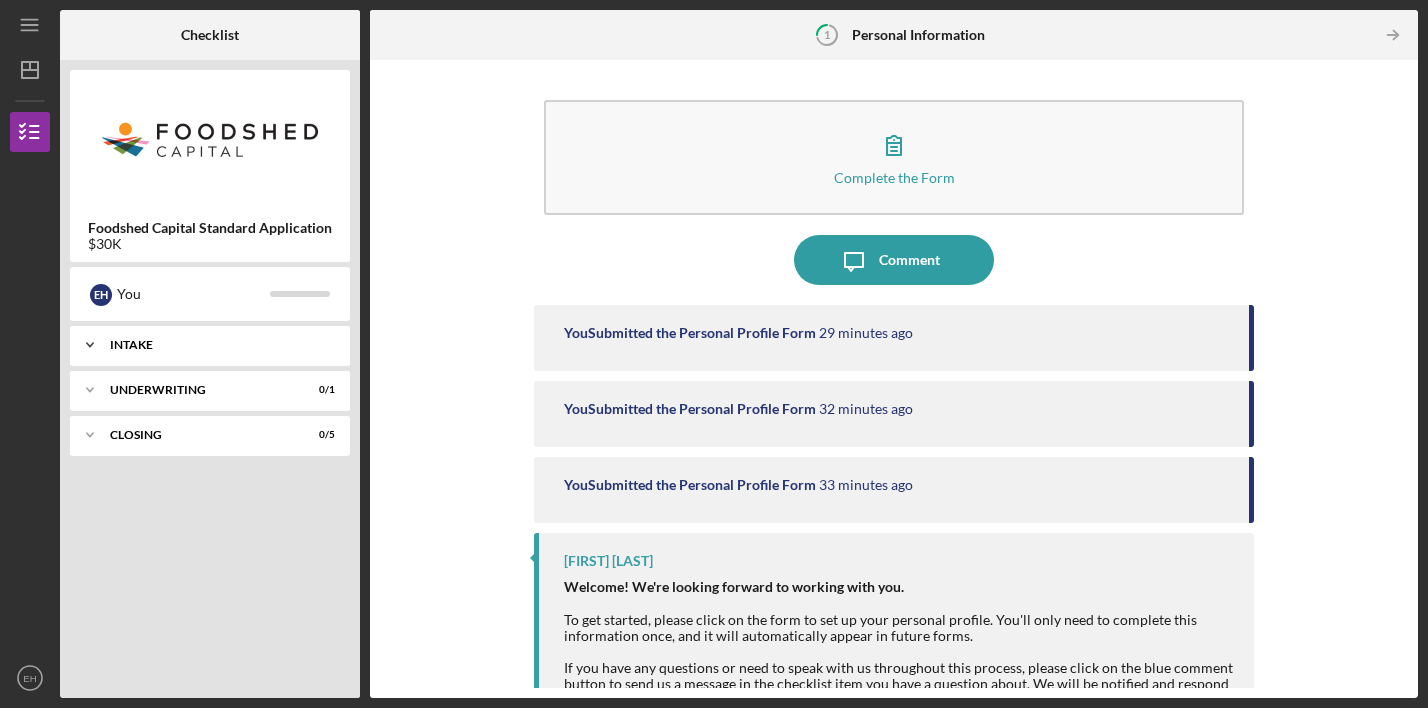 click on "Intake" at bounding box center (217, 345) 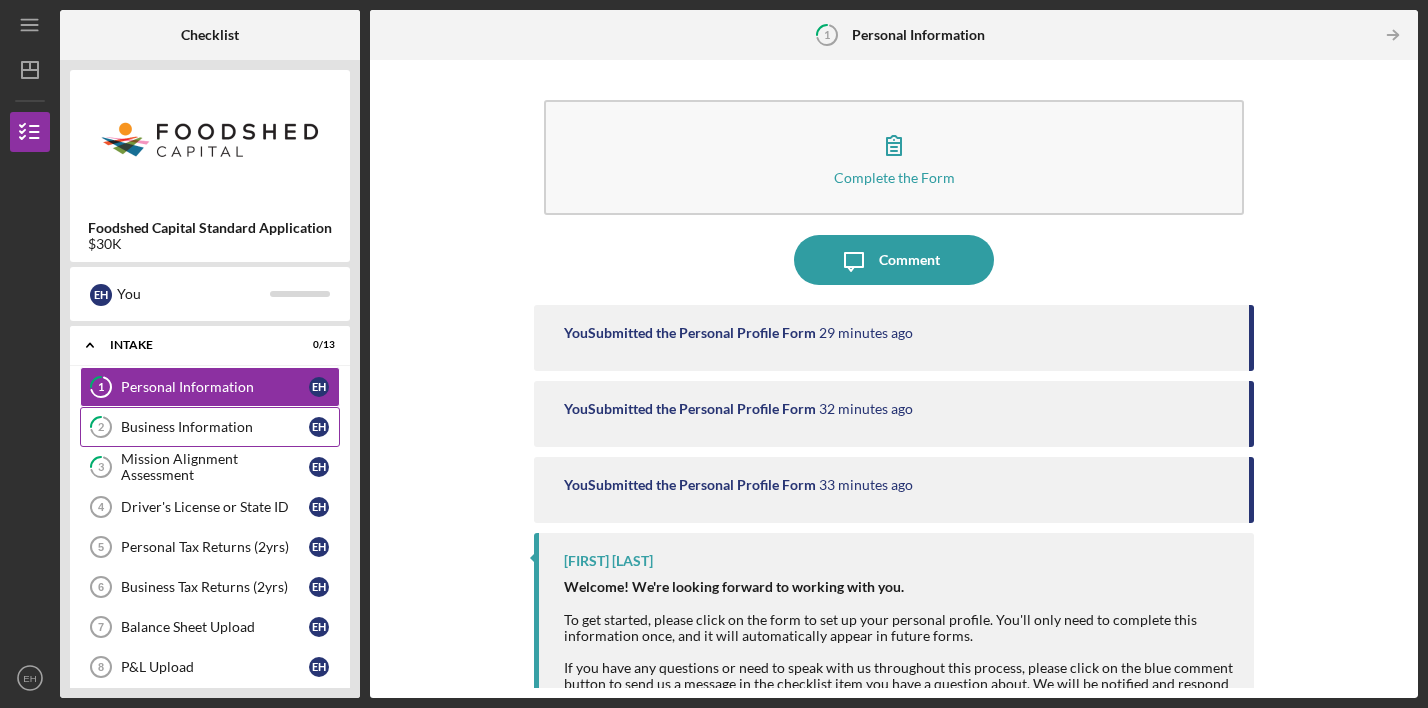 click on "Business Information" at bounding box center [215, 427] 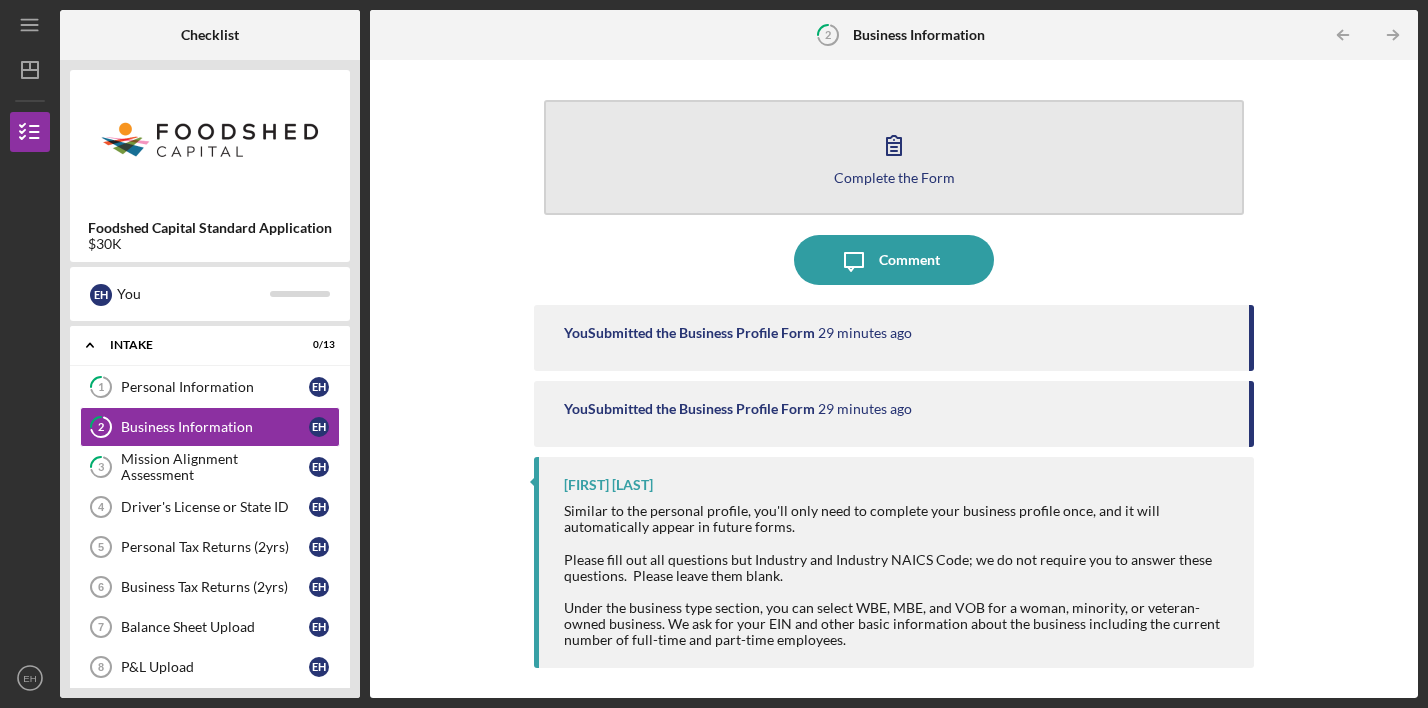 click on "Complete the Form Form" at bounding box center (894, 157) 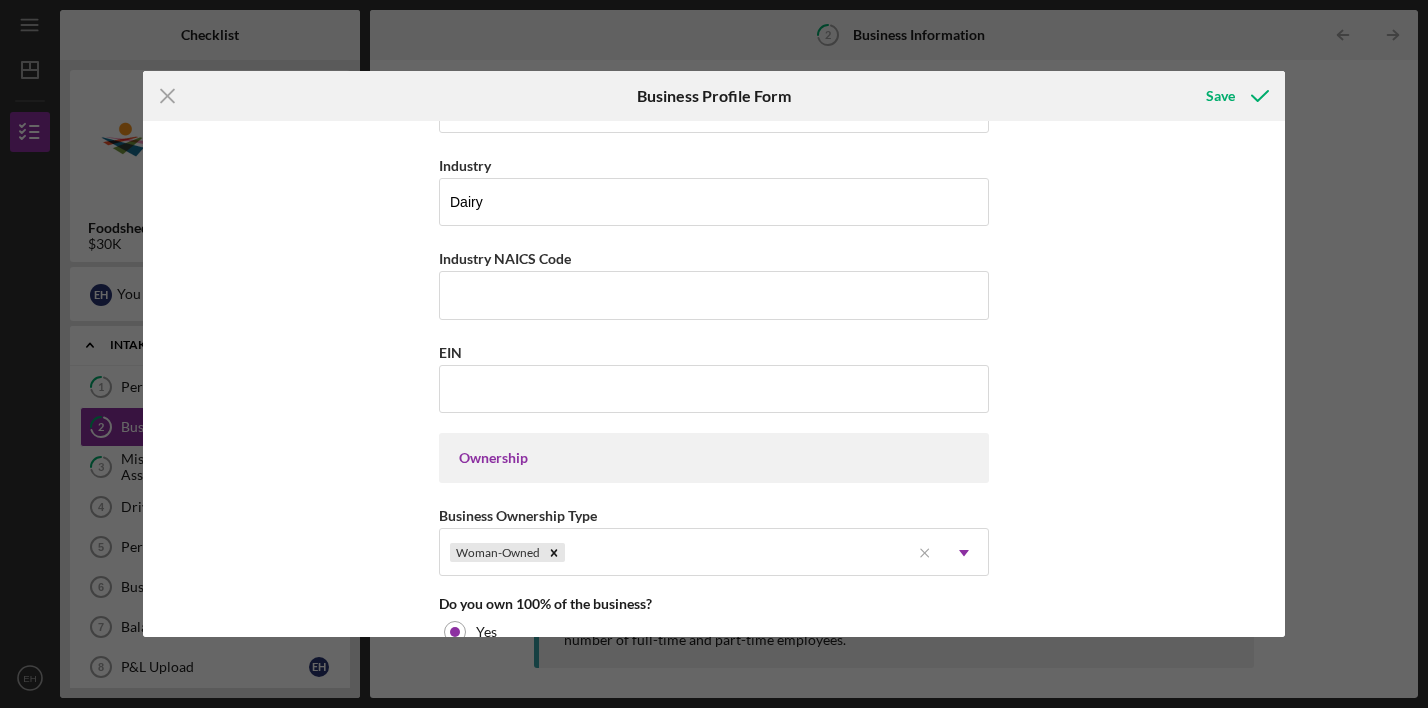 scroll, scrollTop: 619, scrollLeft: 0, axis: vertical 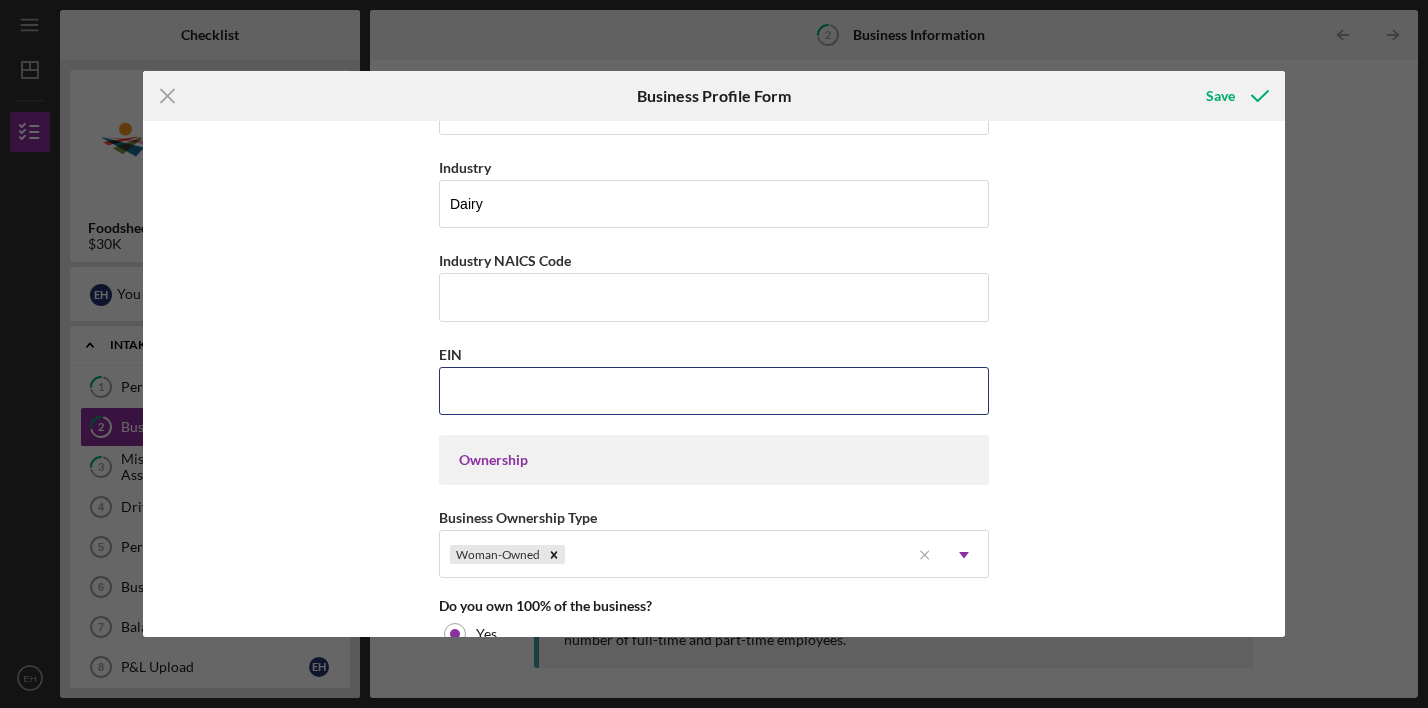 click on "EIN" at bounding box center [714, 391] 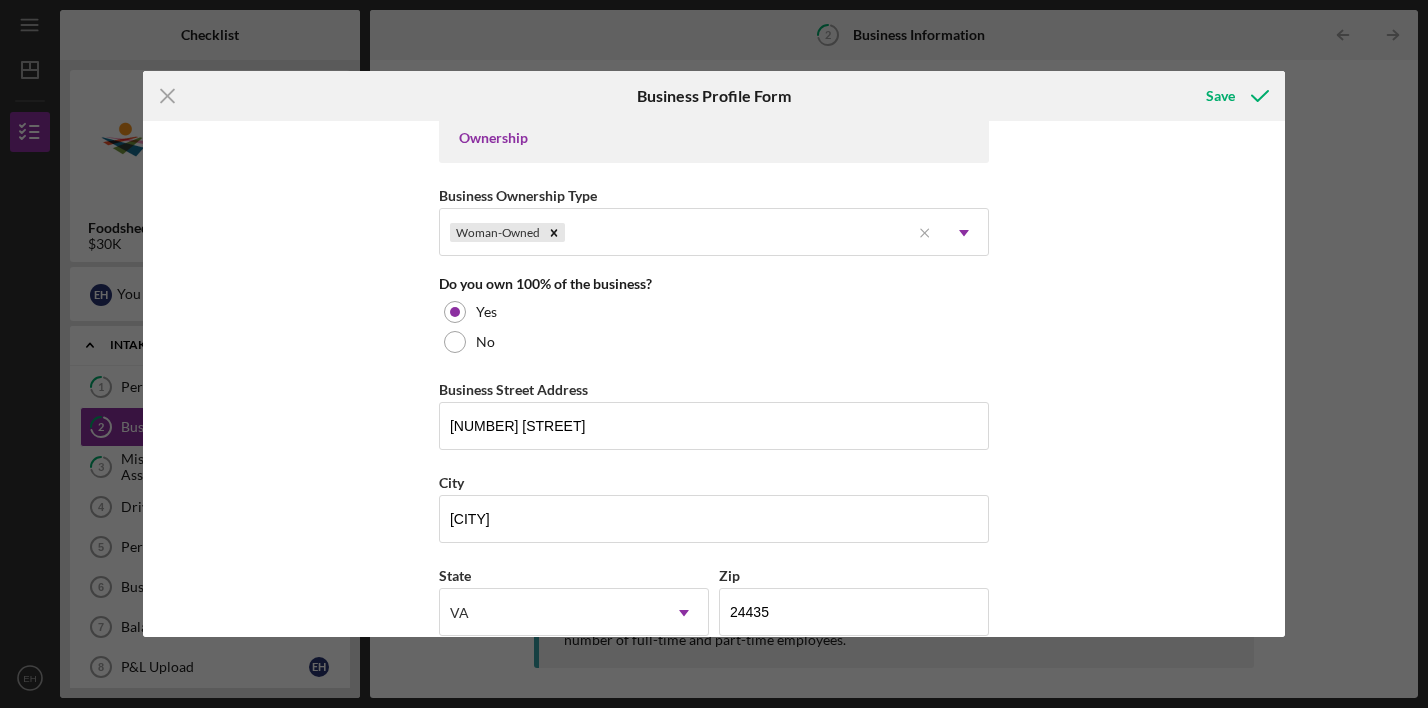 scroll, scrollTop: 943, scrollLeft: 0, axis: vertical 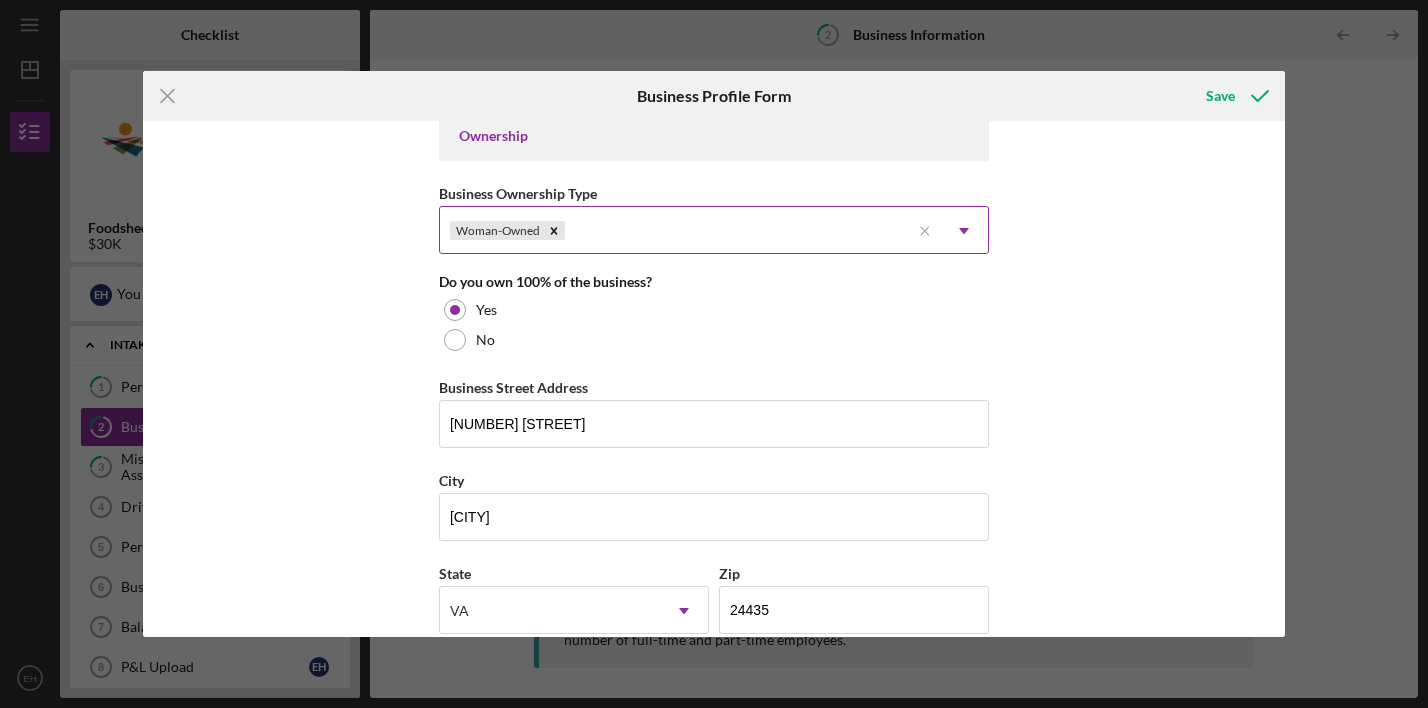 type on "[SSN]" 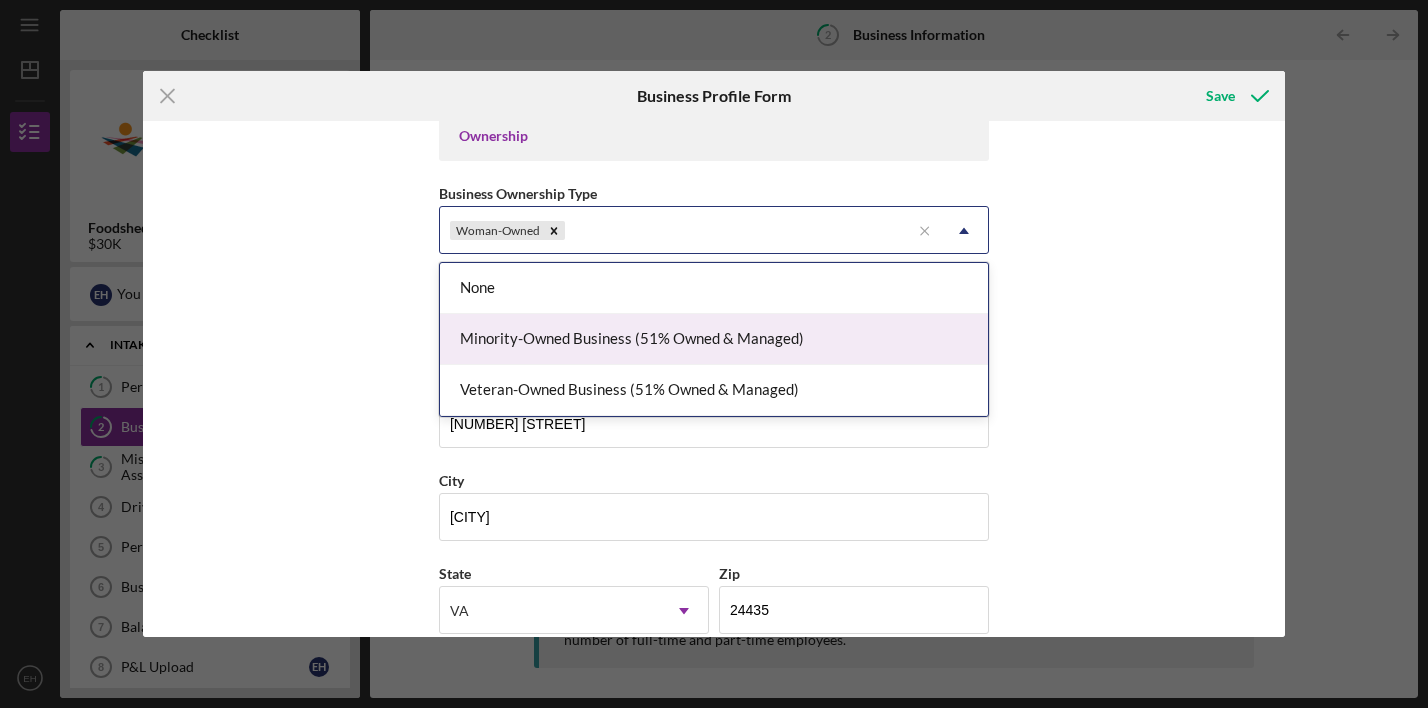 click on "Business Name Razzbourne Farms DBA Razzbourne Farms Business Start Date 04/01/2023 Legal Structure Sole Proprietorship Icon/Dropdown Arrow Business Phone [PHONE] Business Email [EMAIL] https:// Website razzbournefarms.com Industry Dairy Industry NAICS Code EIN [EIN] Ownership Business Ownership Type Minority-Owned, 2 of 3. 3 results available. Use Up and Down to choose options, press Enter to select the currently focused option, press Escape to exit the menu, press Tab to select the option and exit the menu. Woman-Owned Icon/Menu Close Icon/Dropdown Arrow Do you own 100% of the business? Yes No Business Street Address [NUMBER] [STREET] City Fairfield State VA Icon/Dropdown Arrow Zip [ZIP] County USA Is your Mailing Address the same as your Business Address? Yes No Do you own or lease your business premisses? Owned Icon/Dropdown Arrow Annual Gross Revenue $115,000 Number of Full-Time Employees 1 Number of Part-Time Employees 5" at bounding box center [714, 379] 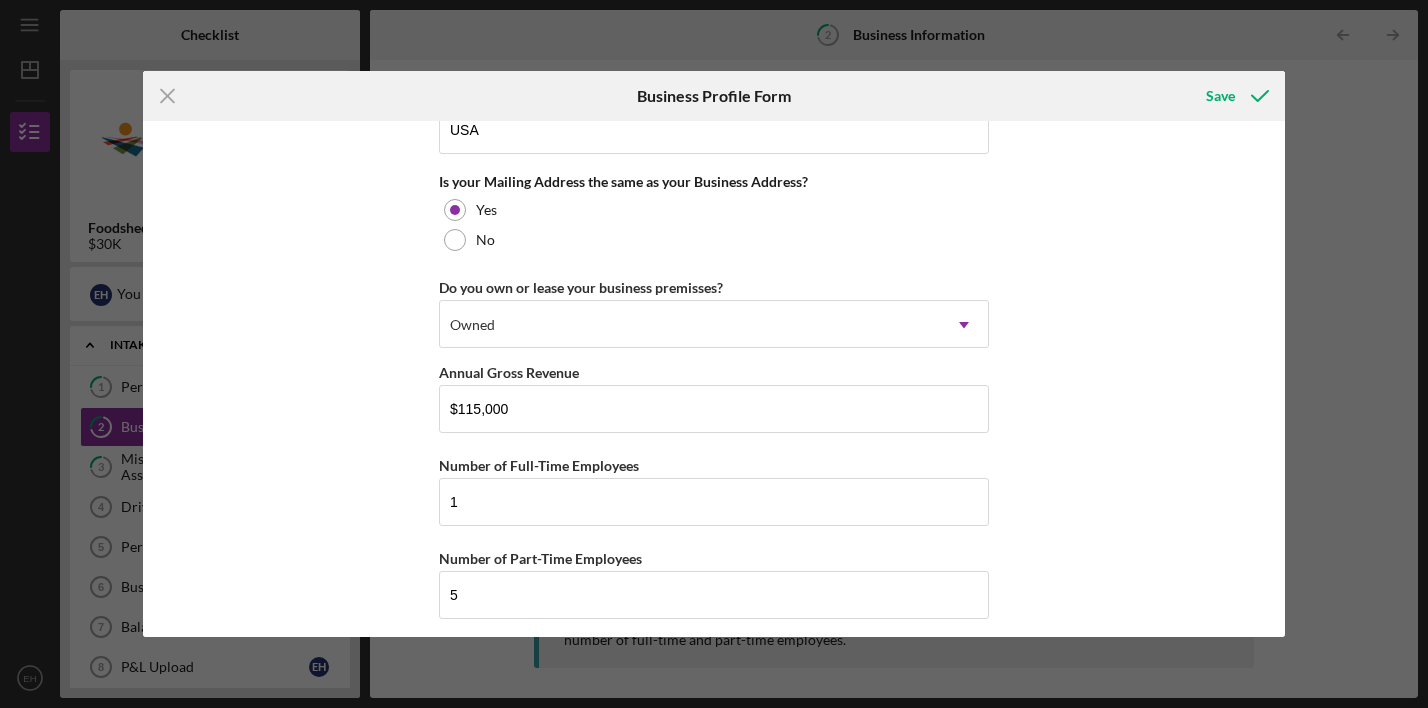 scroll, scrollTop: 1528, scrollLeft: 0, axis: vertical 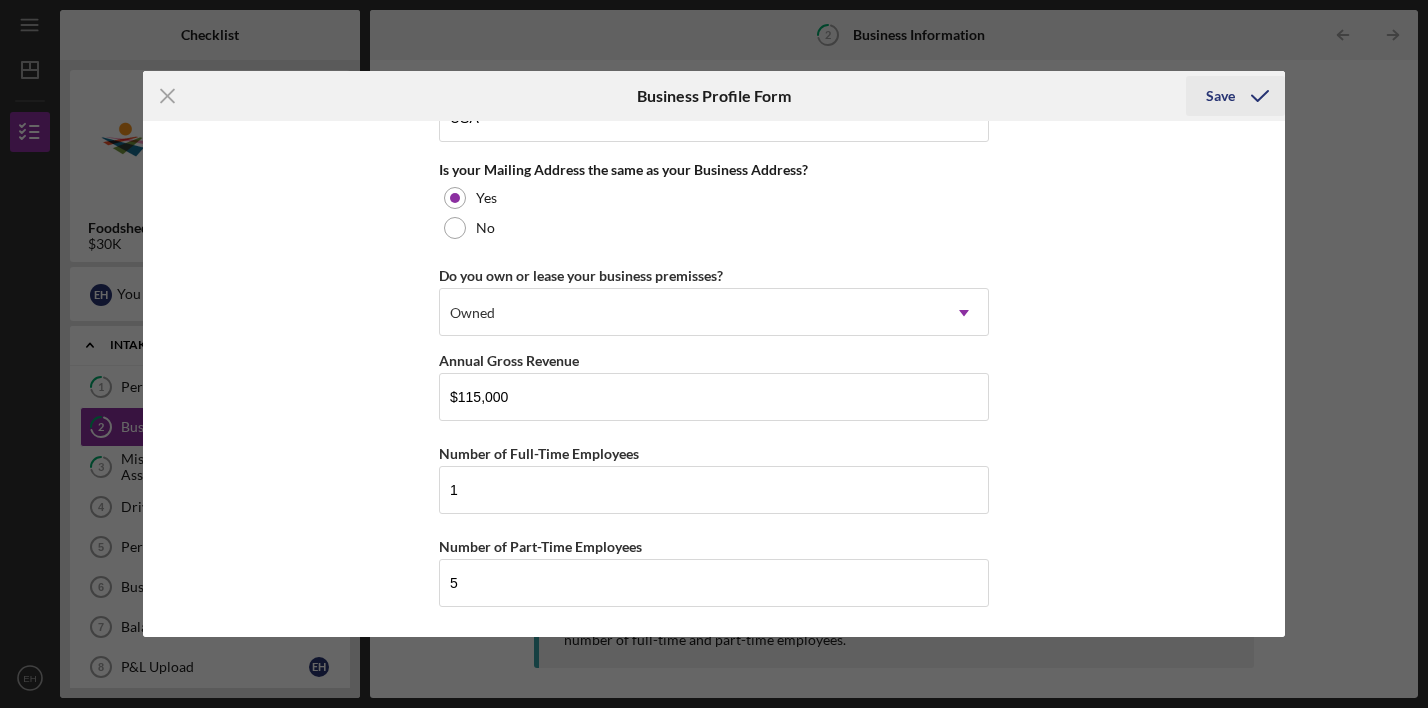 click on "Save" at bounding box center (1220, 96) 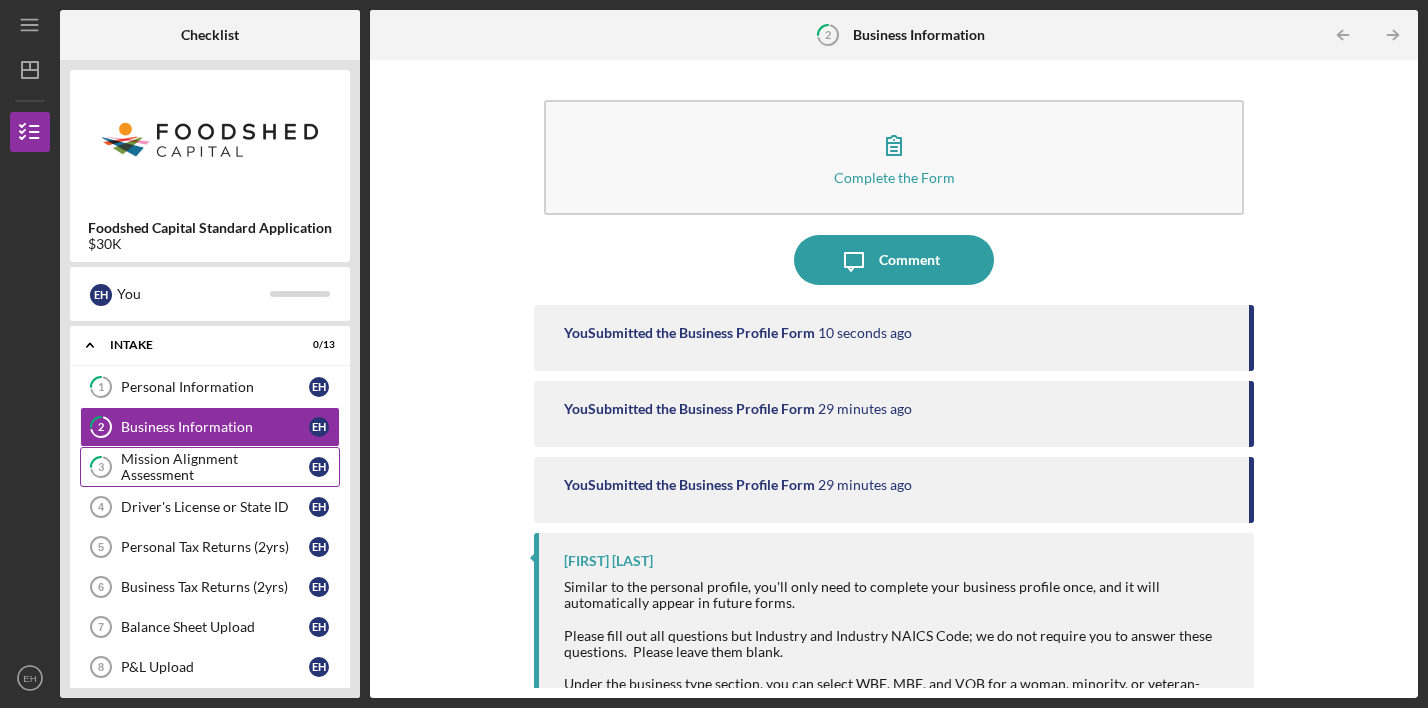 click on "Mission Alignment Assessment" at bounding box center (215, 467) 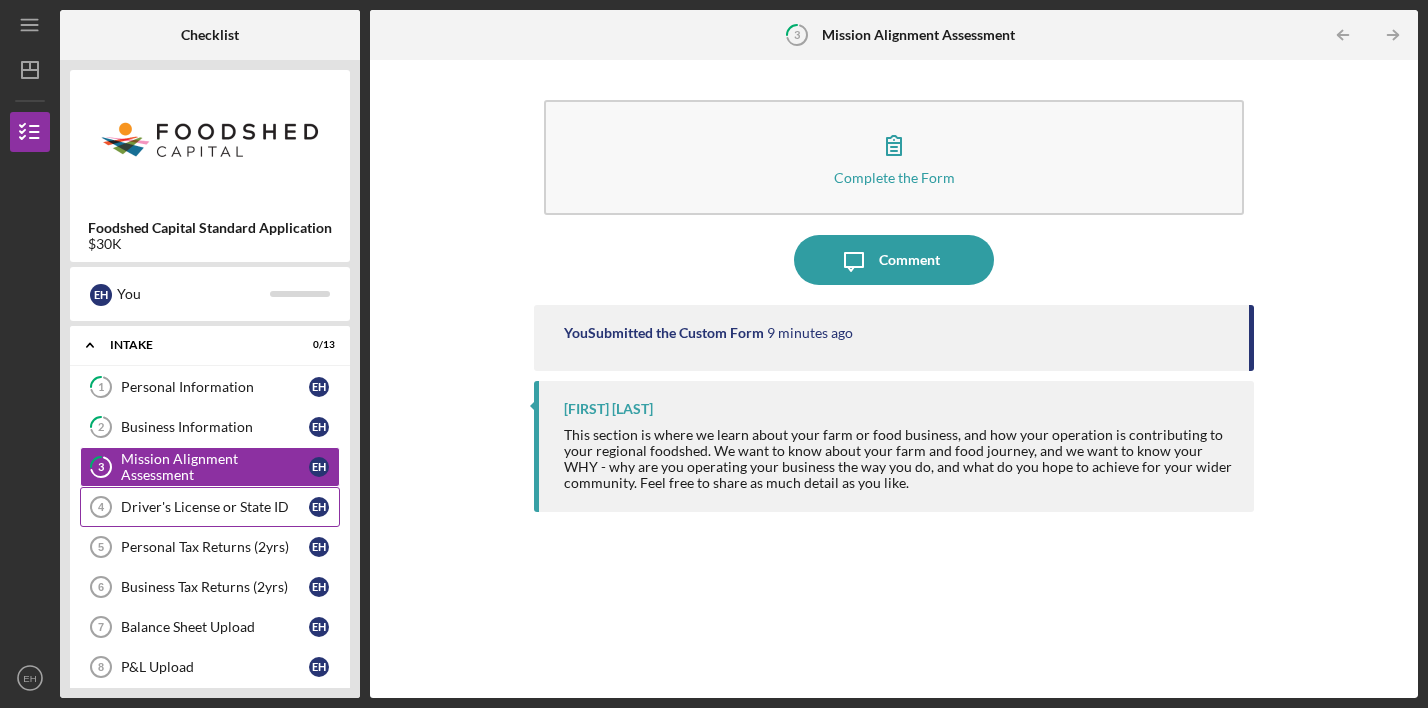 click on "Driver's License or State ID 4 Driver's License or State ID E H" at bounding box center [210, 507] 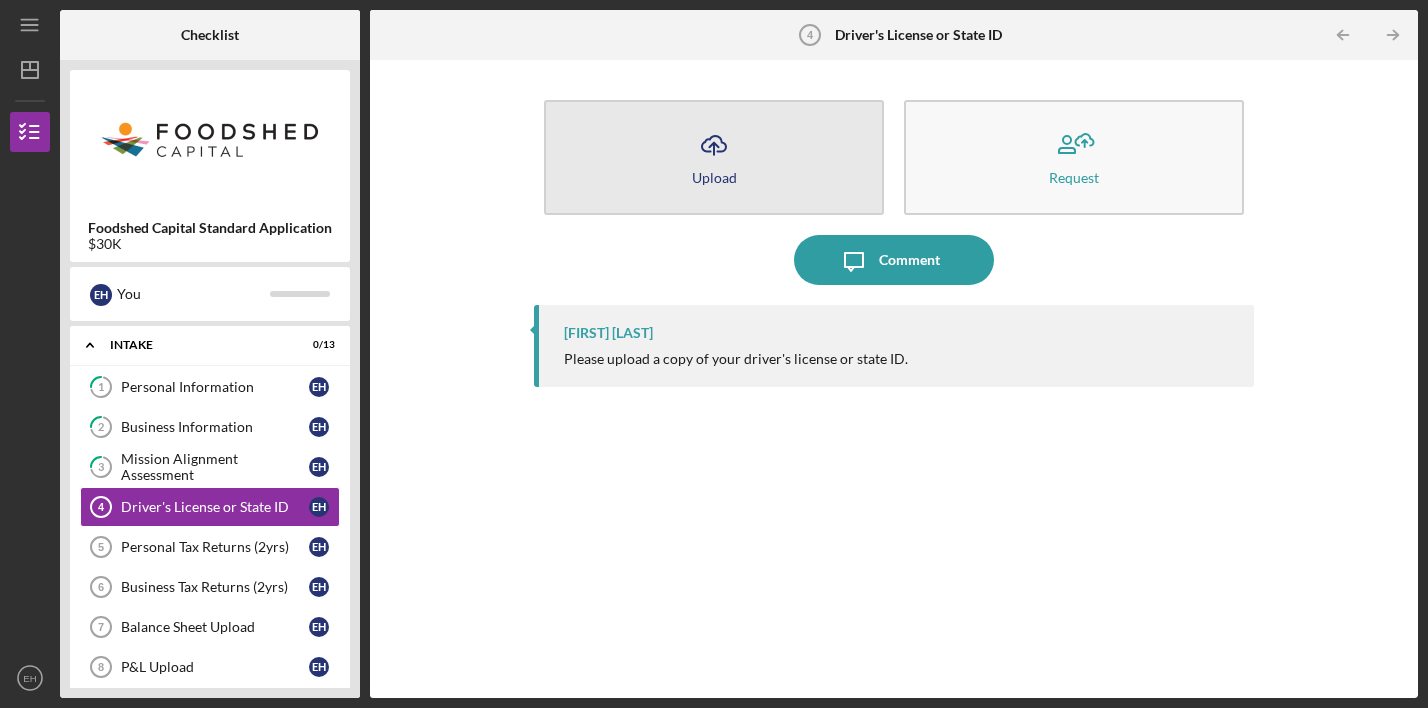 click on "Icon/Upload" 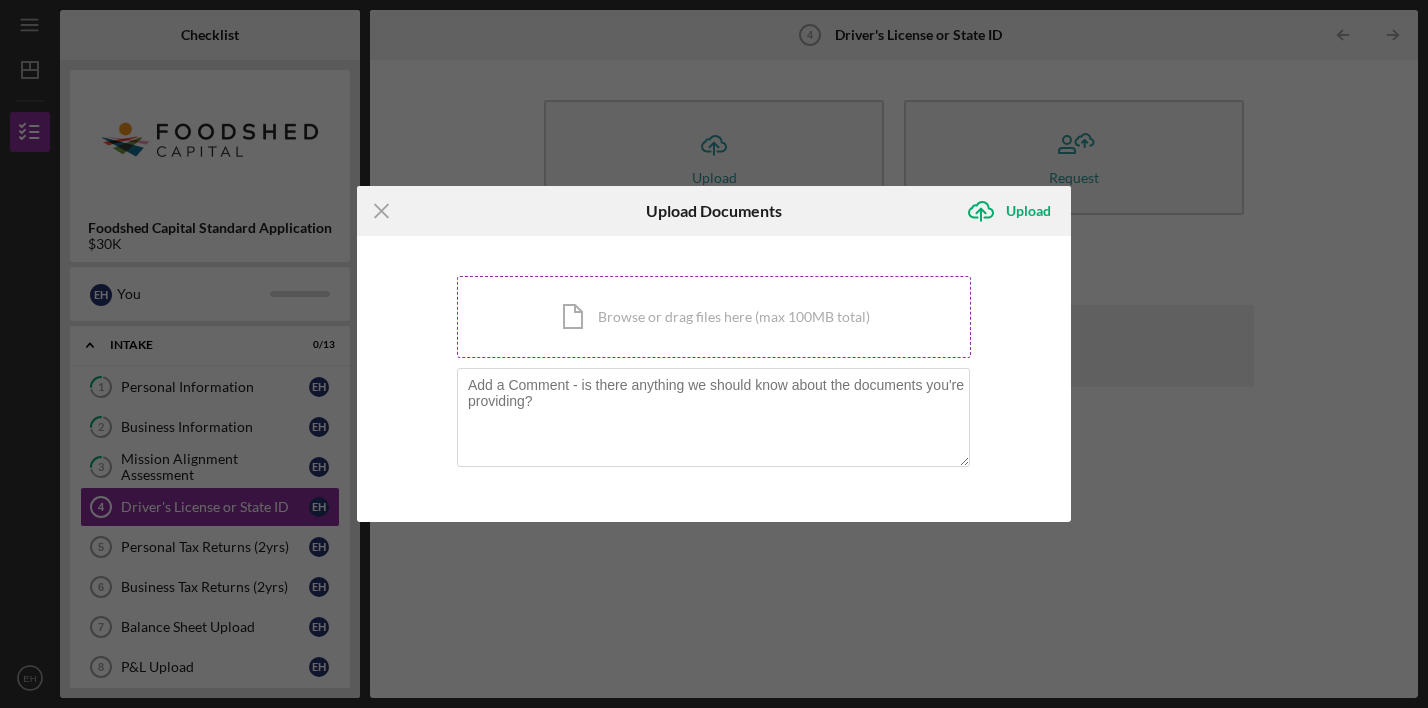 click on "Icon/Document Browse or drag files here (max 100MB total) Tap to choose files or take a photo" at bounding box center [714, 317] 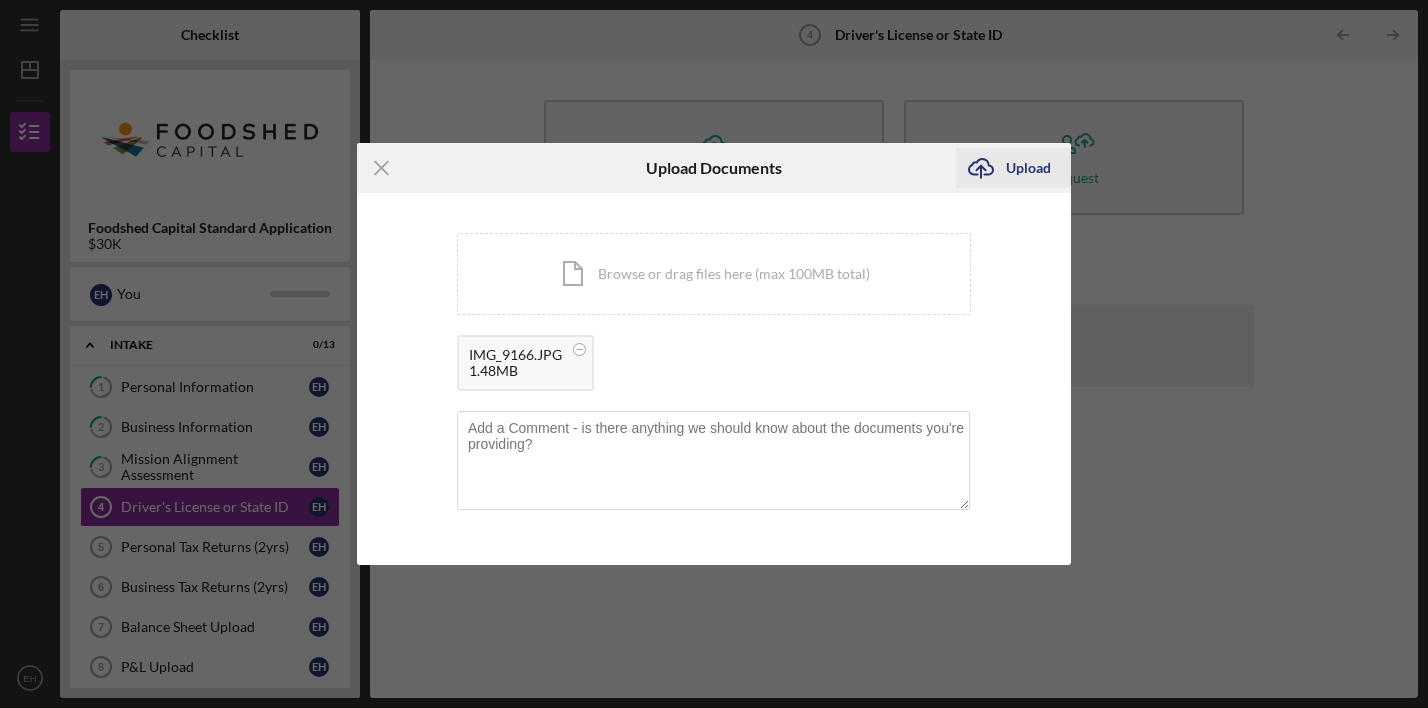 click on "Upload" at bounding box center [1028, 168] 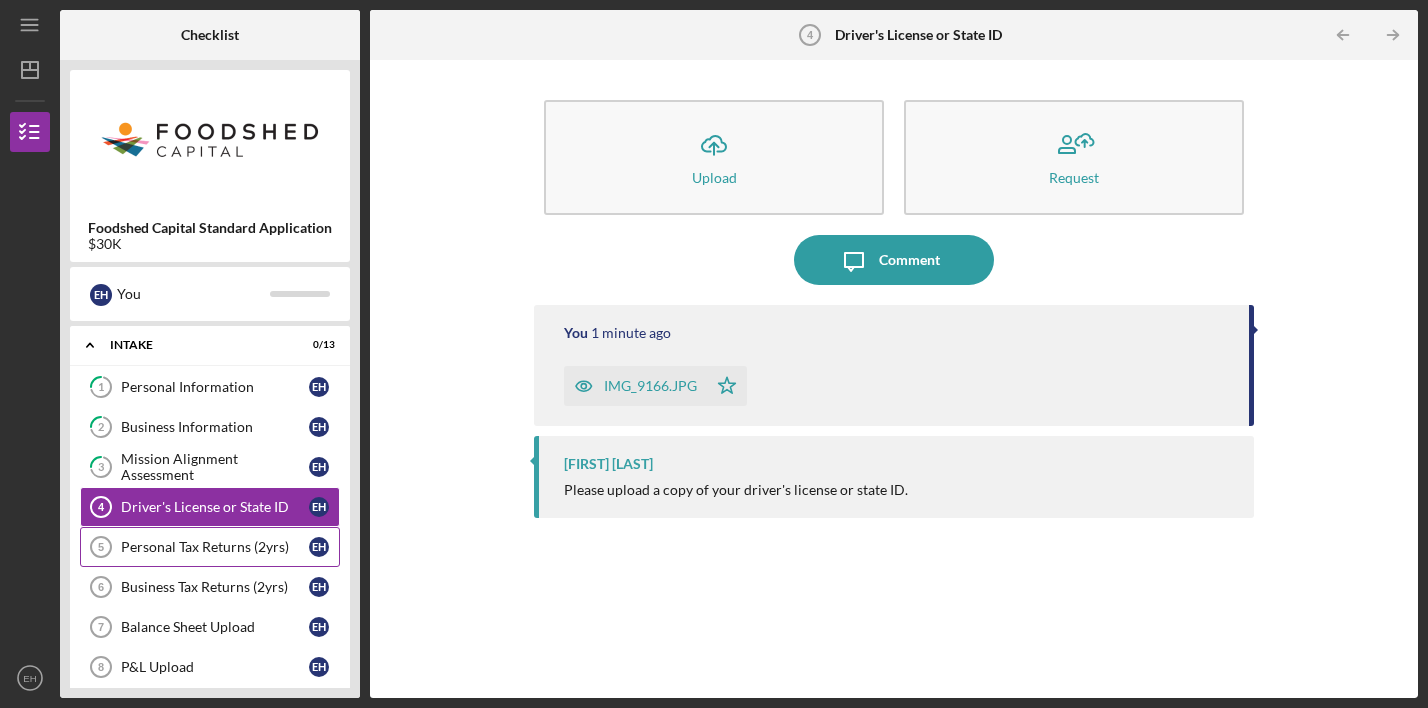 click on "Personal Tax Returns (2yrs)" at bounding box center [215, 547] 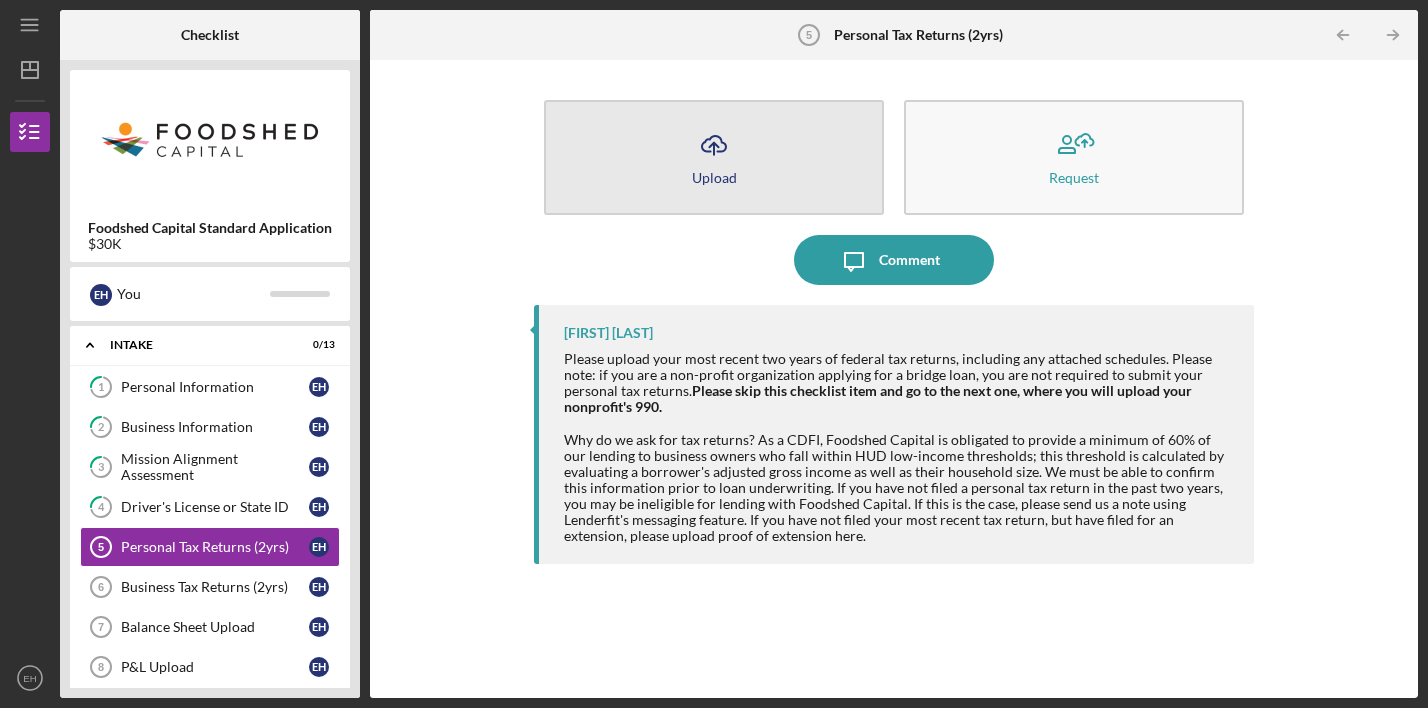 click on "Icon/Upload" 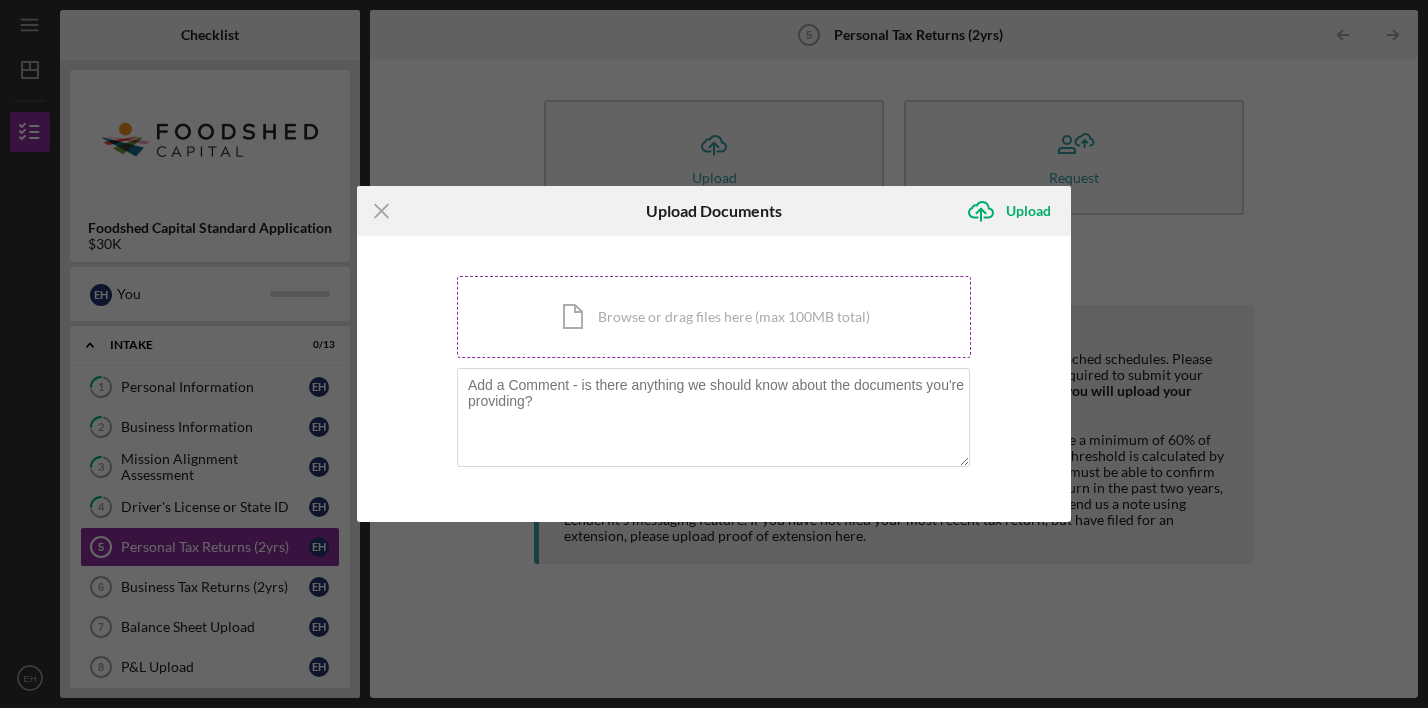 click on "Icon/Document Browse or drag files here (max 100MB total) Tap to choose files or take a photo" at bounding box center [714, 317] 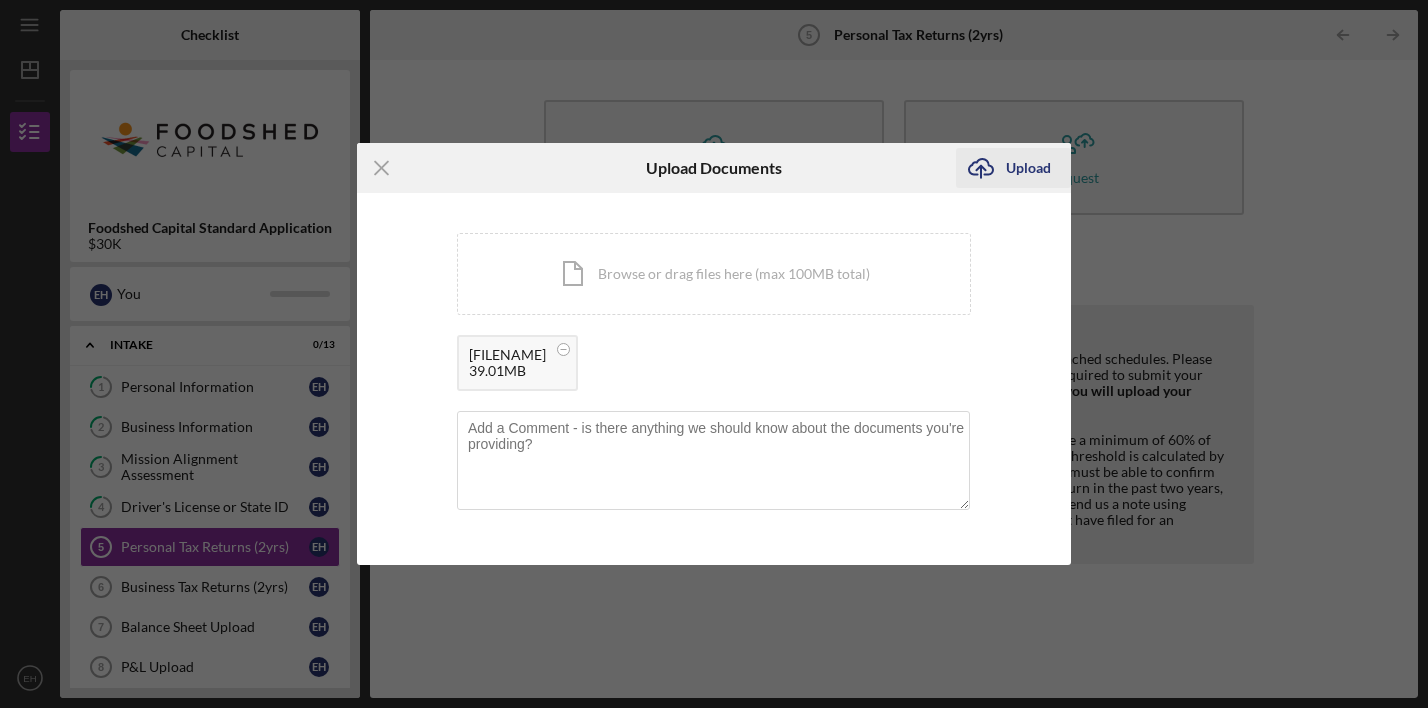 click on "Upload" at bounding box center (1028, 168) 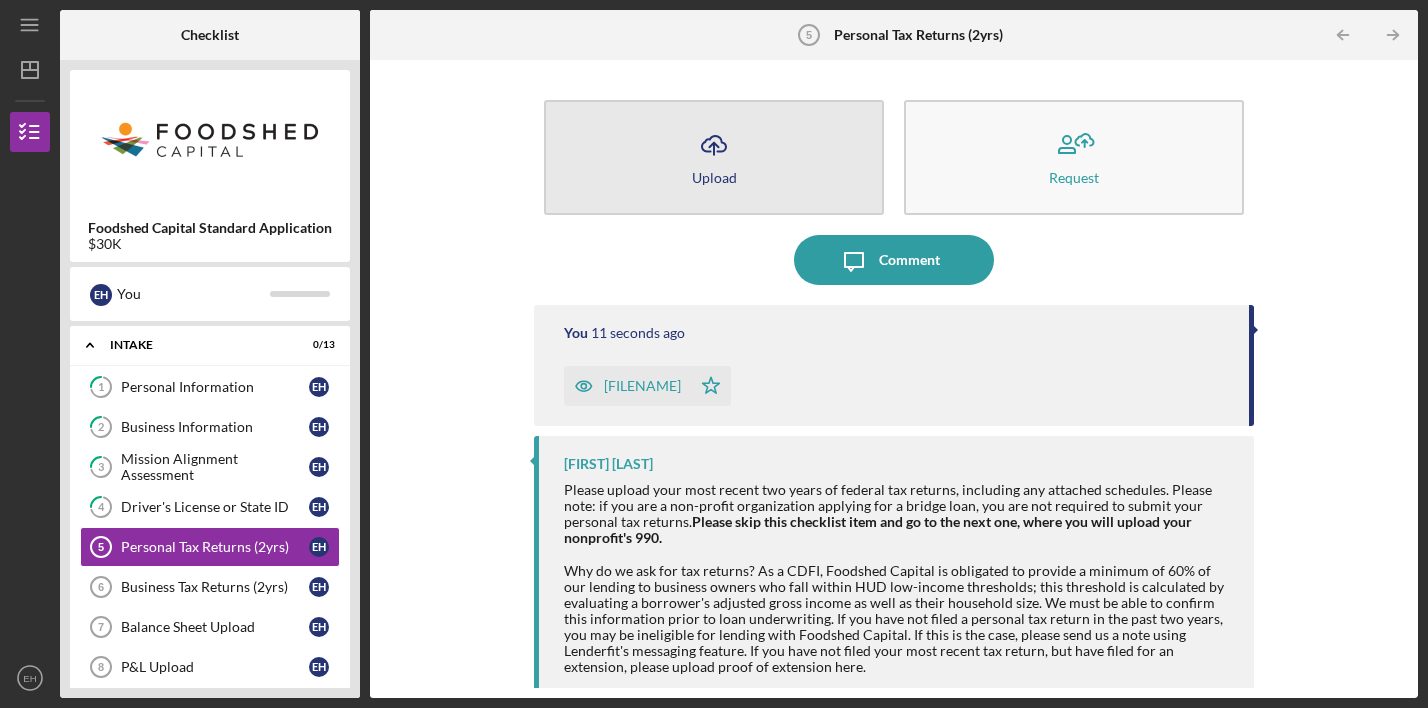 click on "Icon/Upload Upload" at bounding box center [714, 157] 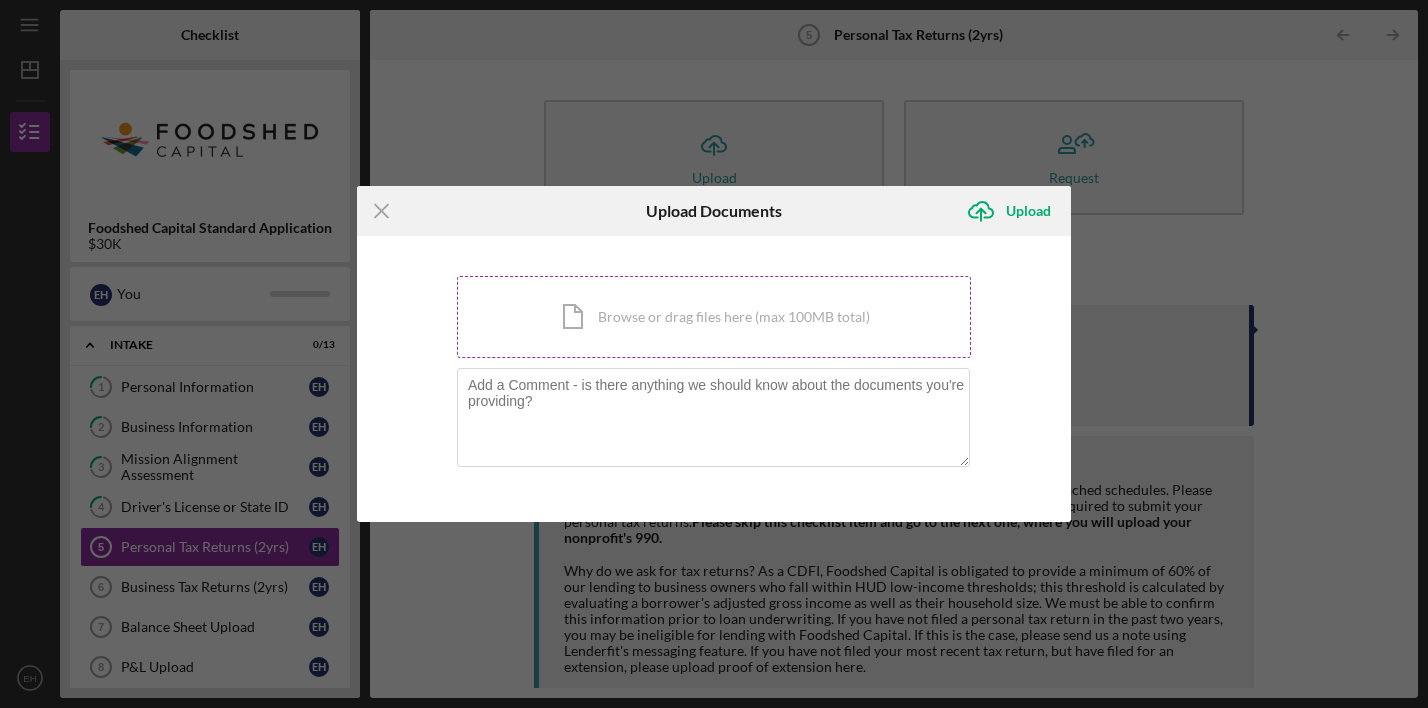 click on "Icon/Document Browse or drag files here (max 100MB total) Tap to choose files or take a photo" at bounding box center [714, 317] 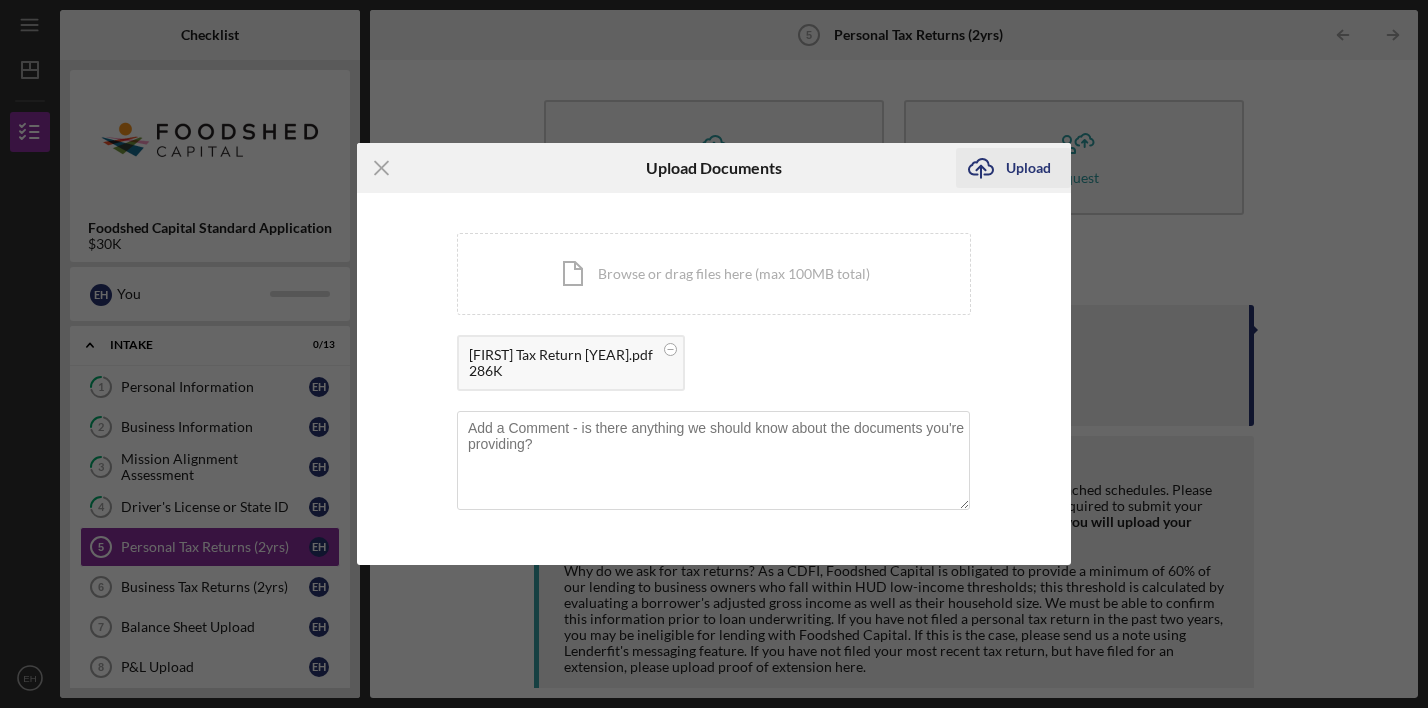 click on "Upload" at bounding box center (1028, 168) 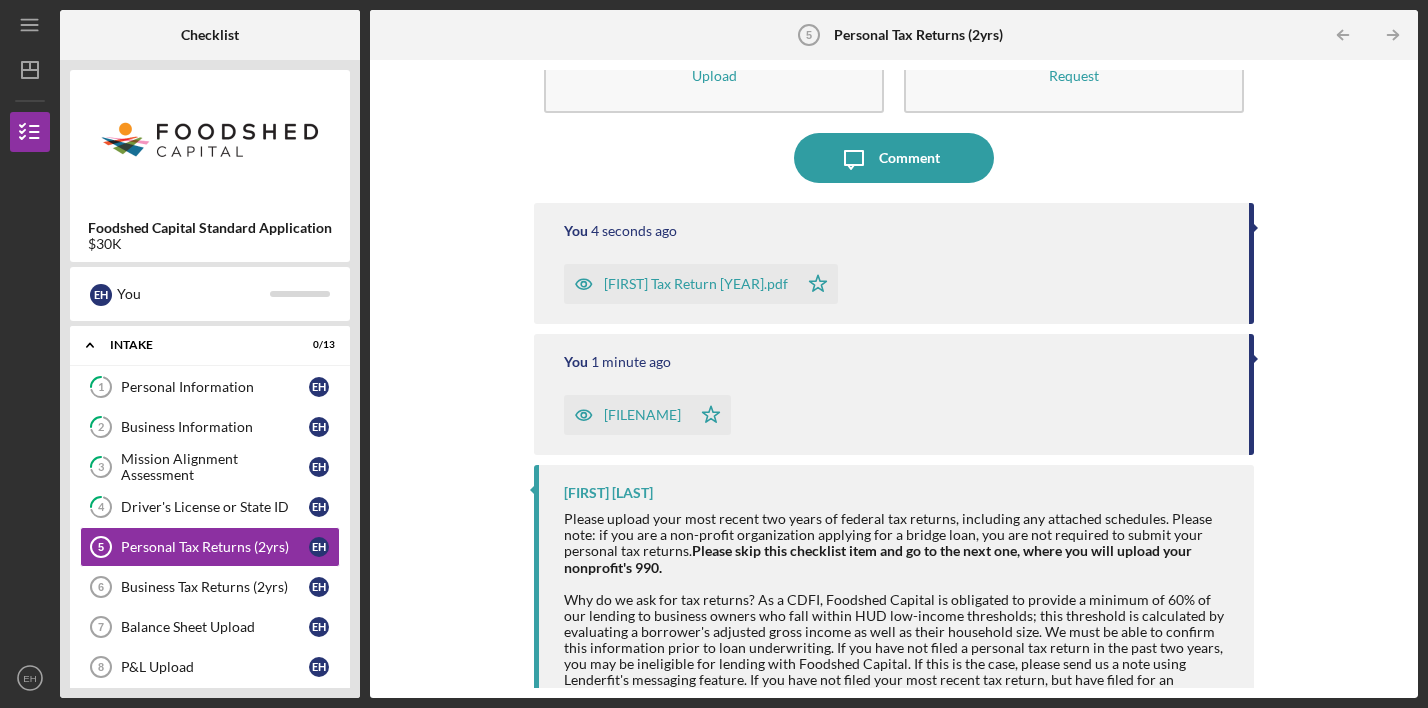 scroll, scrollTop: 139, scrollLeft: 0, axis: vertical 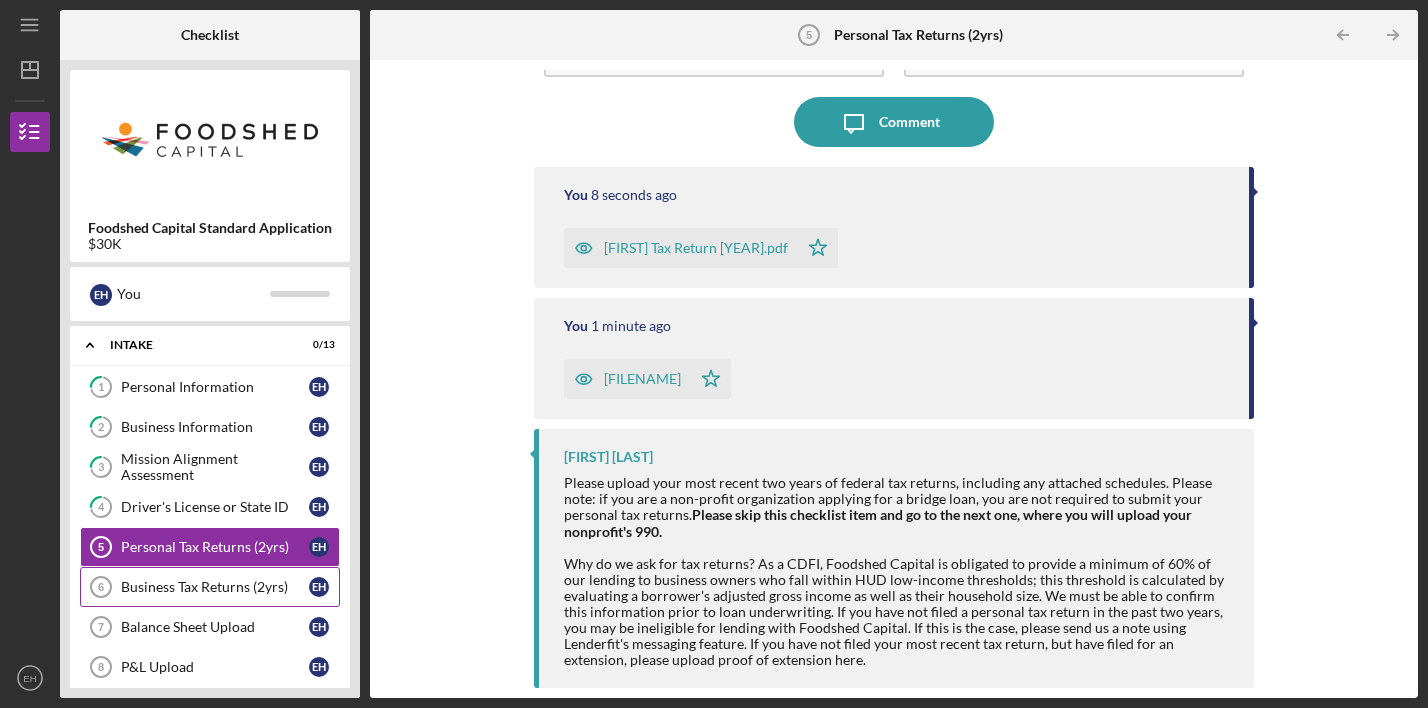 click on "Business Tax Returns (2yrs) 6 Business Tax Returns (2yrs) E H" at bounding box center [210, 587] 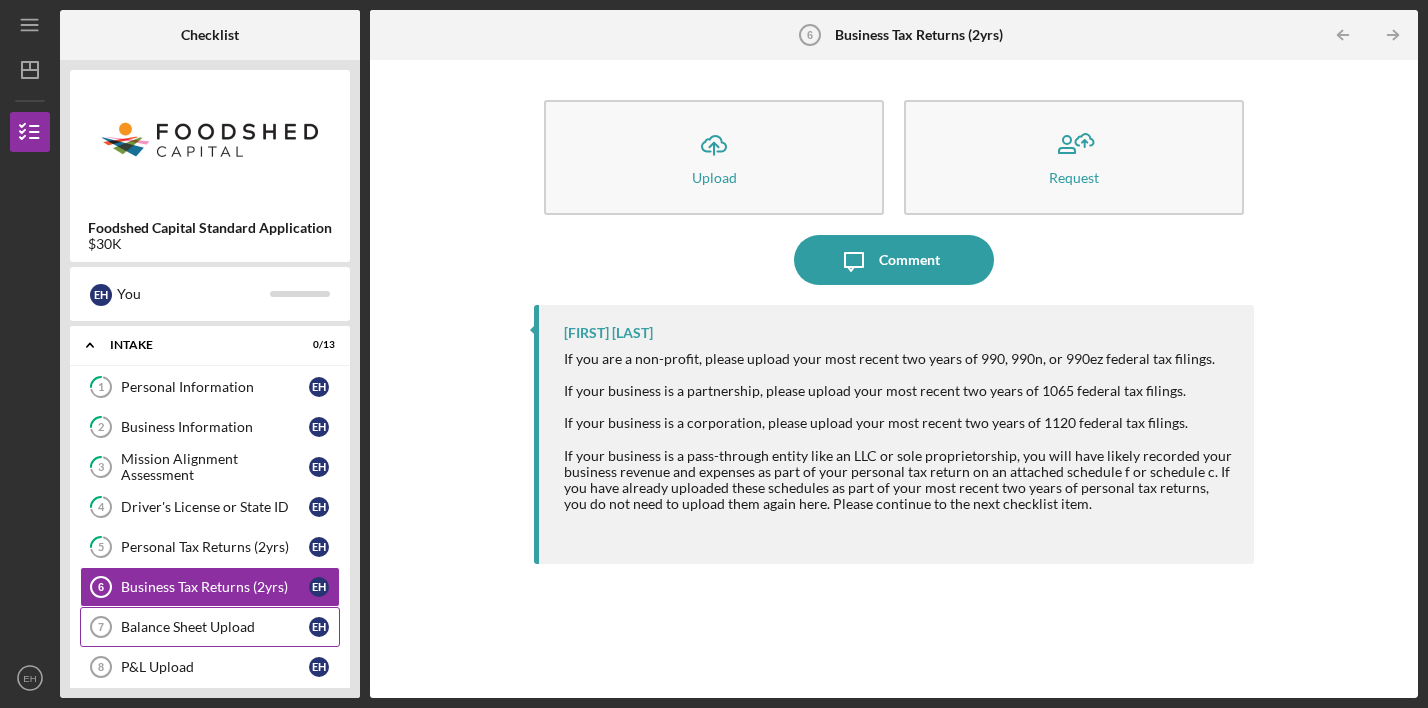 click on "Balance Sheet Upload" at bounding box center [215, 627] 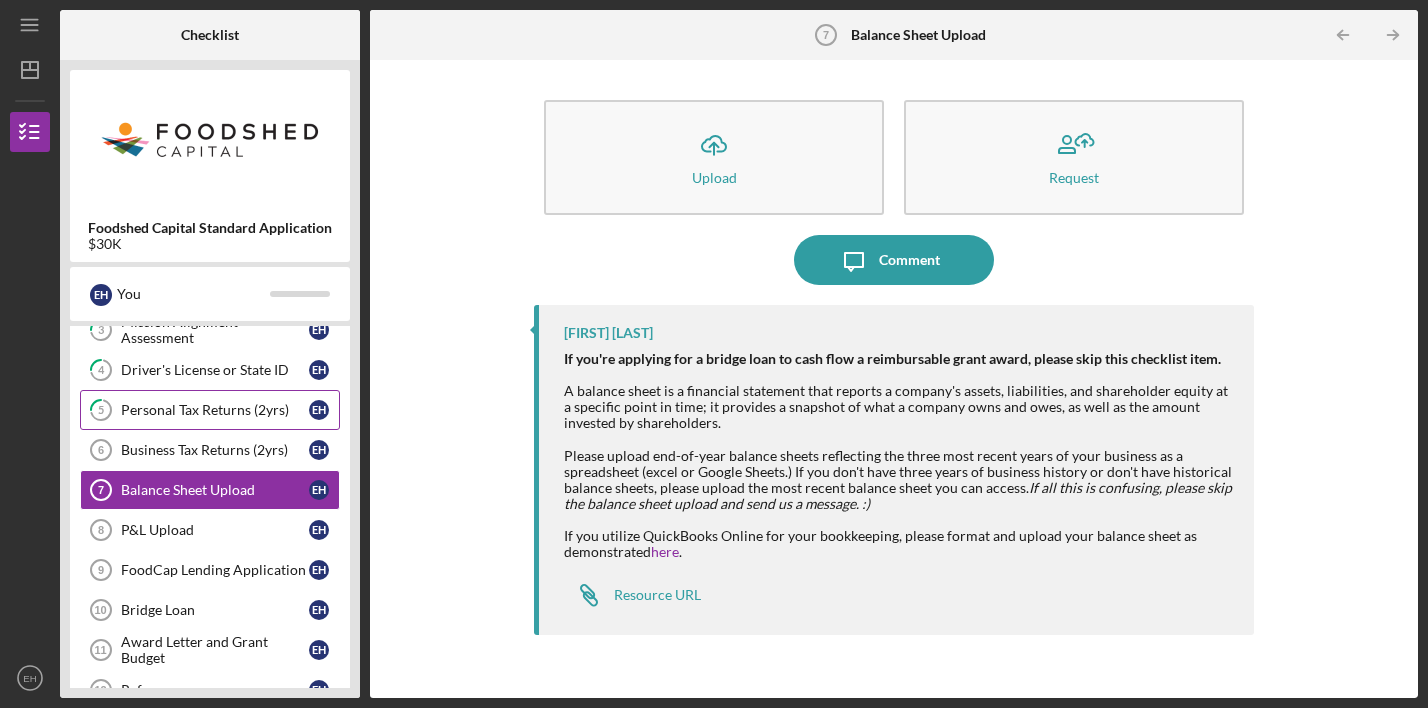 scroll, scrollTop: 149, scrollLeft: 0, axis: vertical 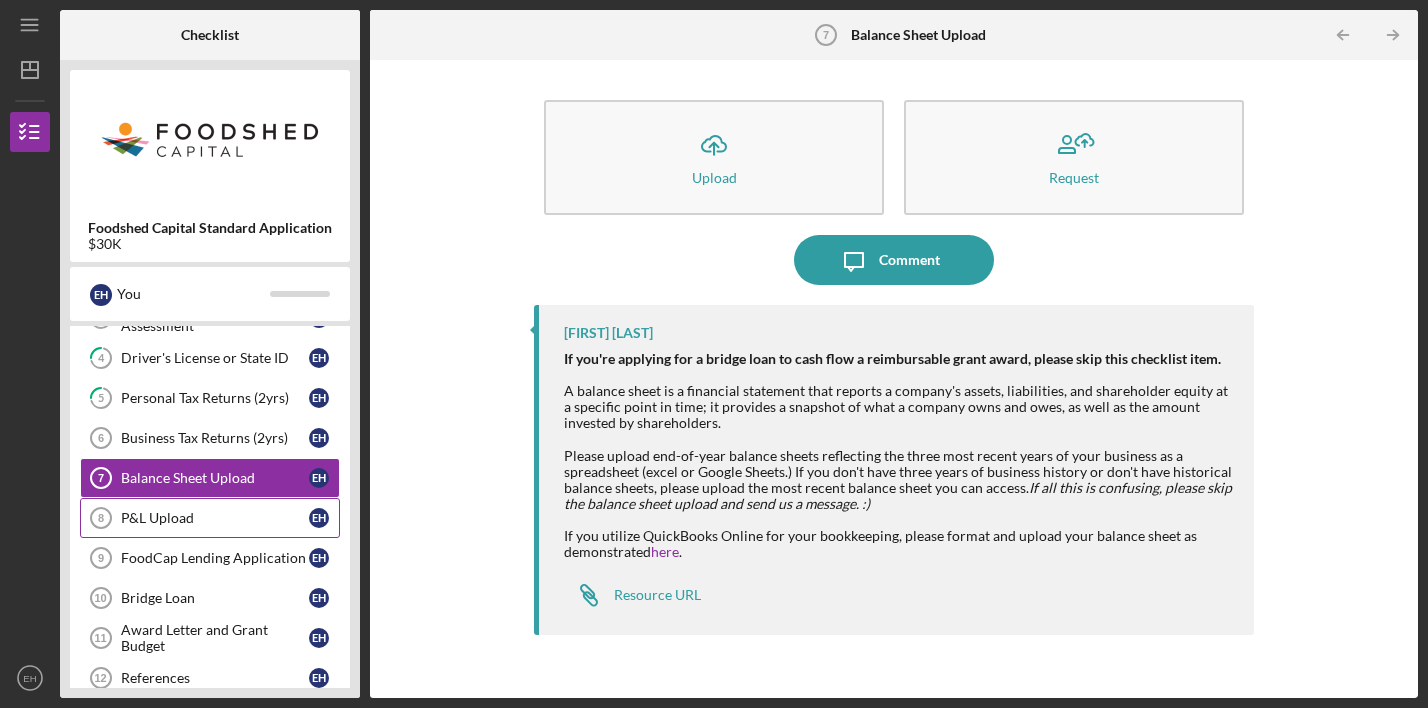 click on "P&L Upload" at bounding box center [215, 518] 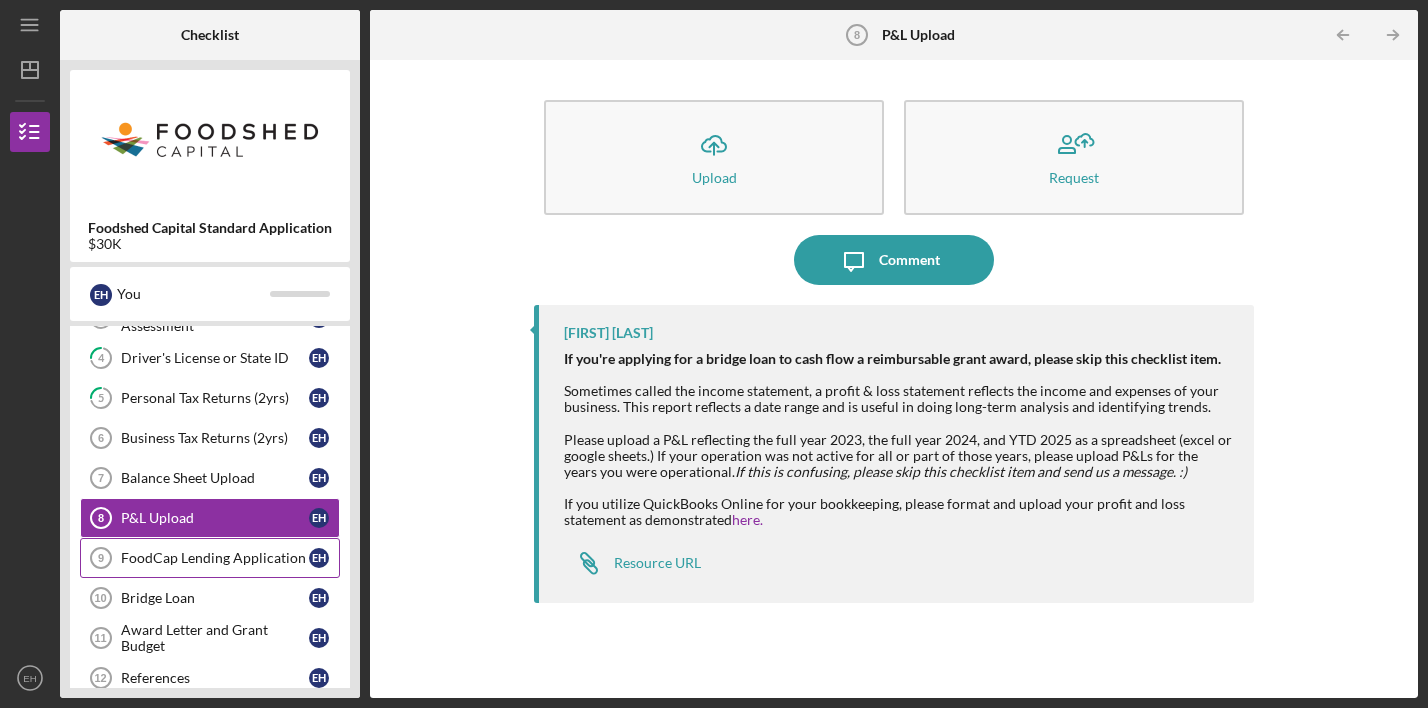 click on "FoodCap Lending Application 9 FoodCap Lending Application E [LAST]" at bounding box center [210, 558] 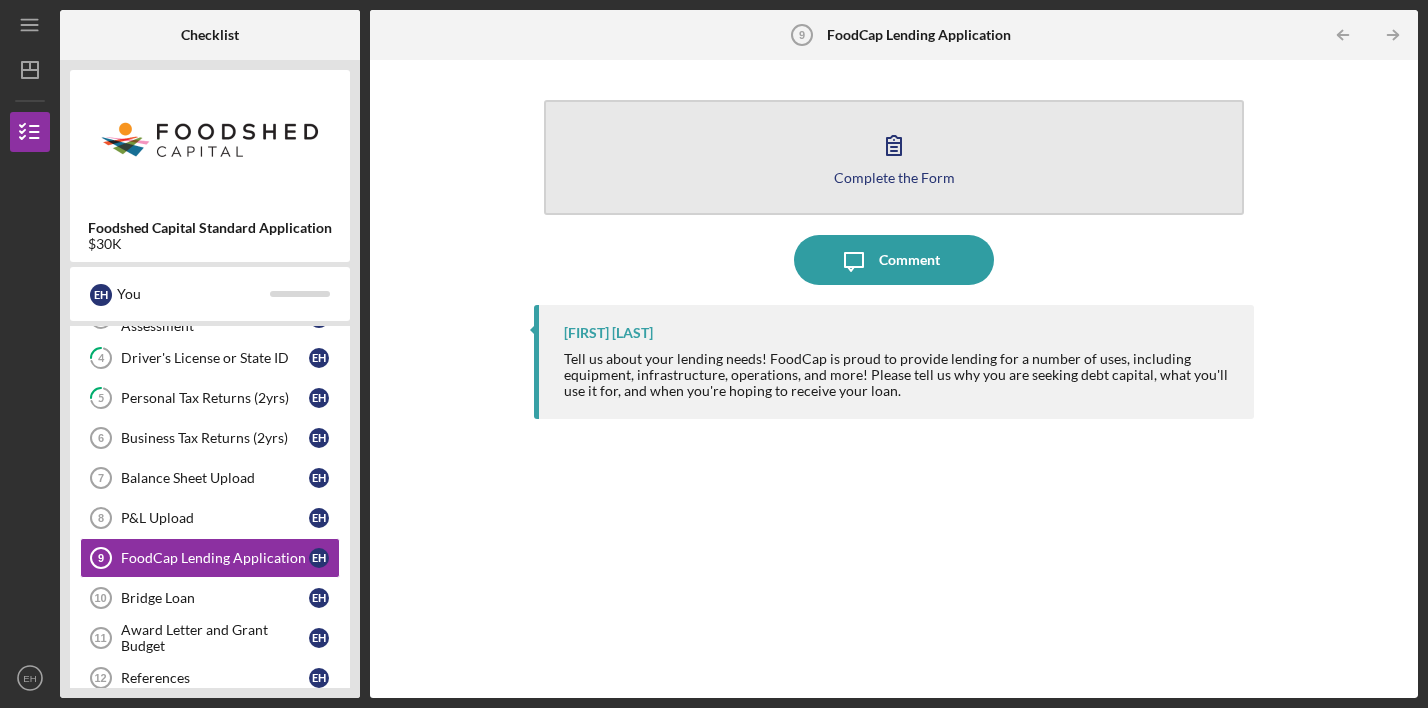 click on "Complete the Form Form" at bounding box center [894, 157] 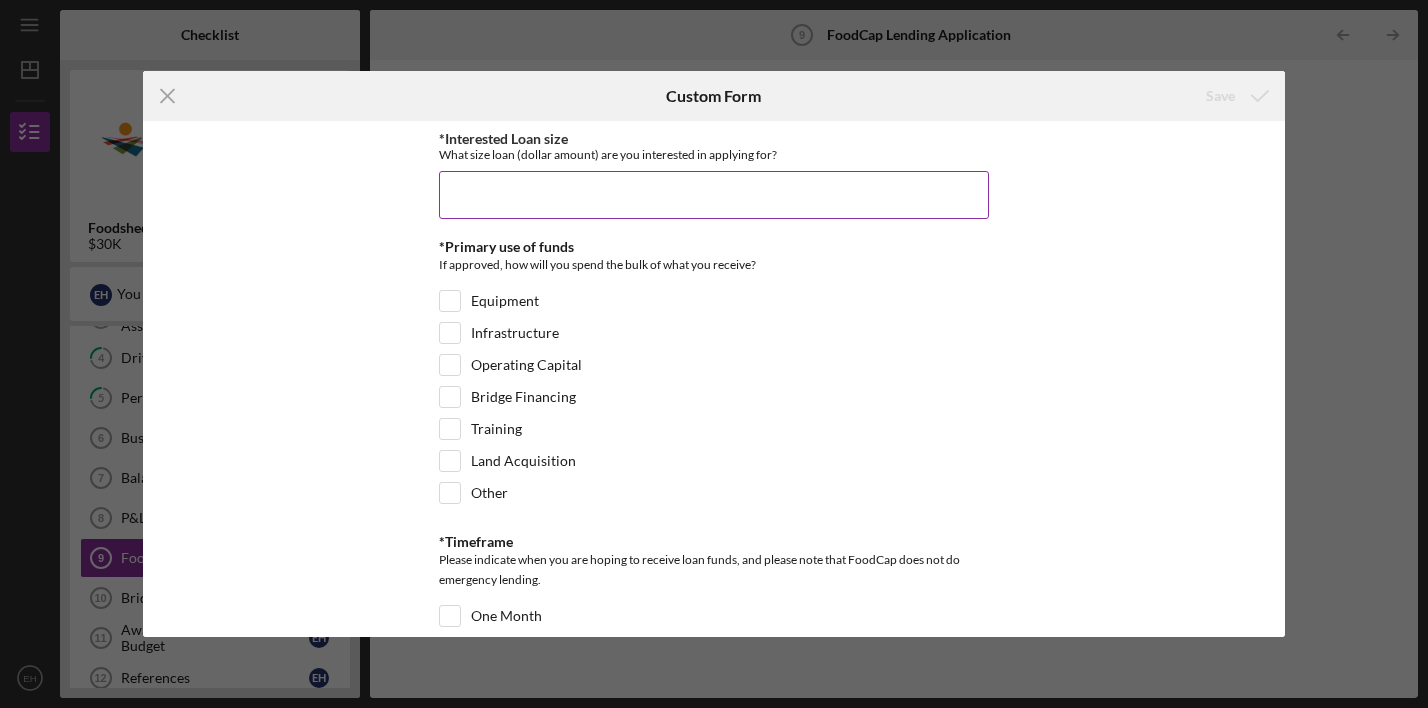 click on "*Interested Loan size" at bounding box center [714, 195] 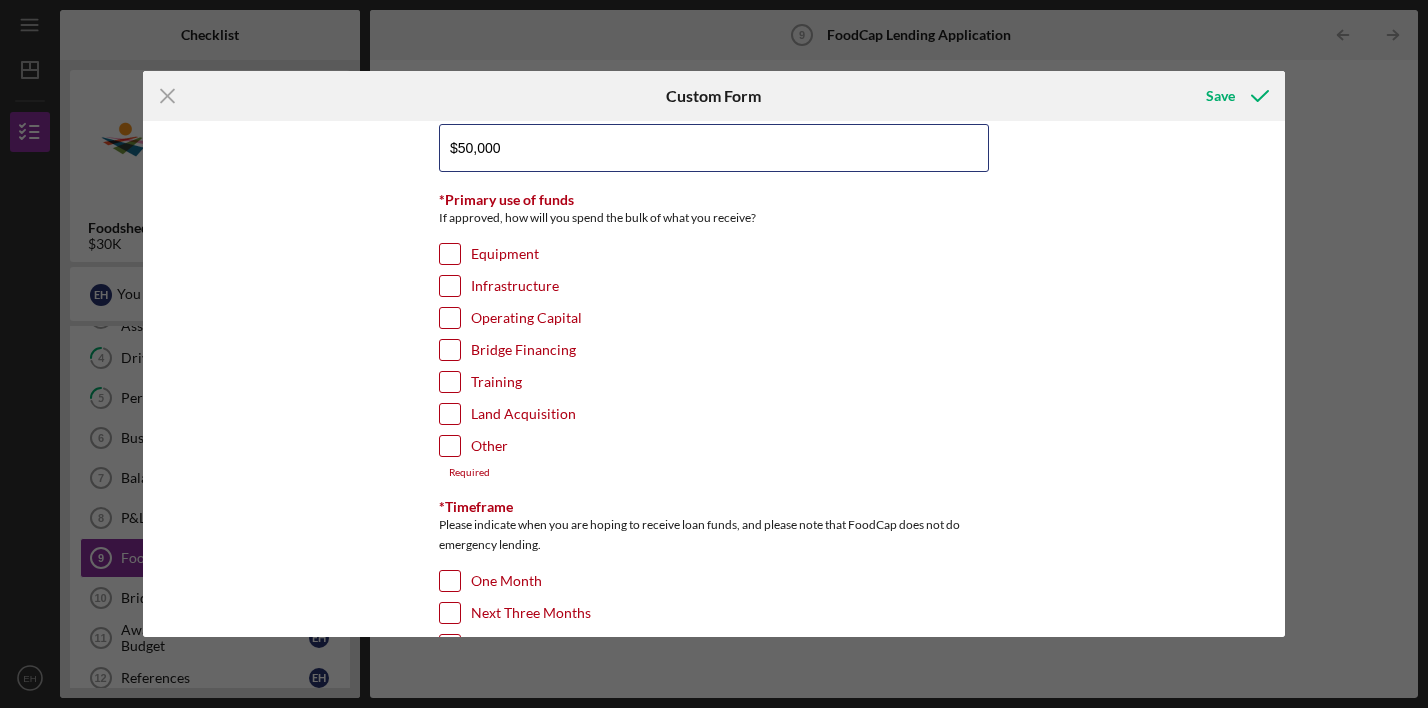 scroll, scrollTop: 45, scrollLeft: 0, axis: vertical 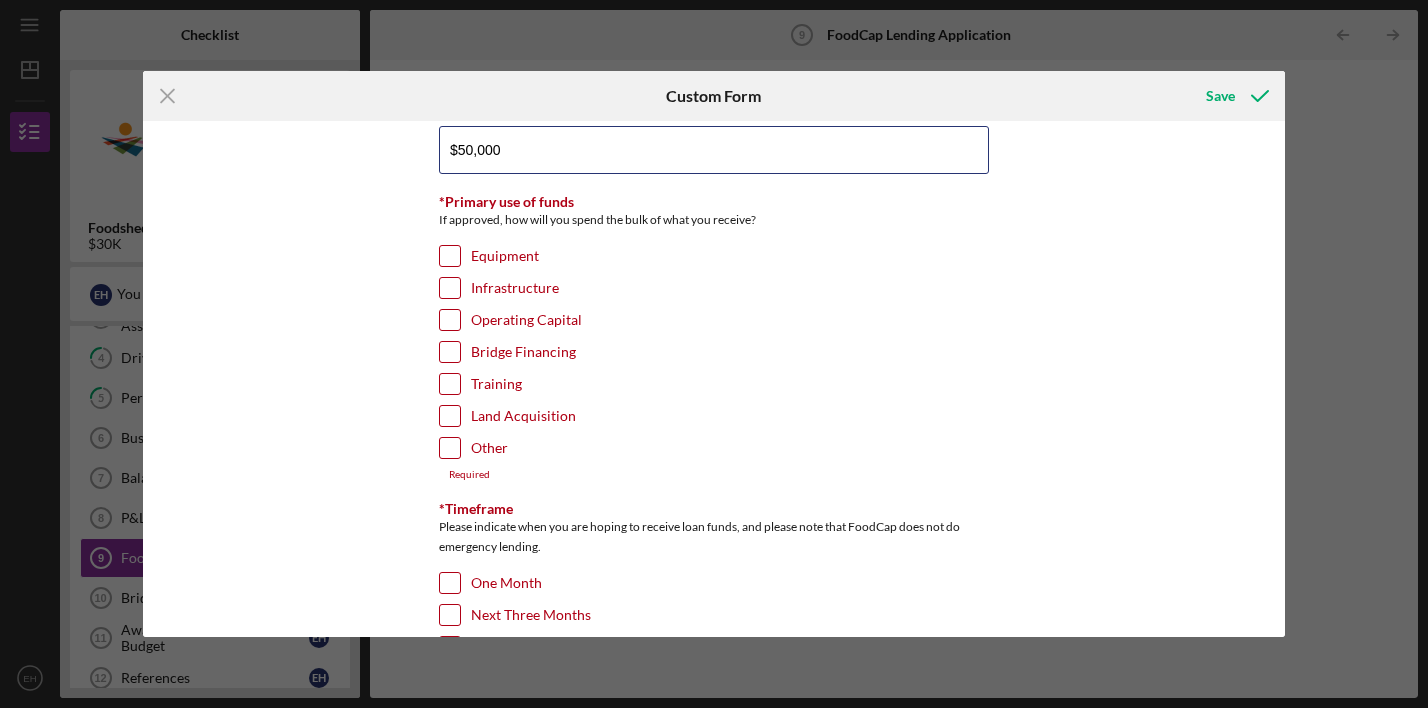 type on "$50,000" 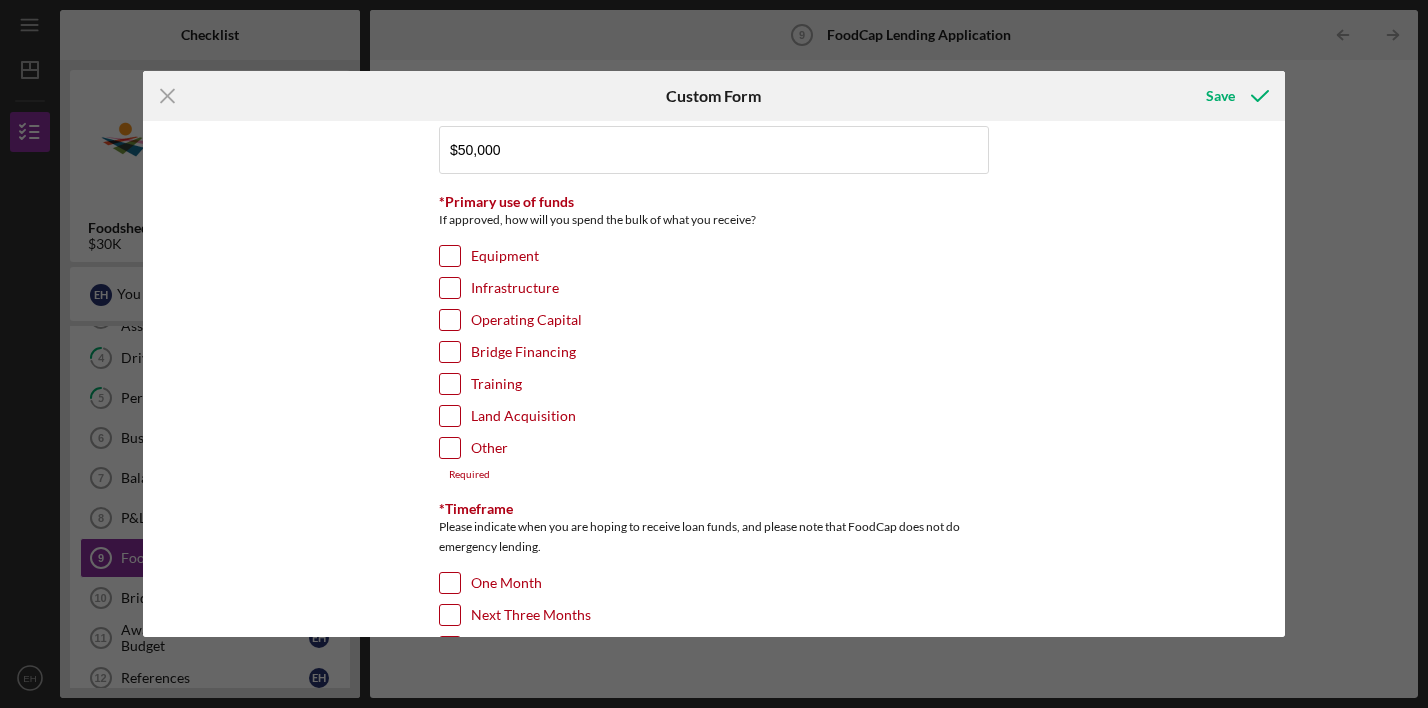 click on "Bridge Financing" at bounding box center [450, 352] 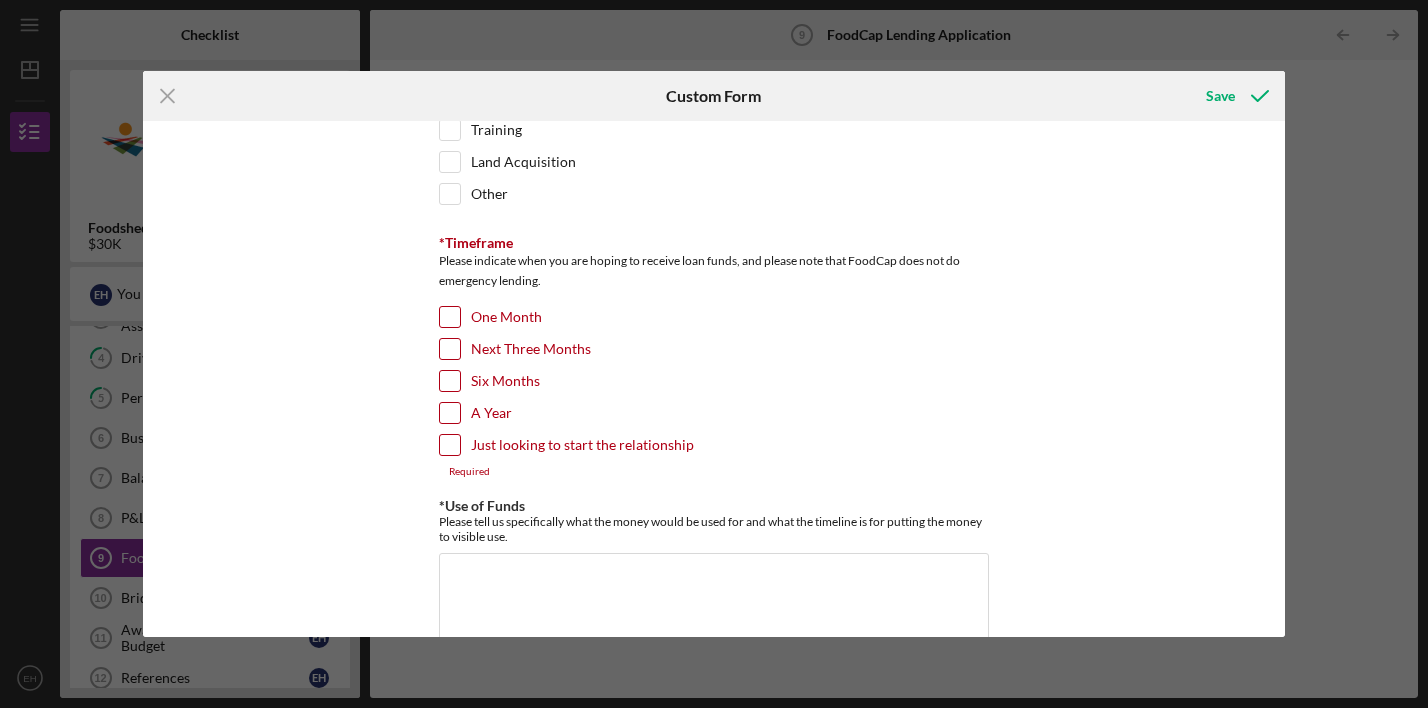 scroll, scrollTop: 303, scrollLeft: 0, axis: vertical 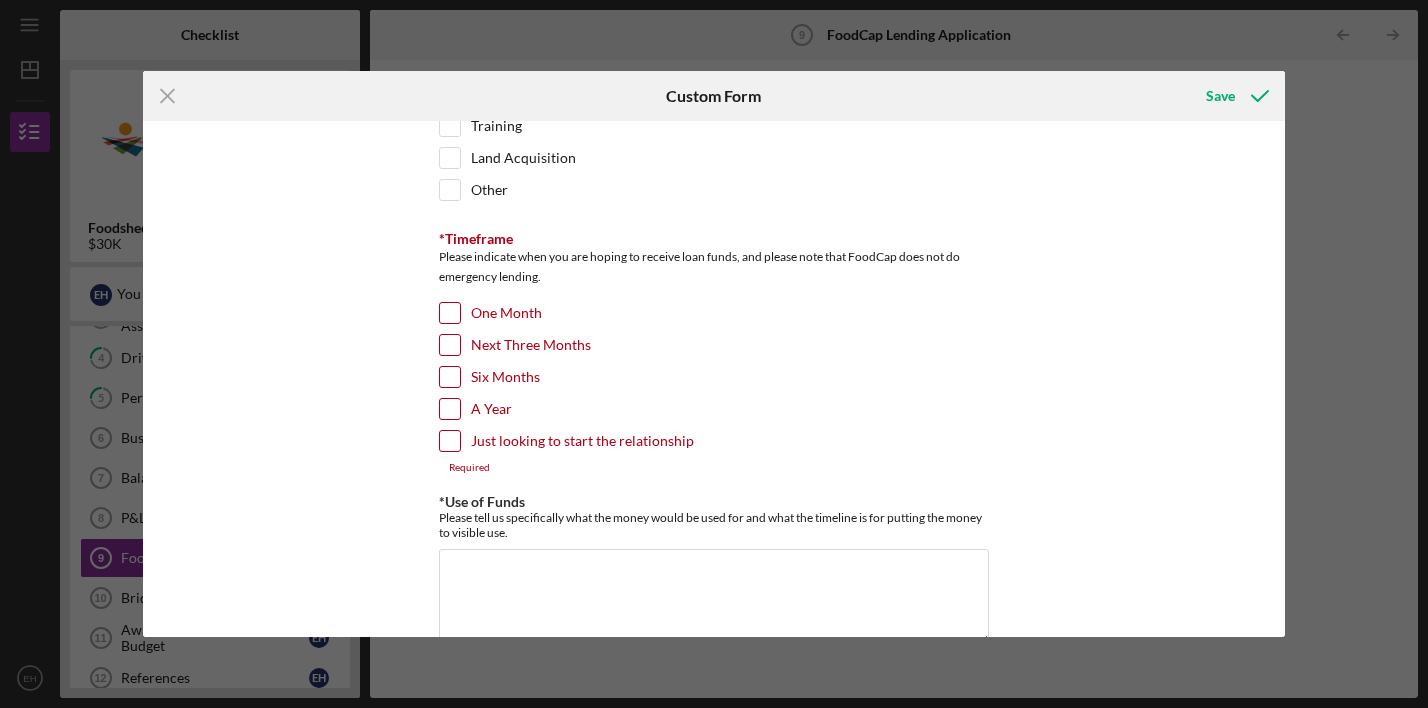 click on "One Month" at bounding box center [450, 313] 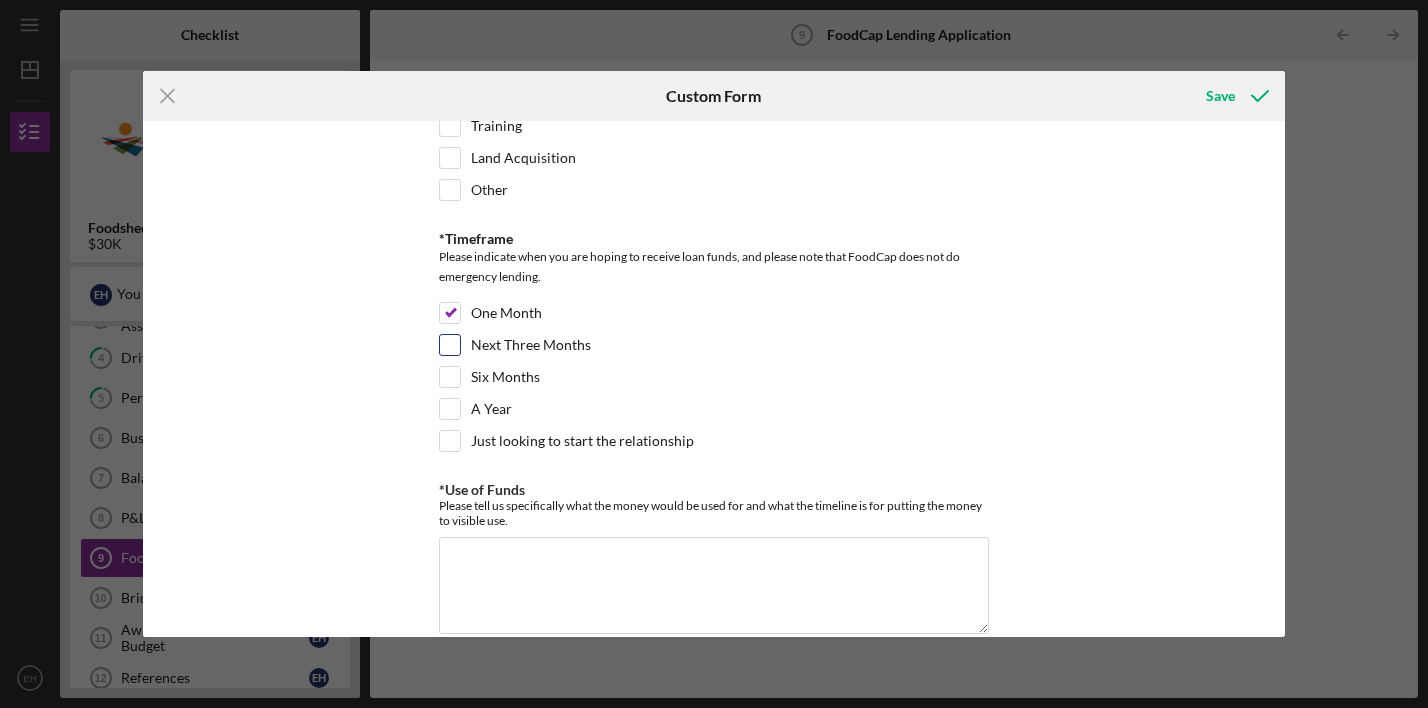 click on "Next Three Months" at bounding box center [450, 345] 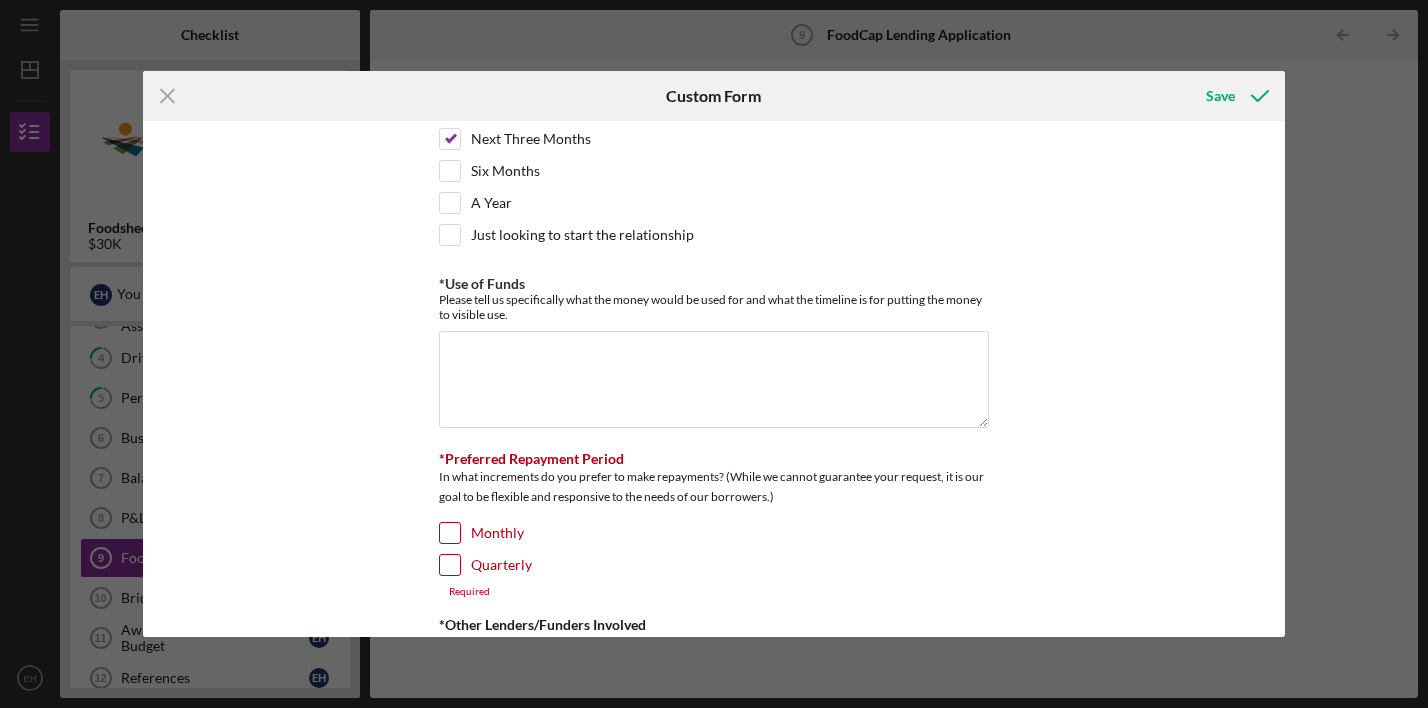 scroll, scrollTop: 514, scrollLeft: 0, axis: vertical 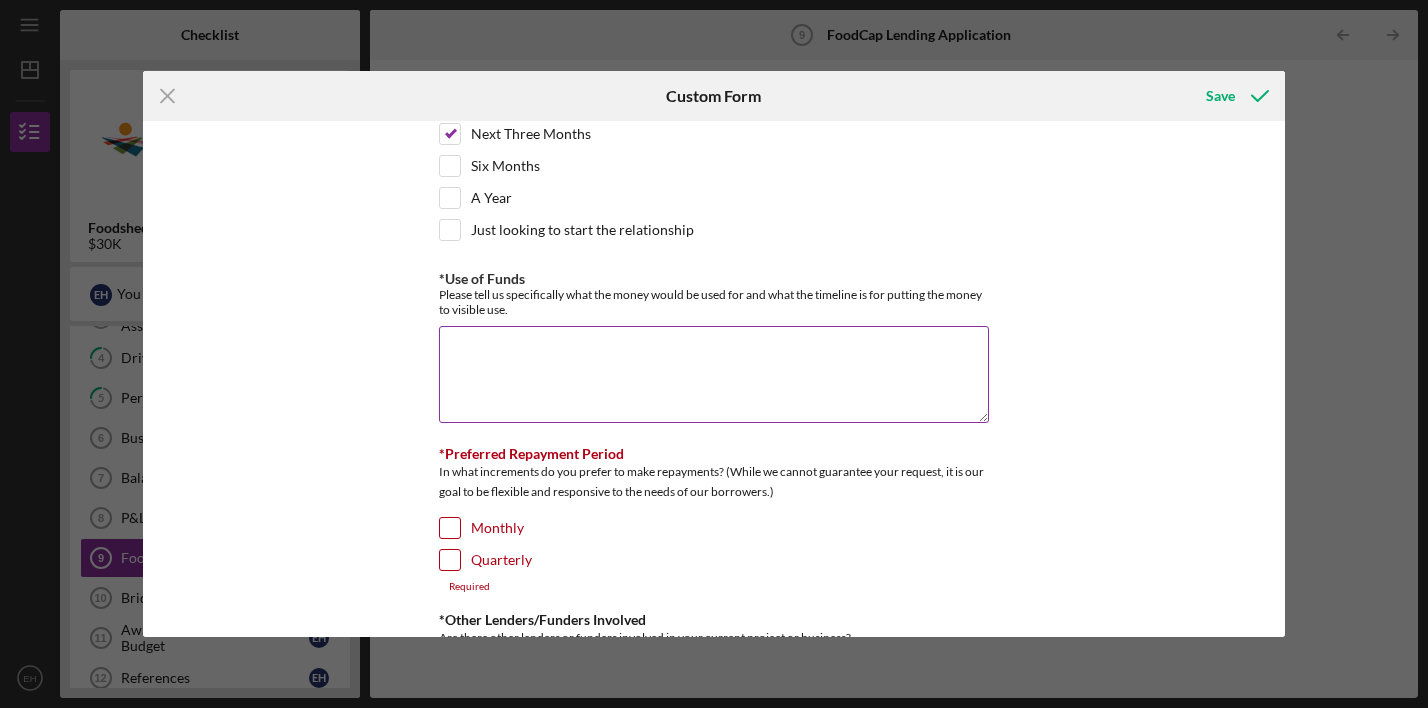 click on "*Use of Funds" at bounding box center (714, 374) 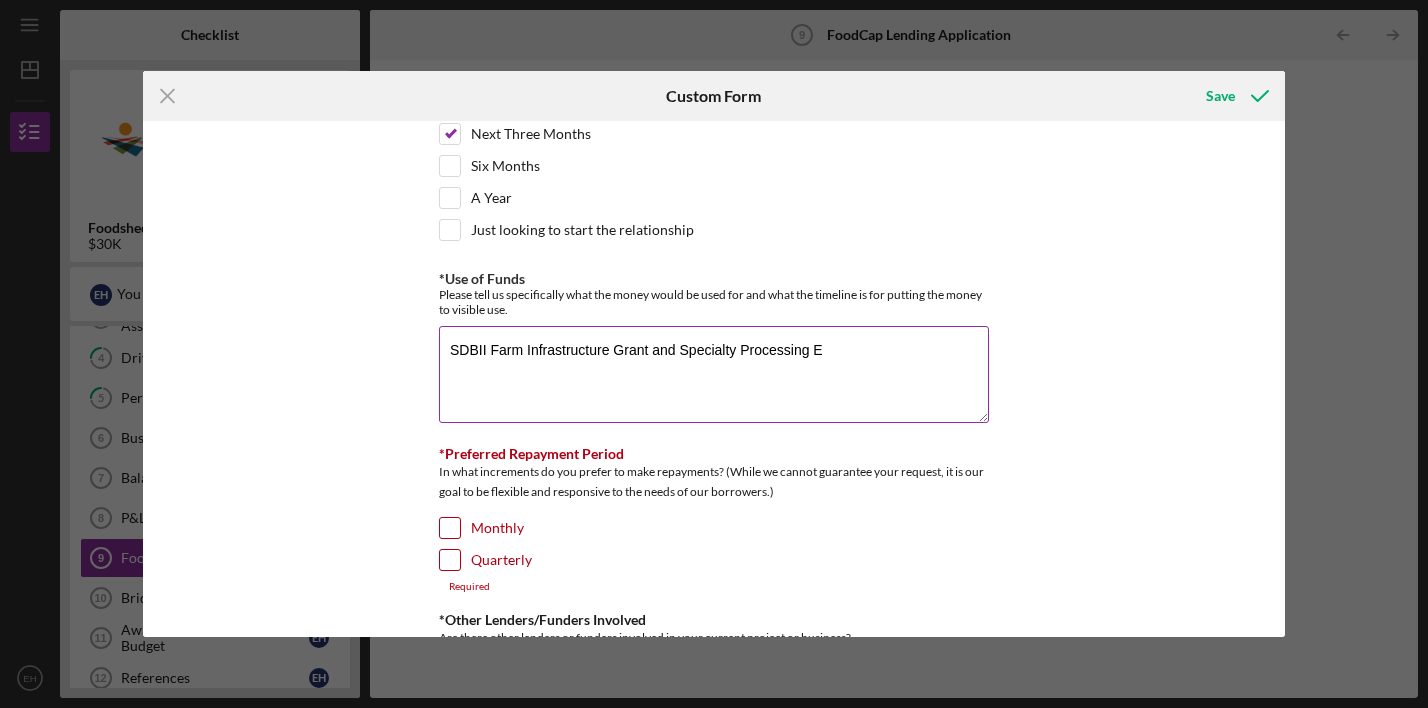 click on "SDBII Farm Infrastructure Grant and Specialty Processing E" at bounding box center [714, 374] 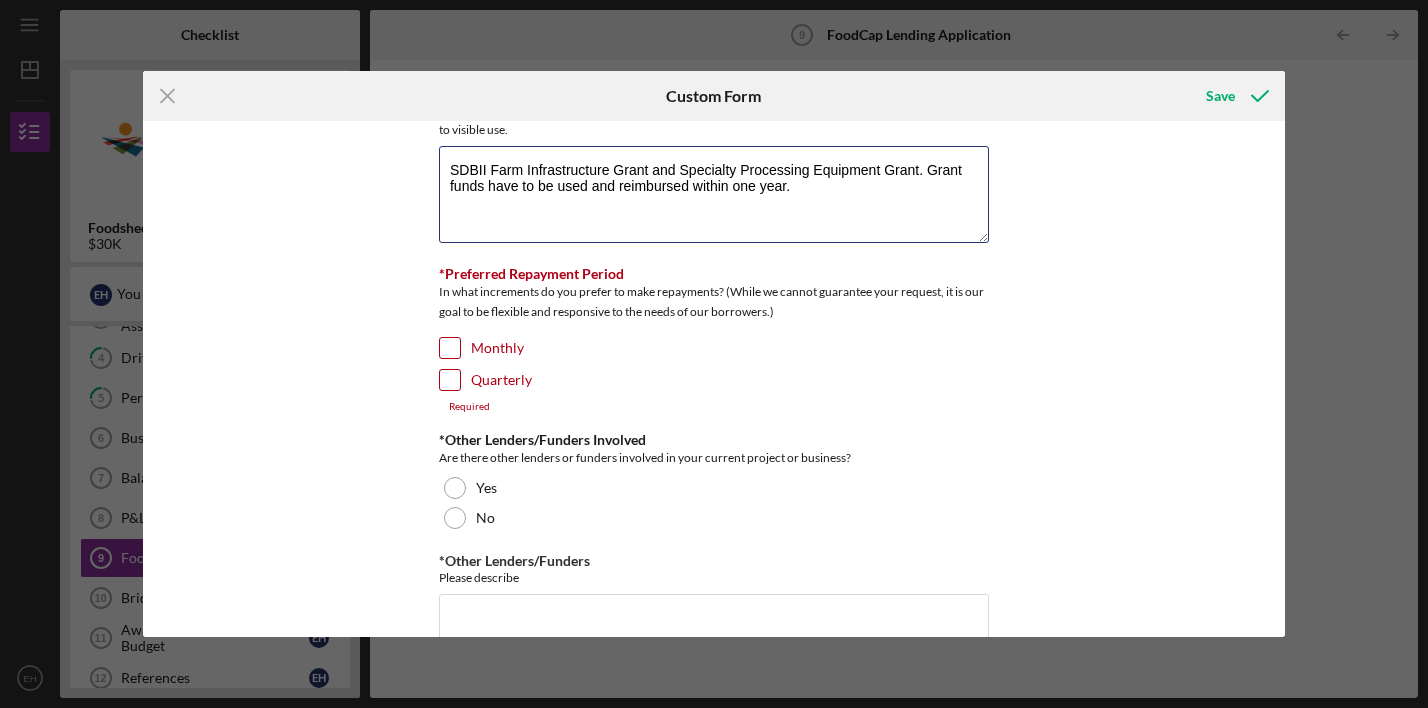 scroll, scrollTop: 699, scrollLeft: 0, axis: vertical 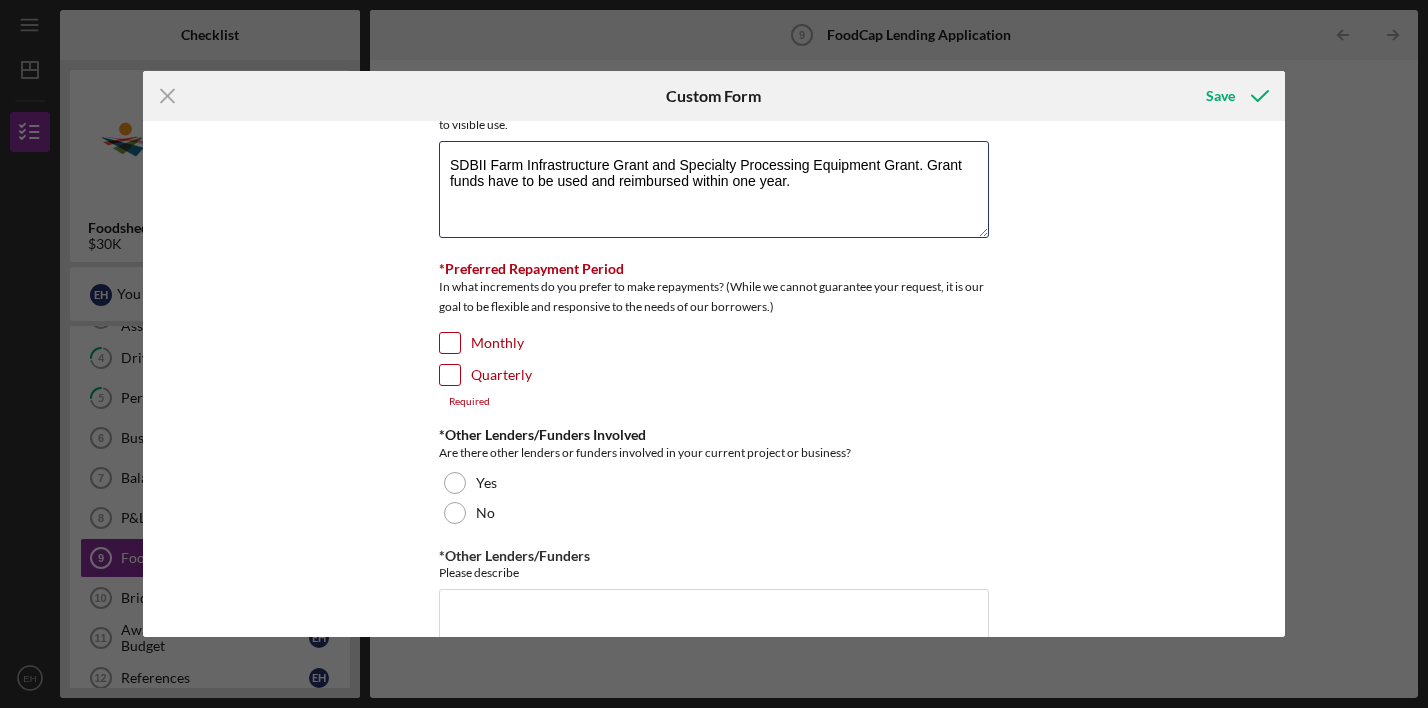 type on "SDBII Farm Infrastructure Grant and Specialty Processing Equipment Grant. Grant funds have to be used and reimbursed within one year." 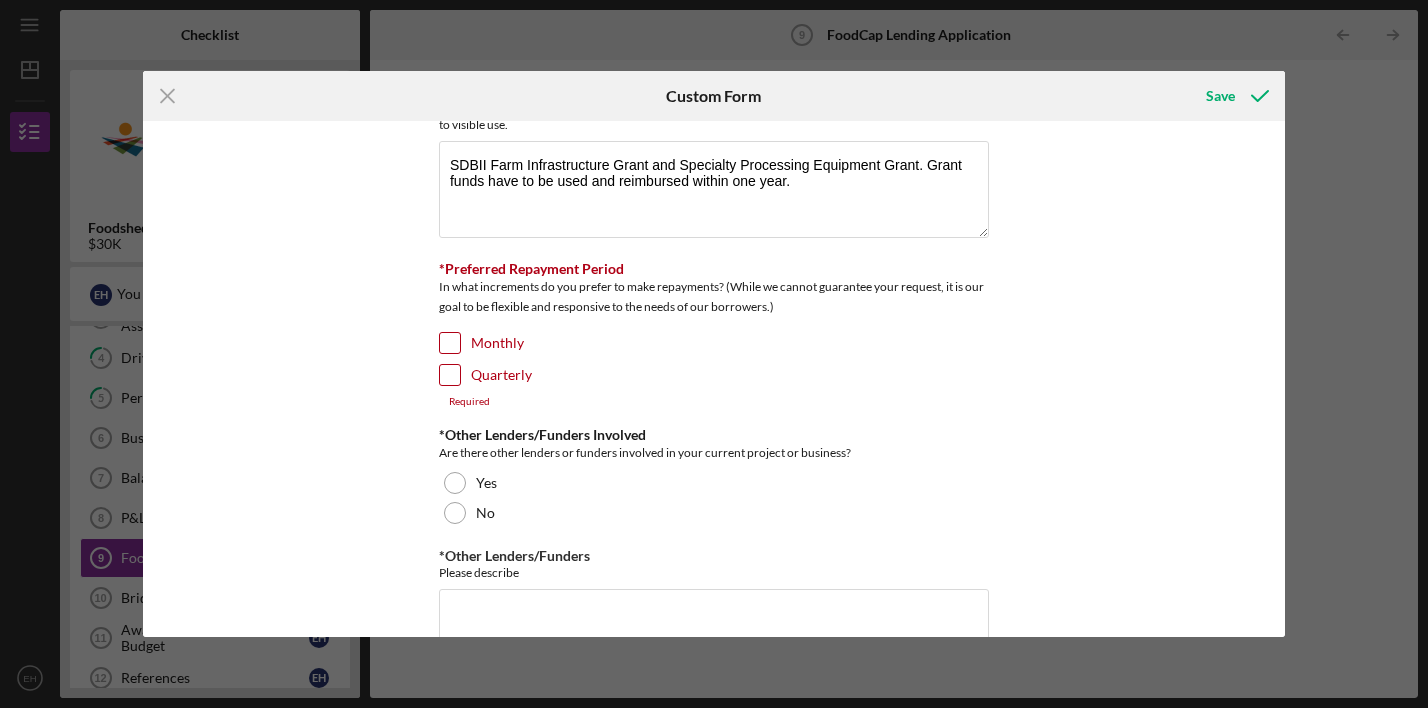 click on "Quarterly" at bounding box center [450, 375] 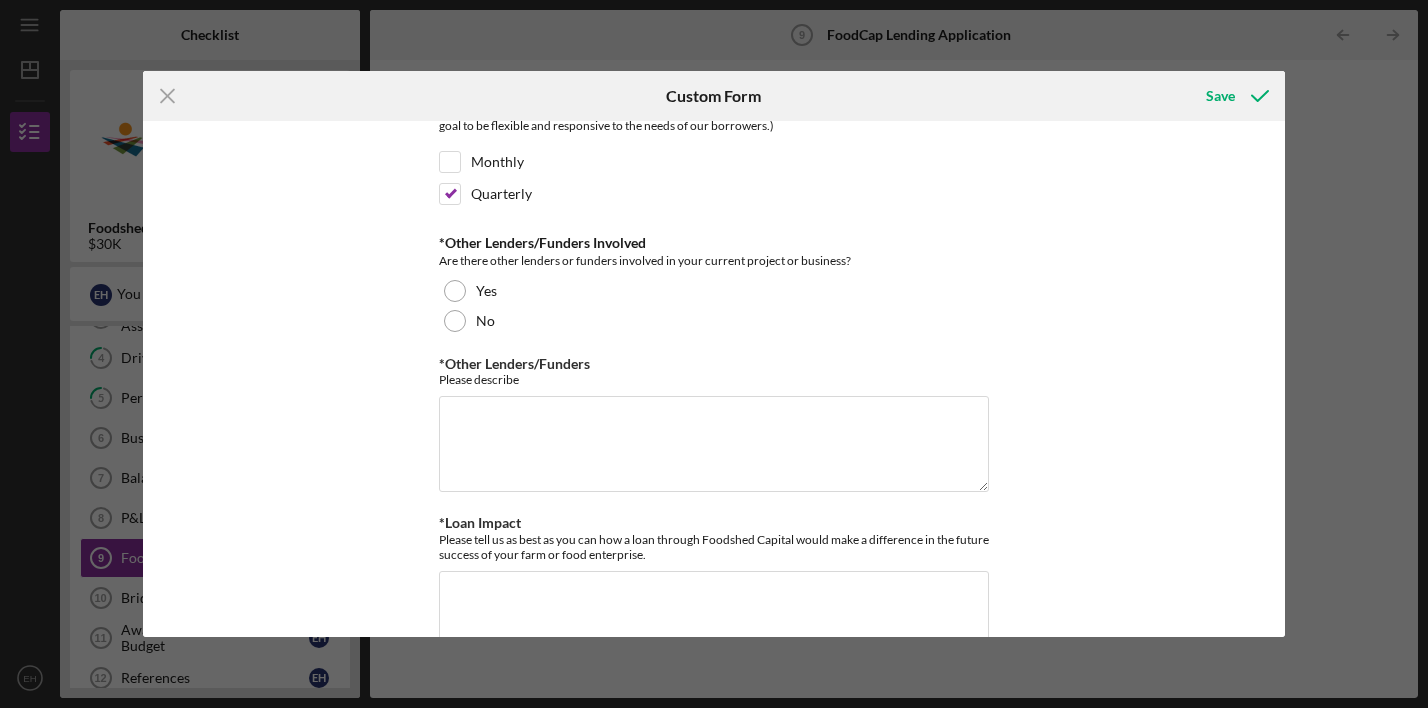 scroll, scrollTop: 882, scrollLeft: 0, axis: vertical 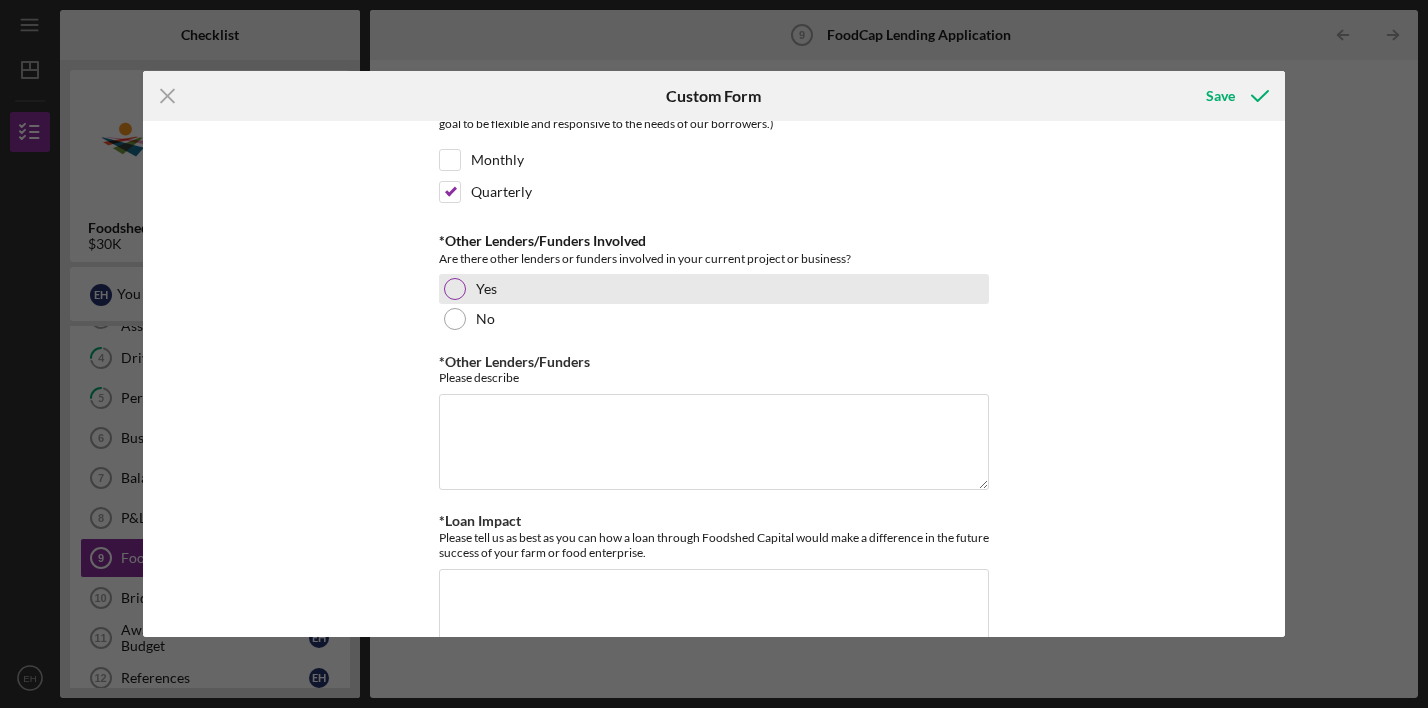 click at bounding box center (455, 289) 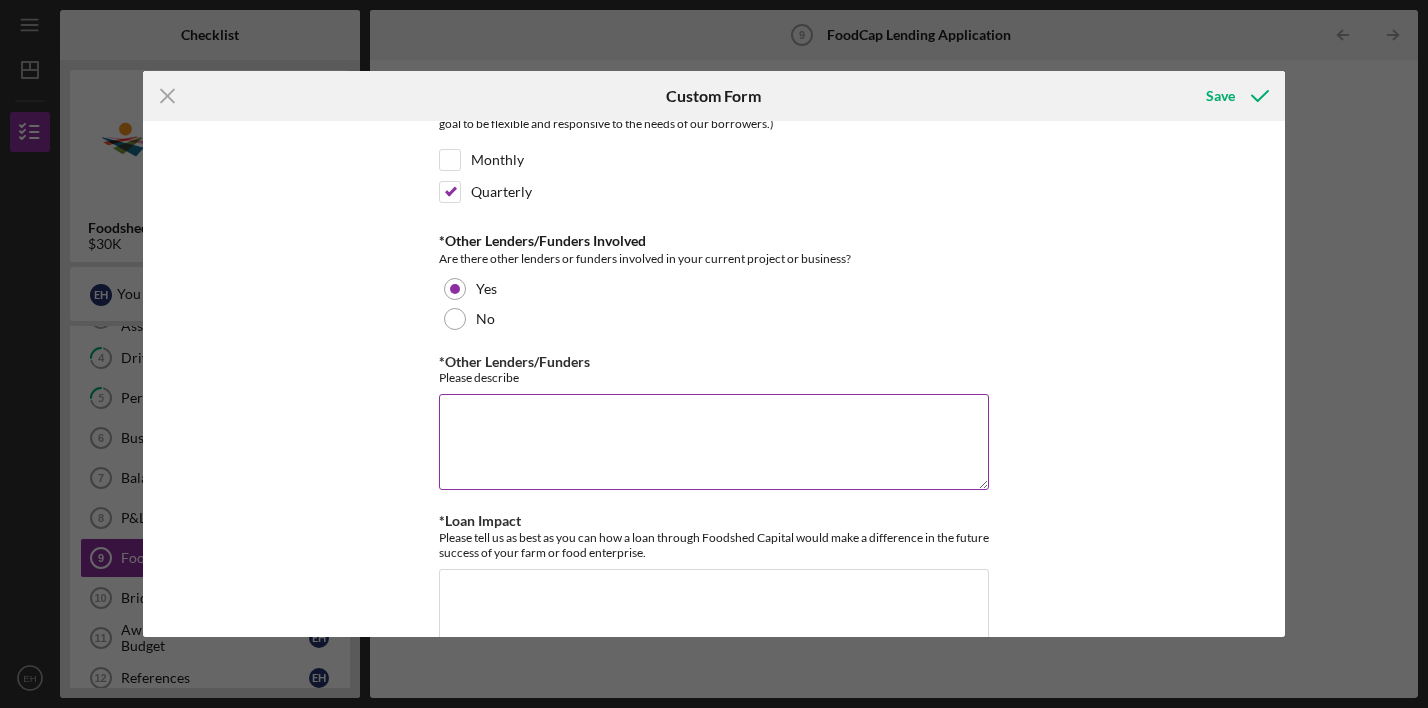 click on "*Other Lenders/Funders" at bounding box center (714, 442) 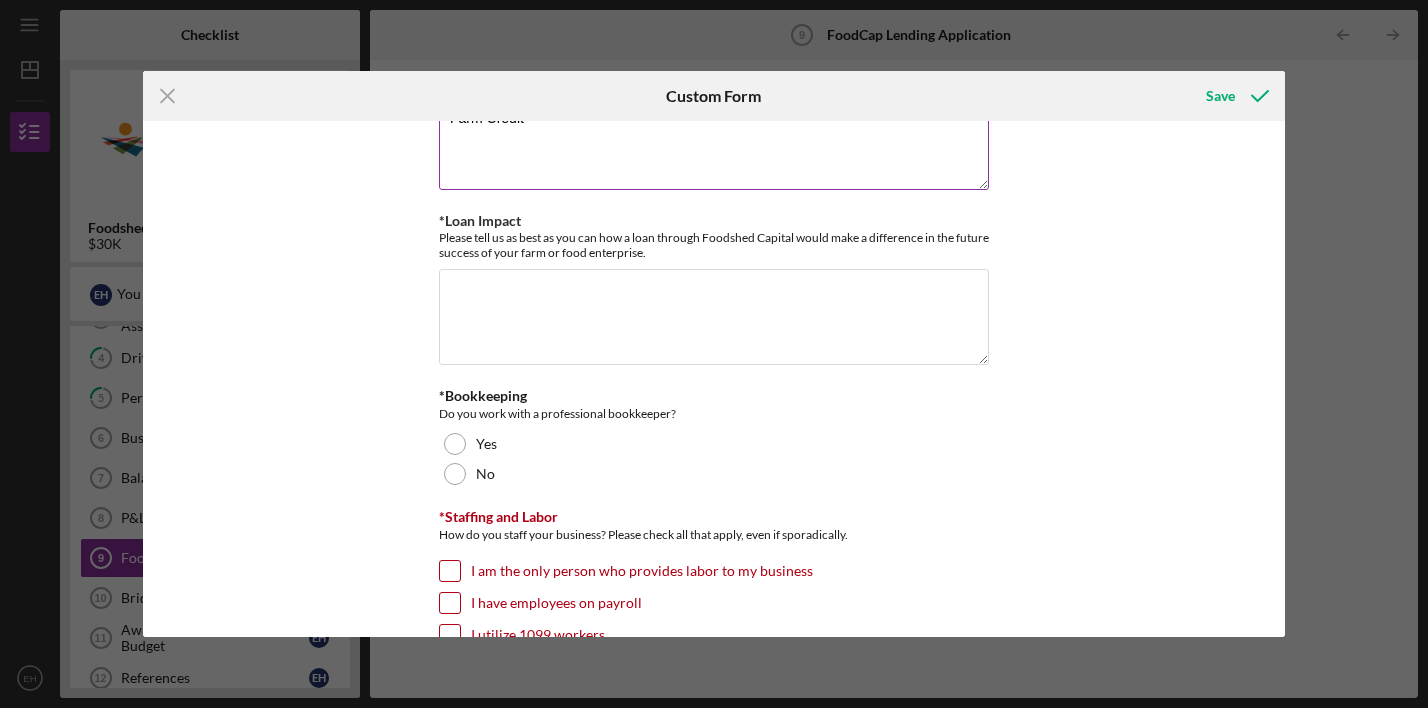 scroll, scrollTop: 1183, scrollLeft: 0, axis: vertical 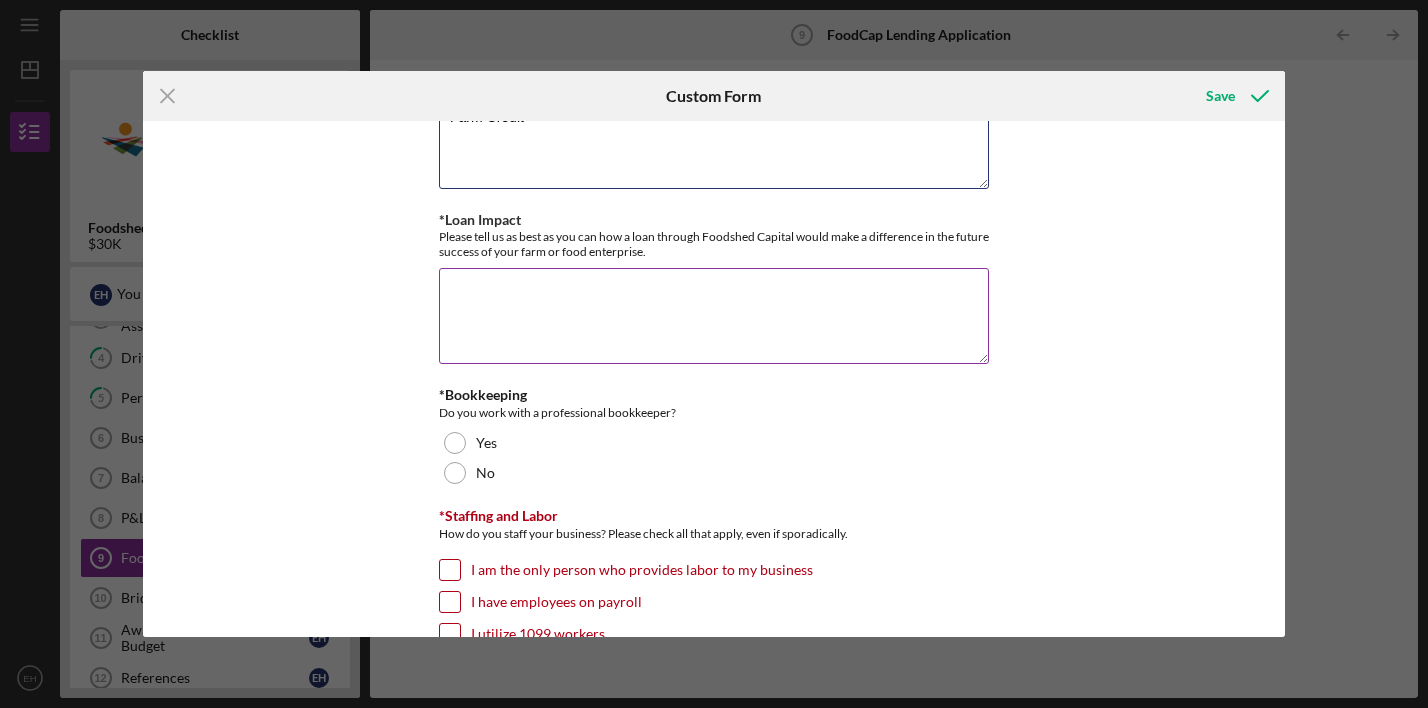 type on "Farm Credit" 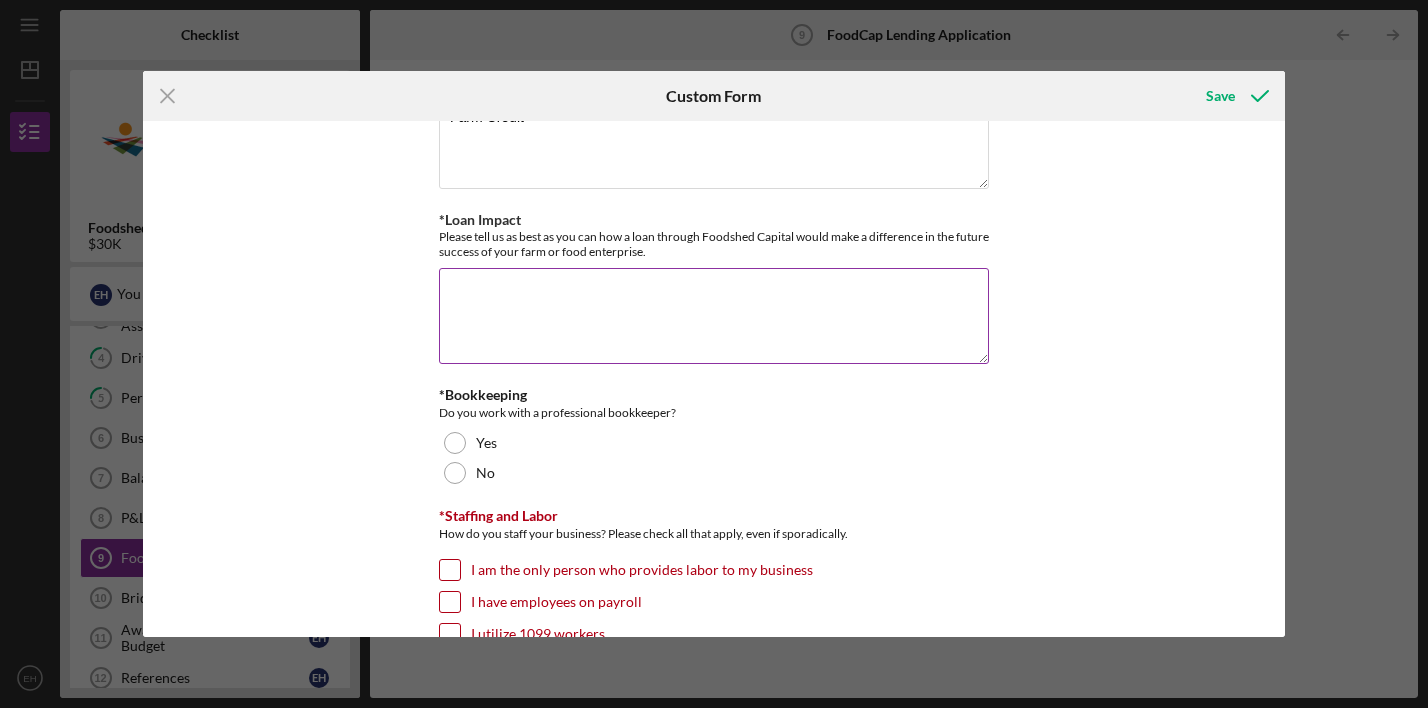 click on "*Loan Impact" at bounding box center [714, 316] 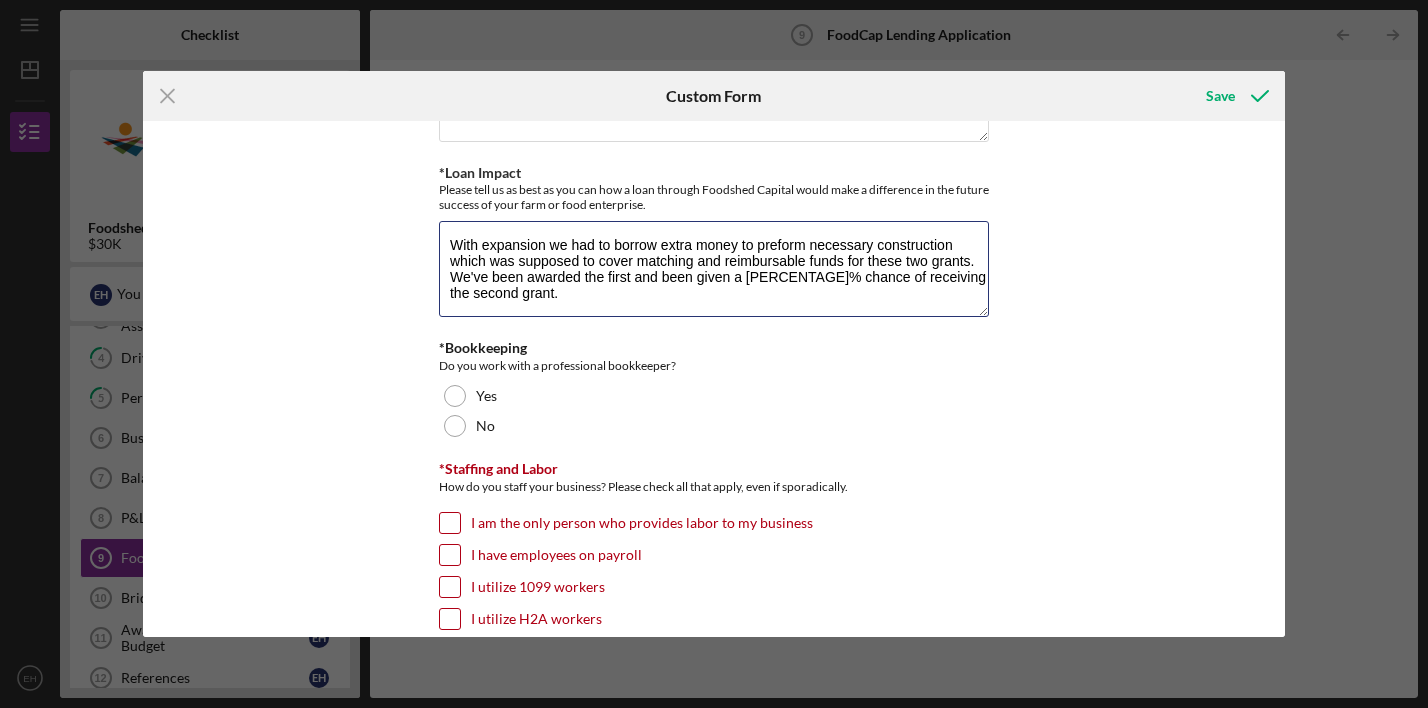 scroll, scrollTop: 1239, scrollLeft: 0, axis: vertical 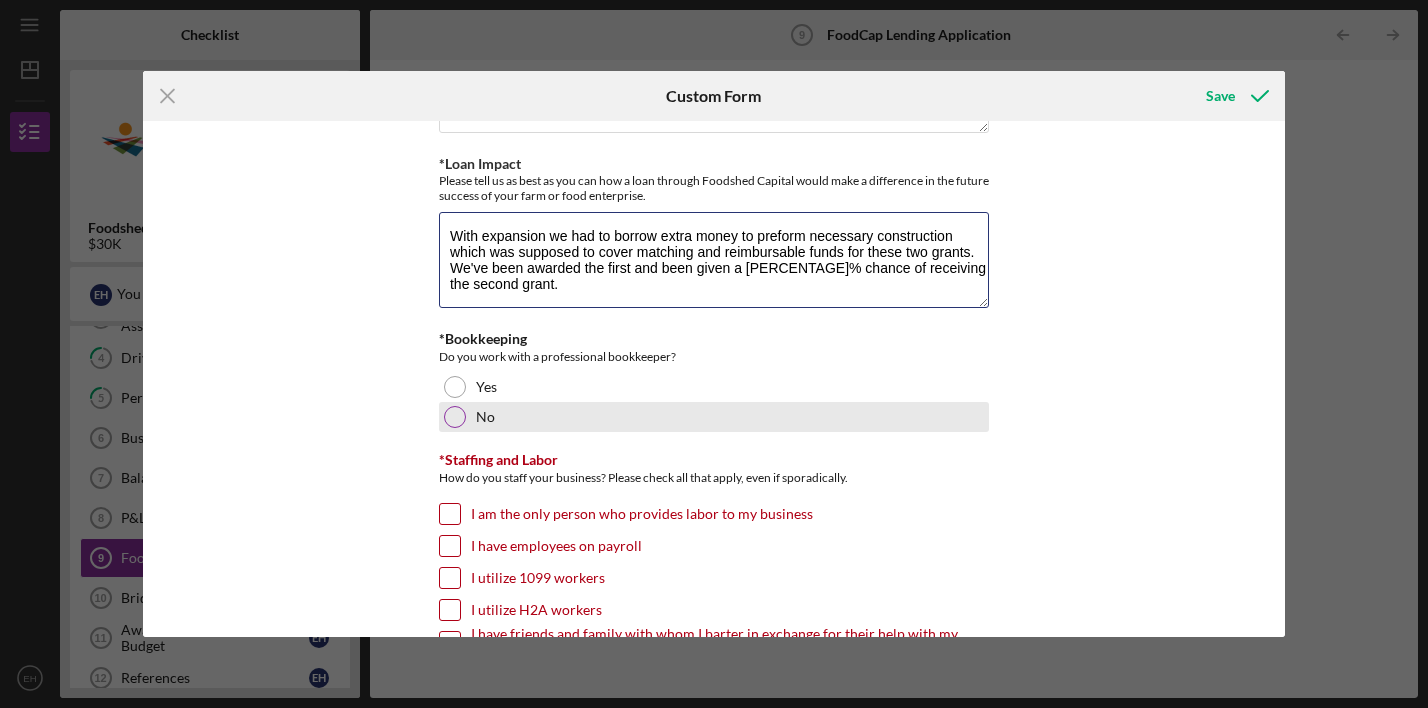 type on "With expansion we had to borrow extra money to preform necessary construction which was supposed to cover matching and reimbursable funds for these two grants. We've been awarded the first and been given a [PERCENTAGE]% chance of receiving the second grant." 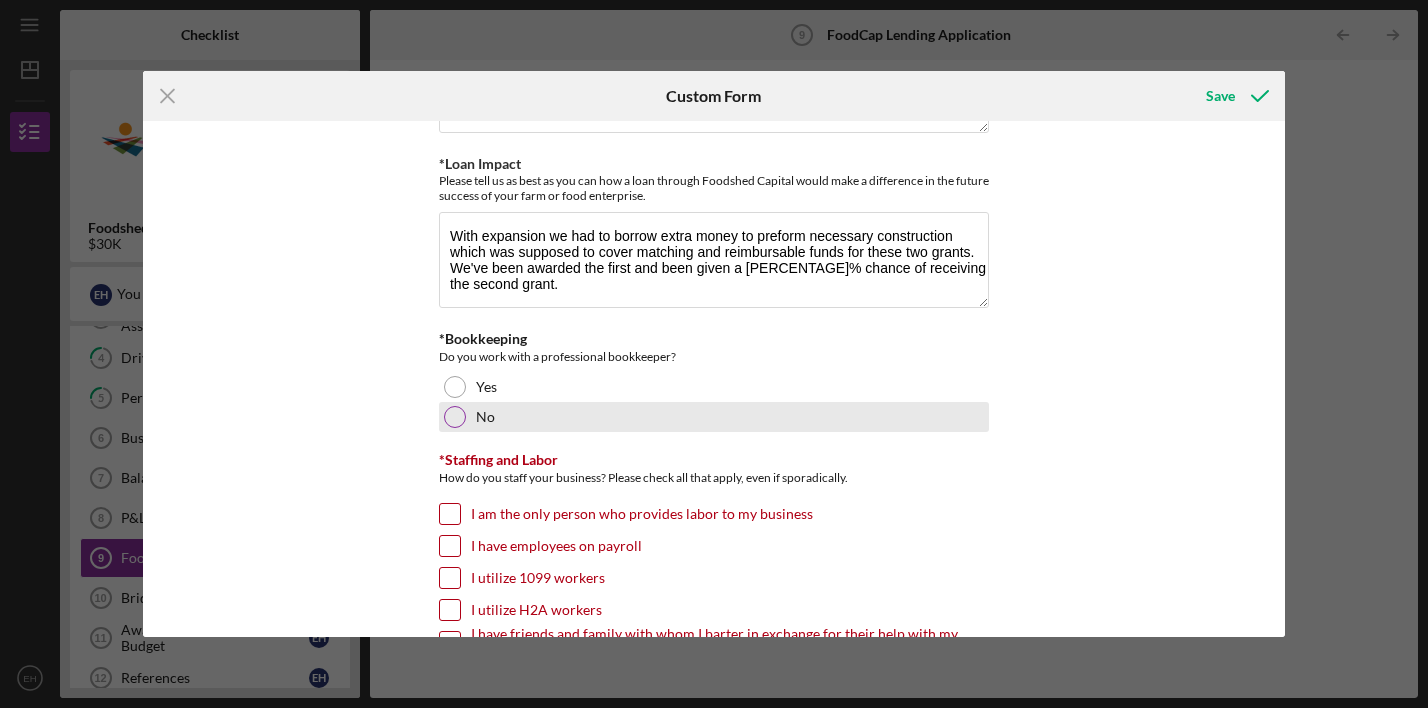 click at bounding box center (455, 417) 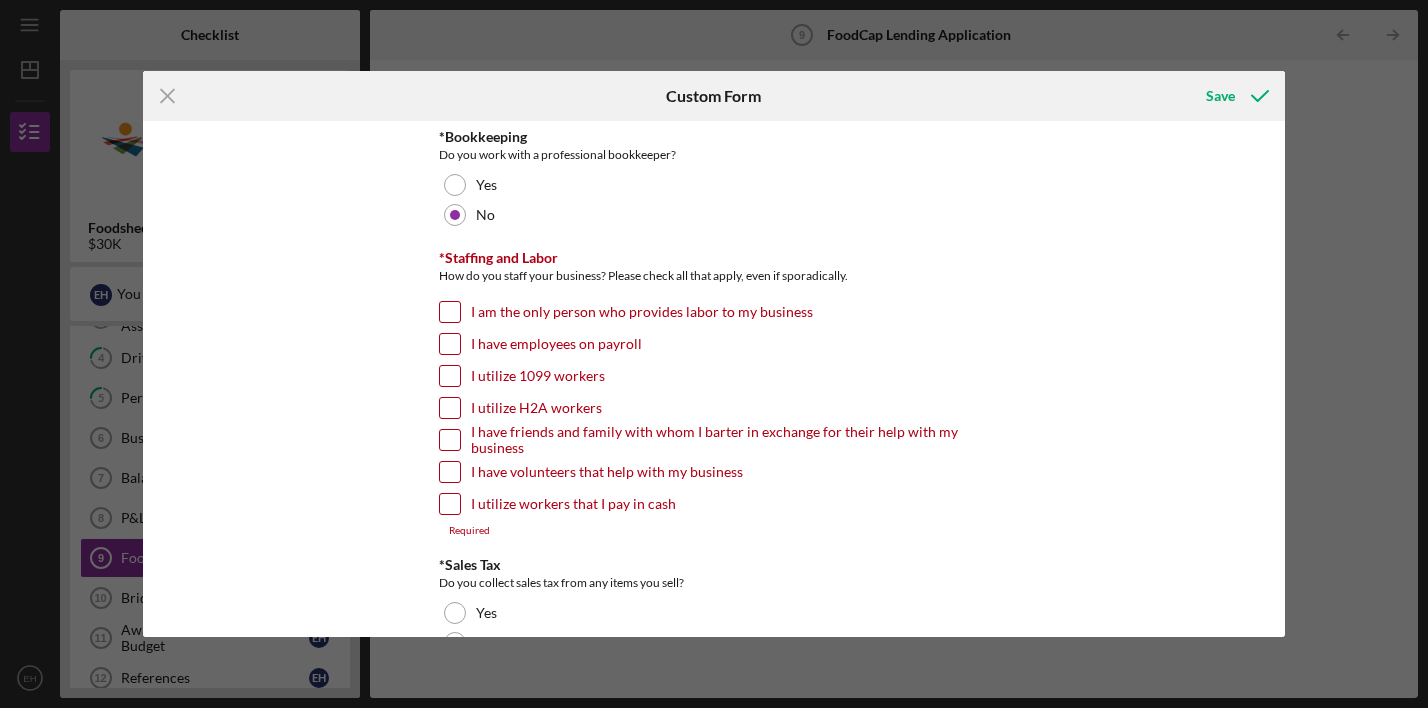 scroll, scrollTop: 1482, scrollLeft: 0, axis: vertical 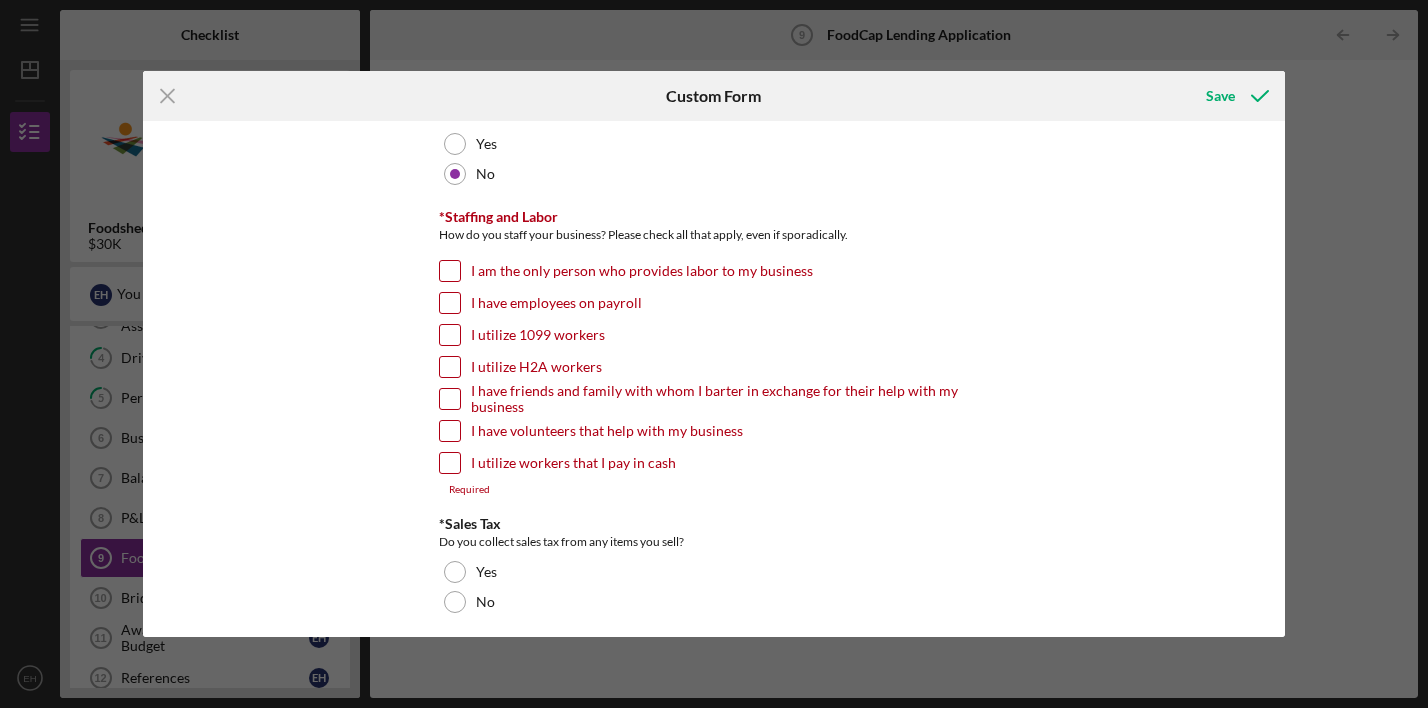 click on "I have employees on payroll" at bounding box center (450, 303) 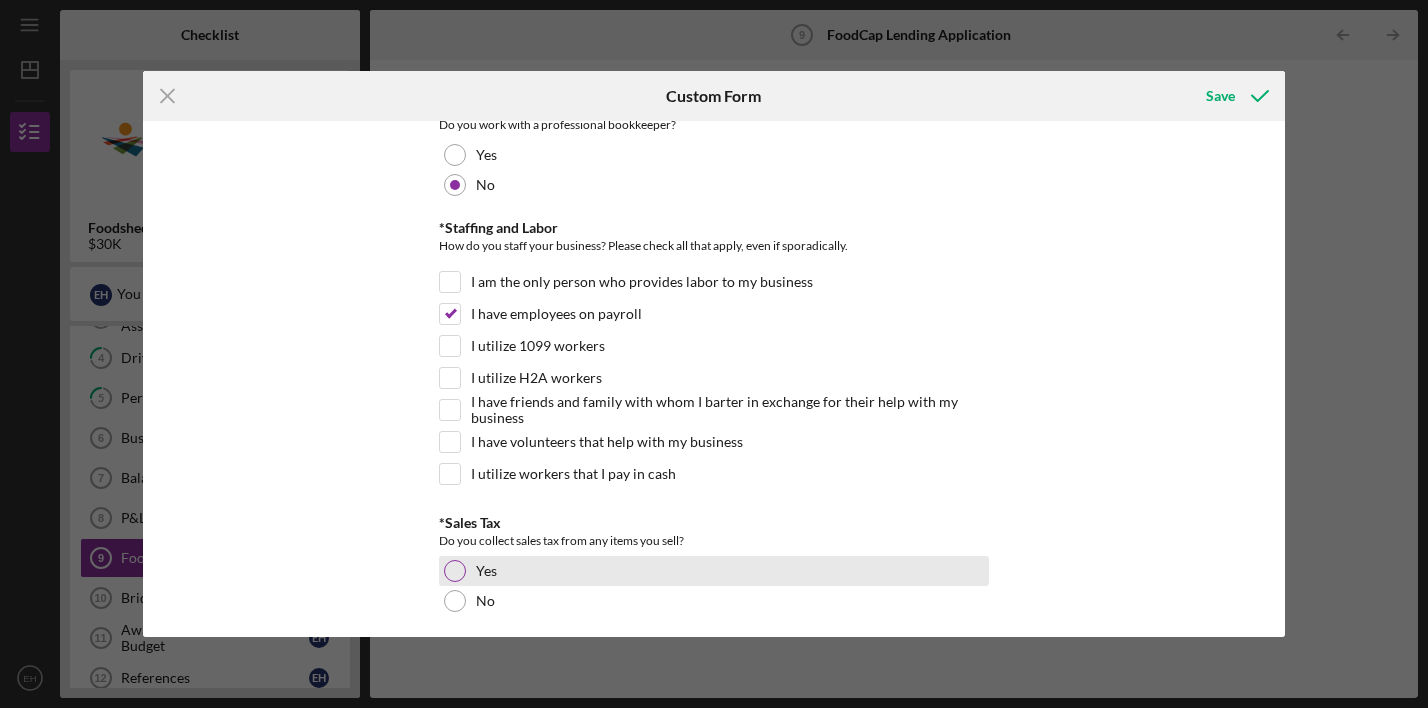 click at bounding box center (455, 571) 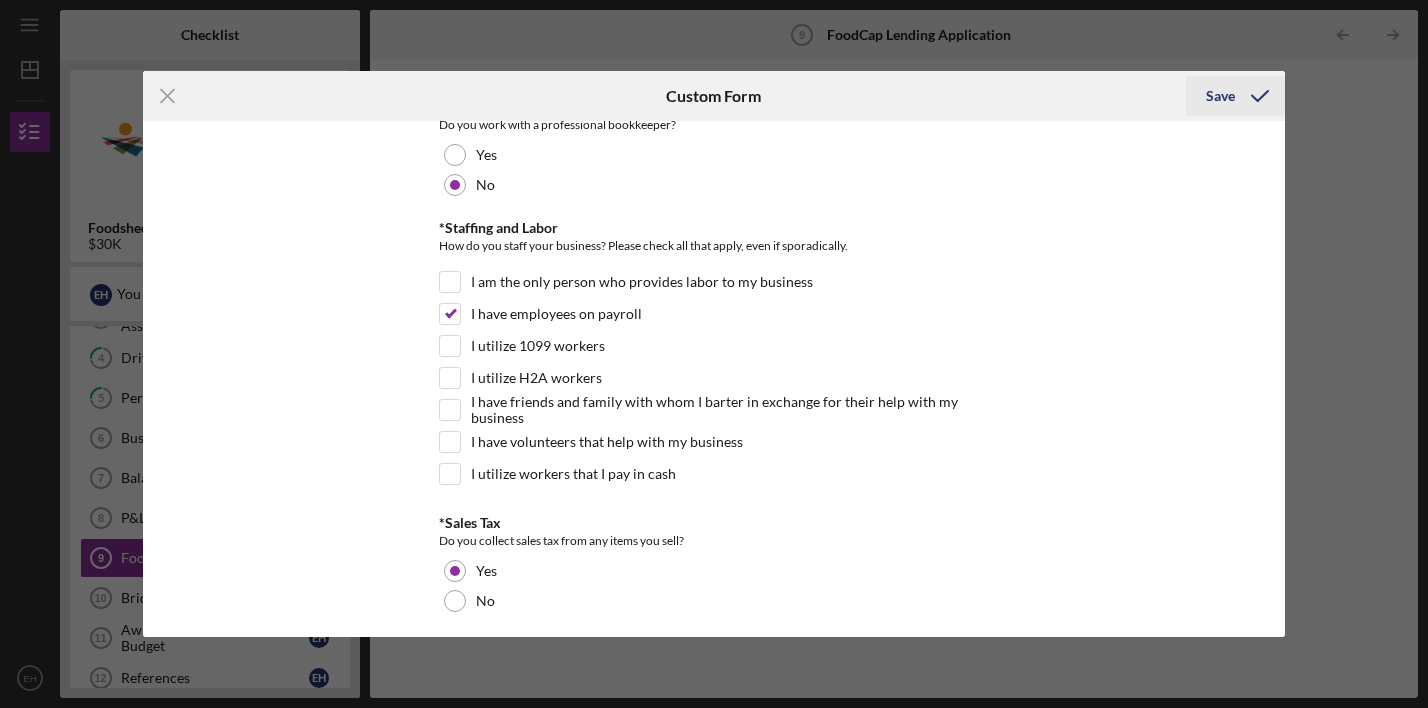 click on "Save" at bounding box center [1220, 96] 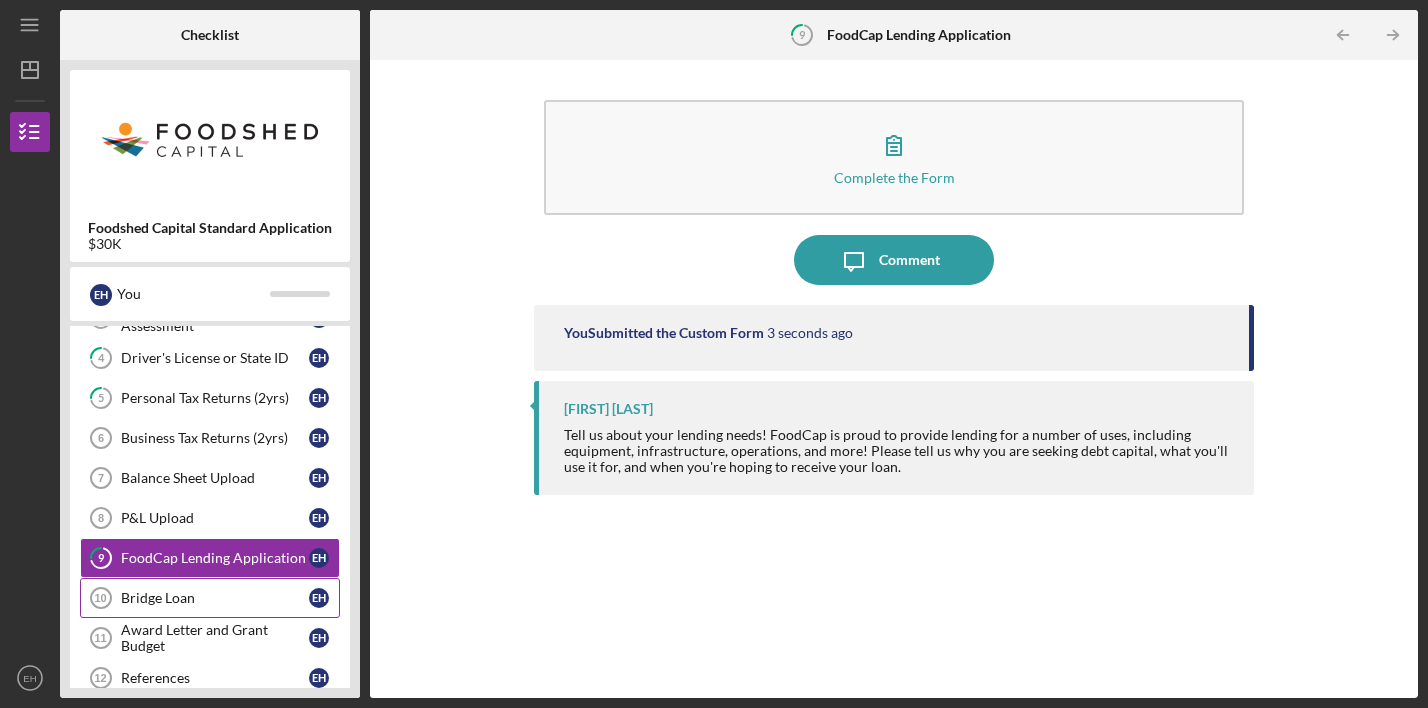 click on "Bridge Loan 10 Bridge Loan E H" at bounding box center (210, 598) 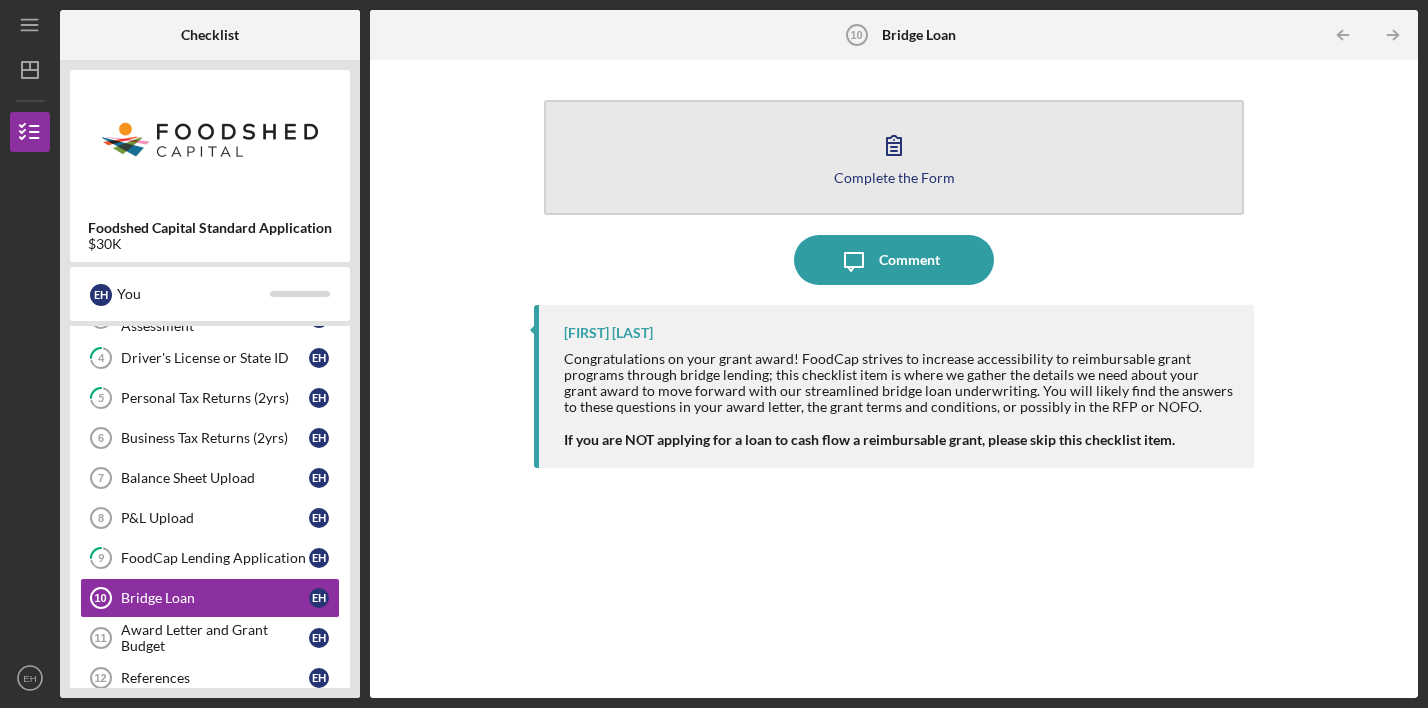 click on "Complete the Form Form" at bounding box center [894, 157] 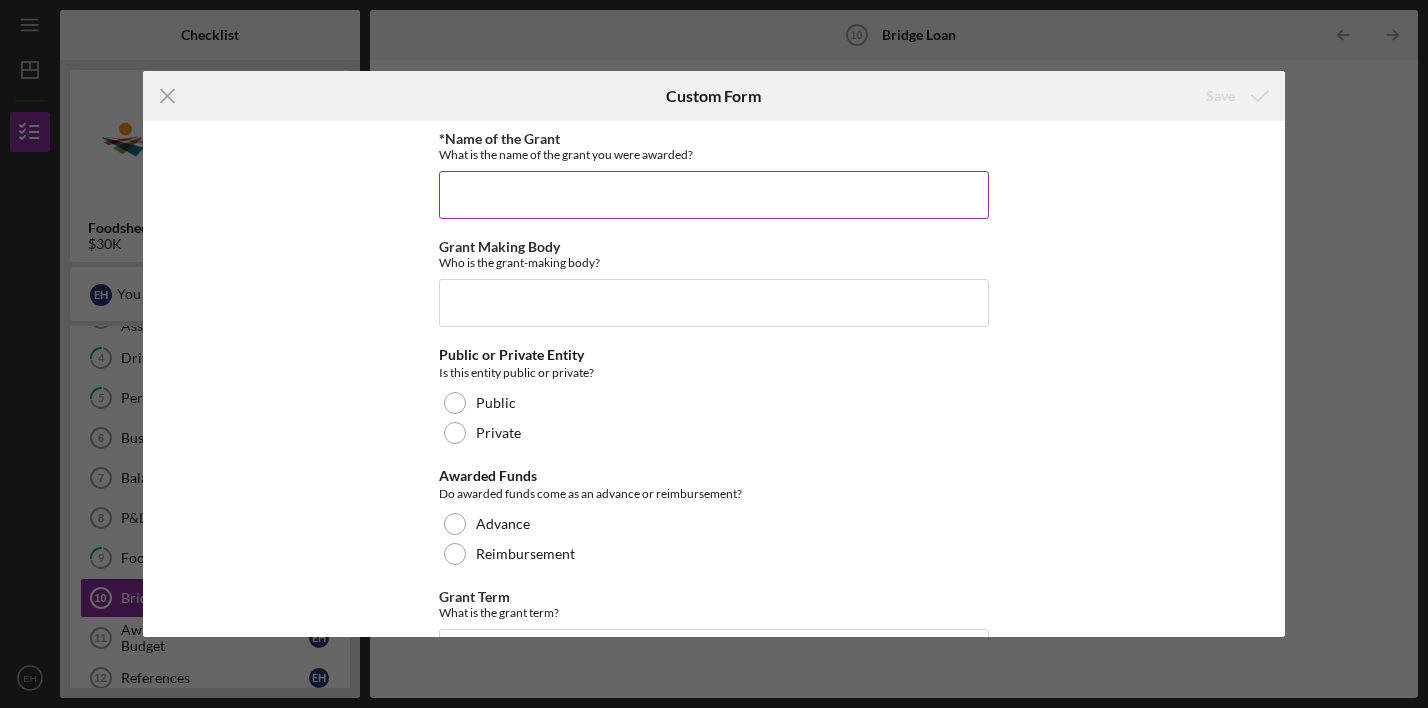 click on "*Name of the Grant" at bounding box center (714, 195) 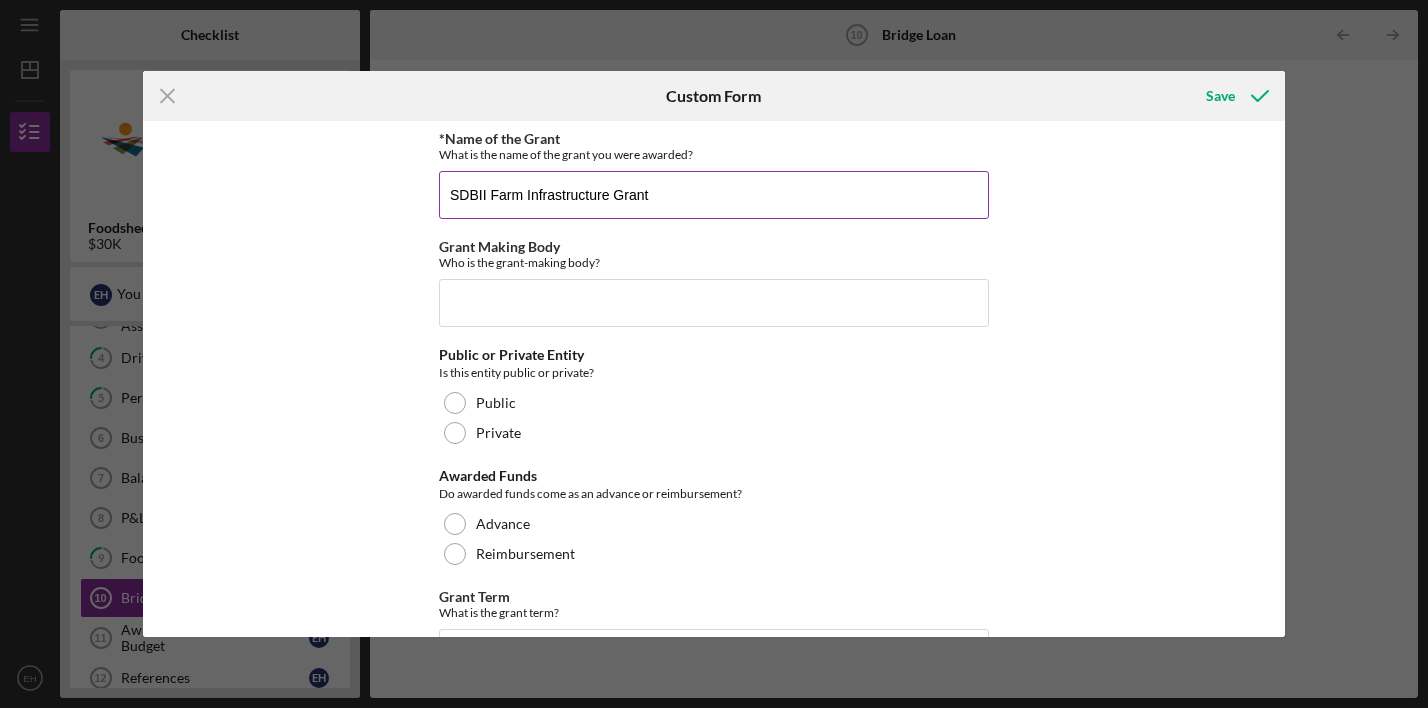 type on "SDBII Farm Infrastructure Grant" 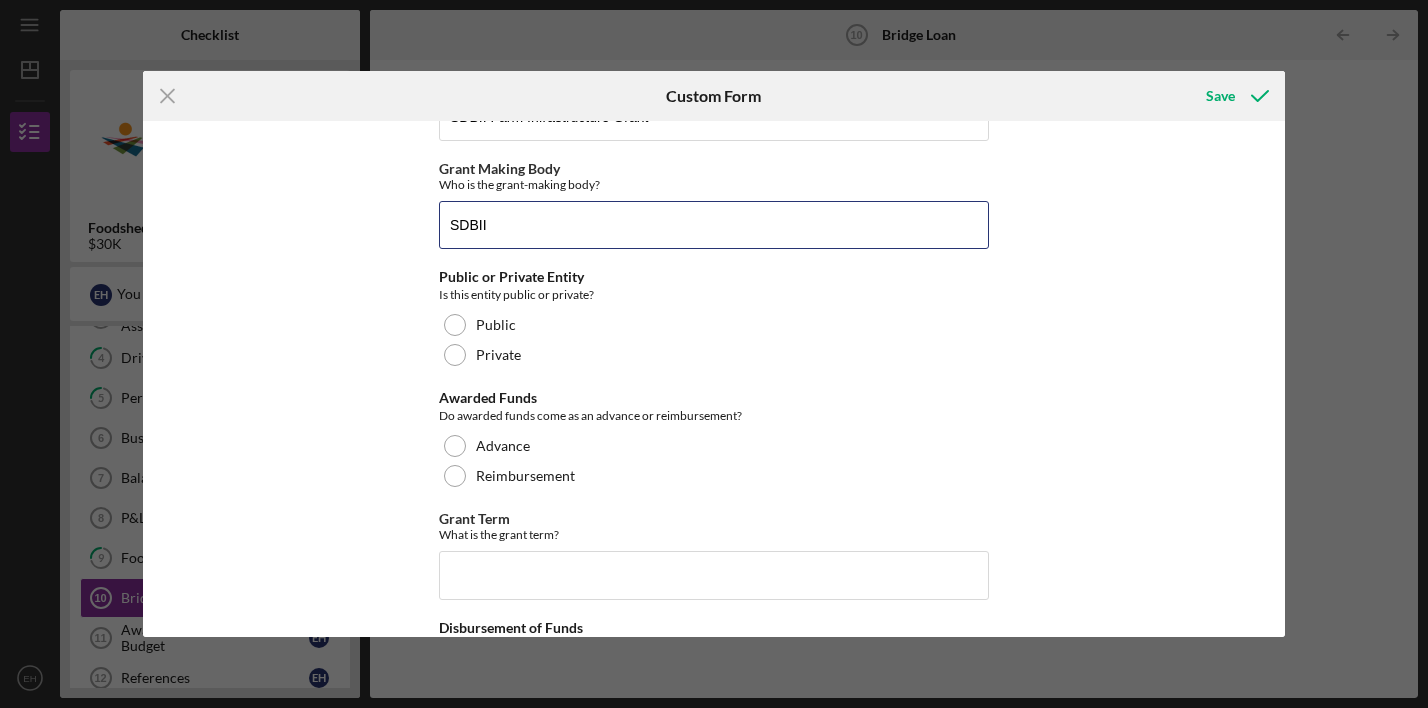 scroll, scrollTop: 78, scrollLeft: 0, axis: vertical 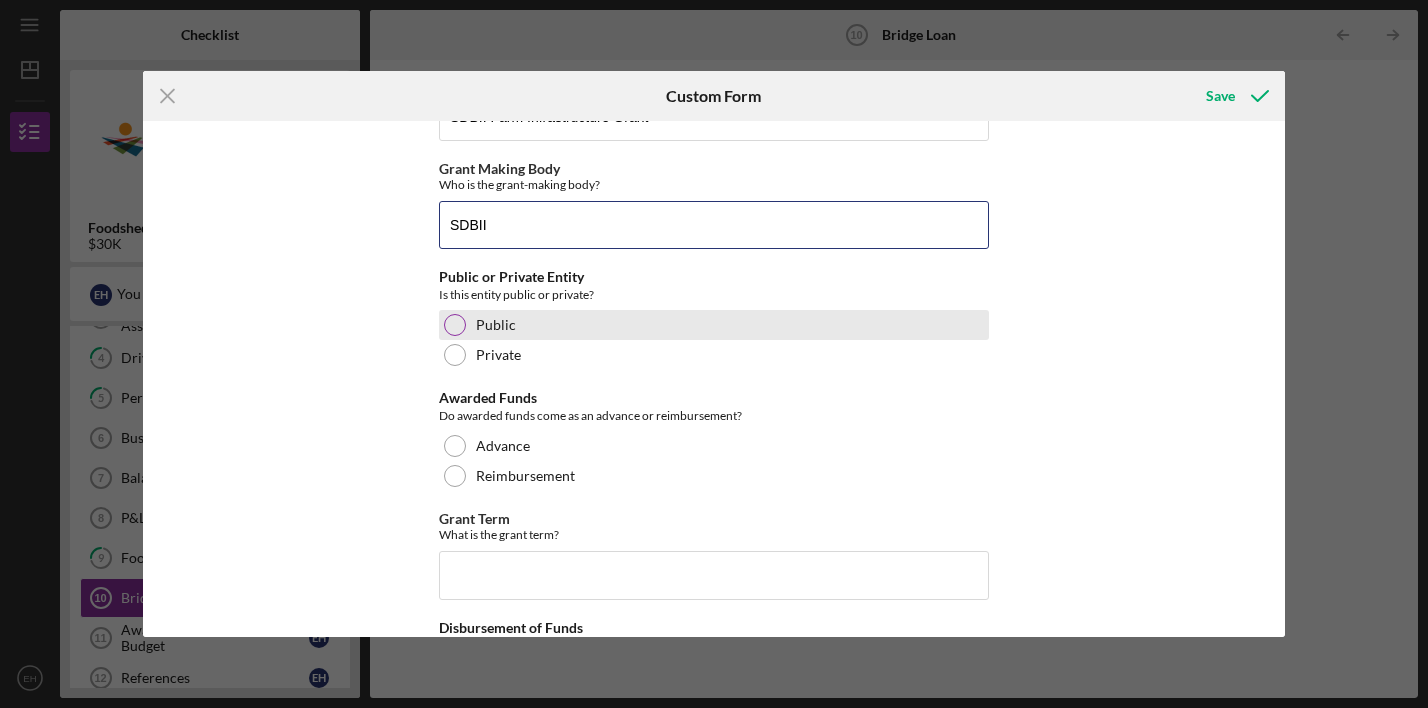 type on "SDBII" 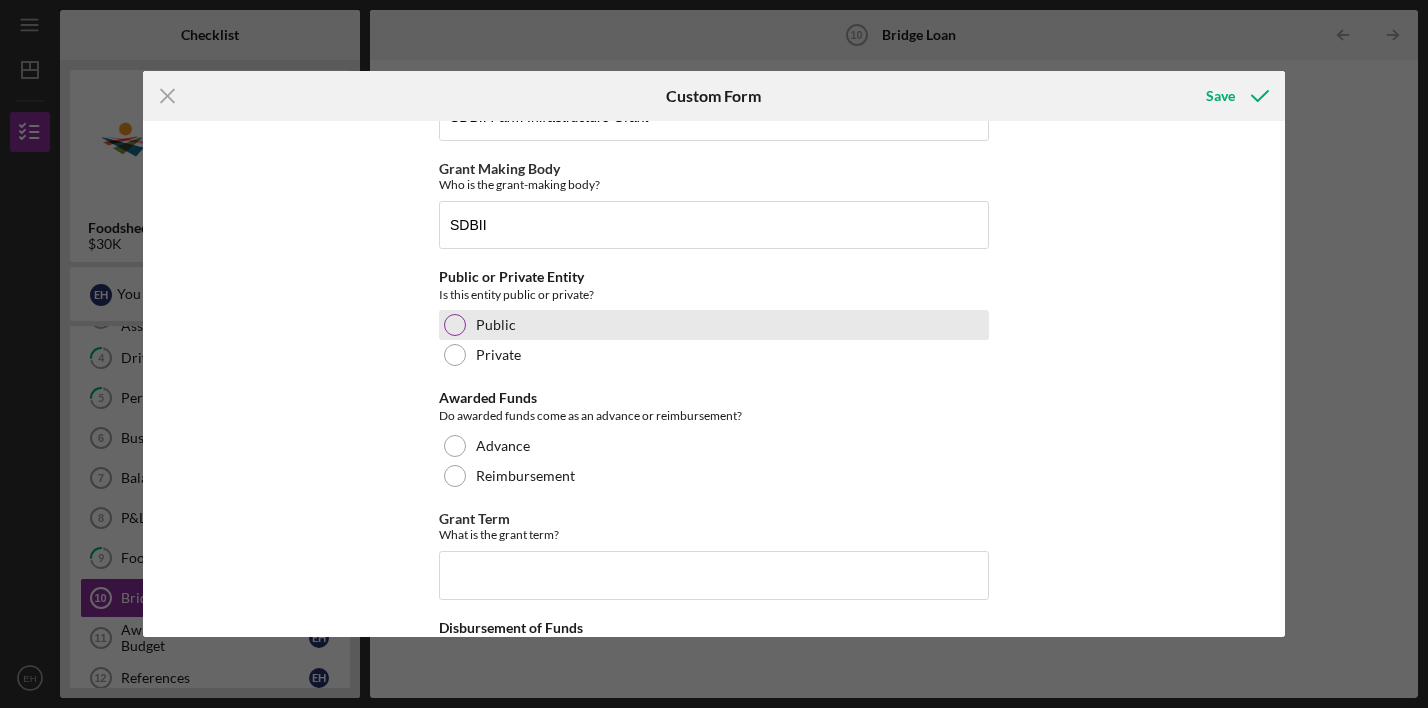 click at bounding box center [455, 325] 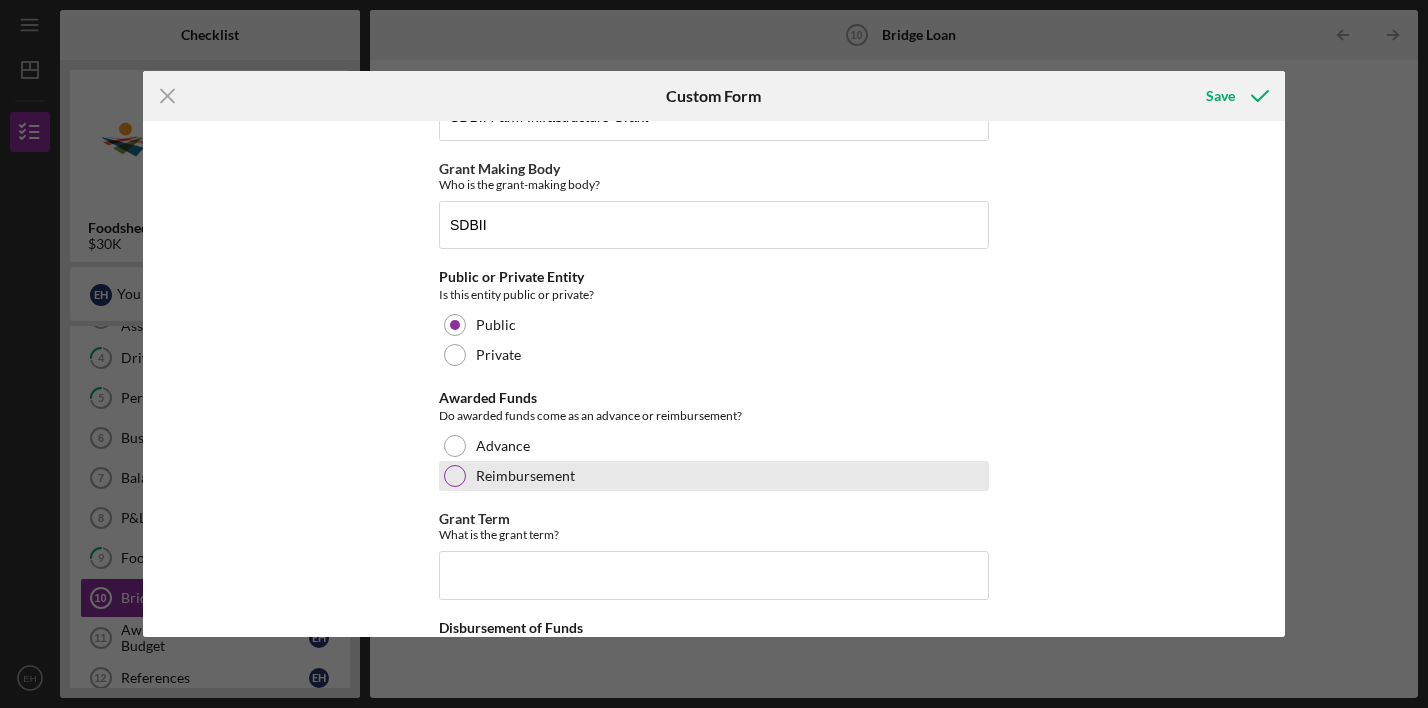 click at bounding box center (455, 476) 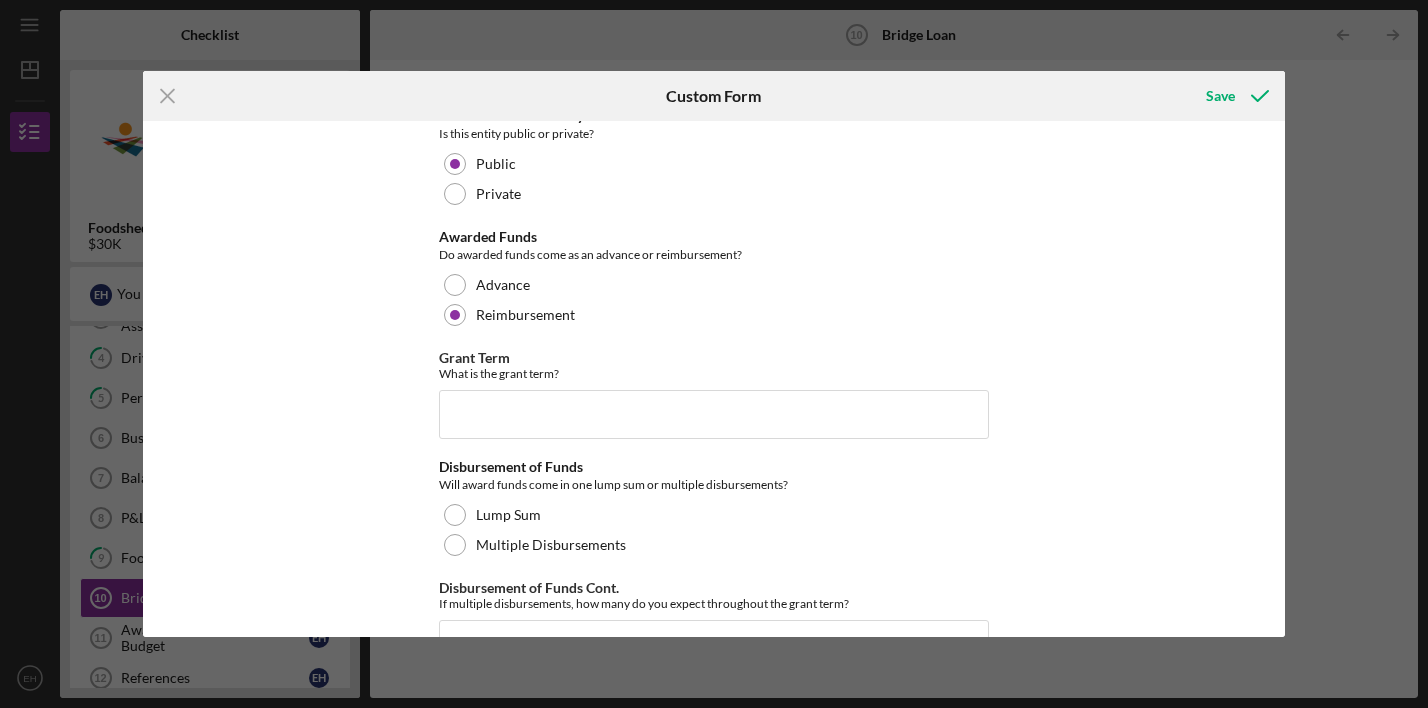 scroll, scrollTop: 250, scrollLeft: 0, axis: vertical 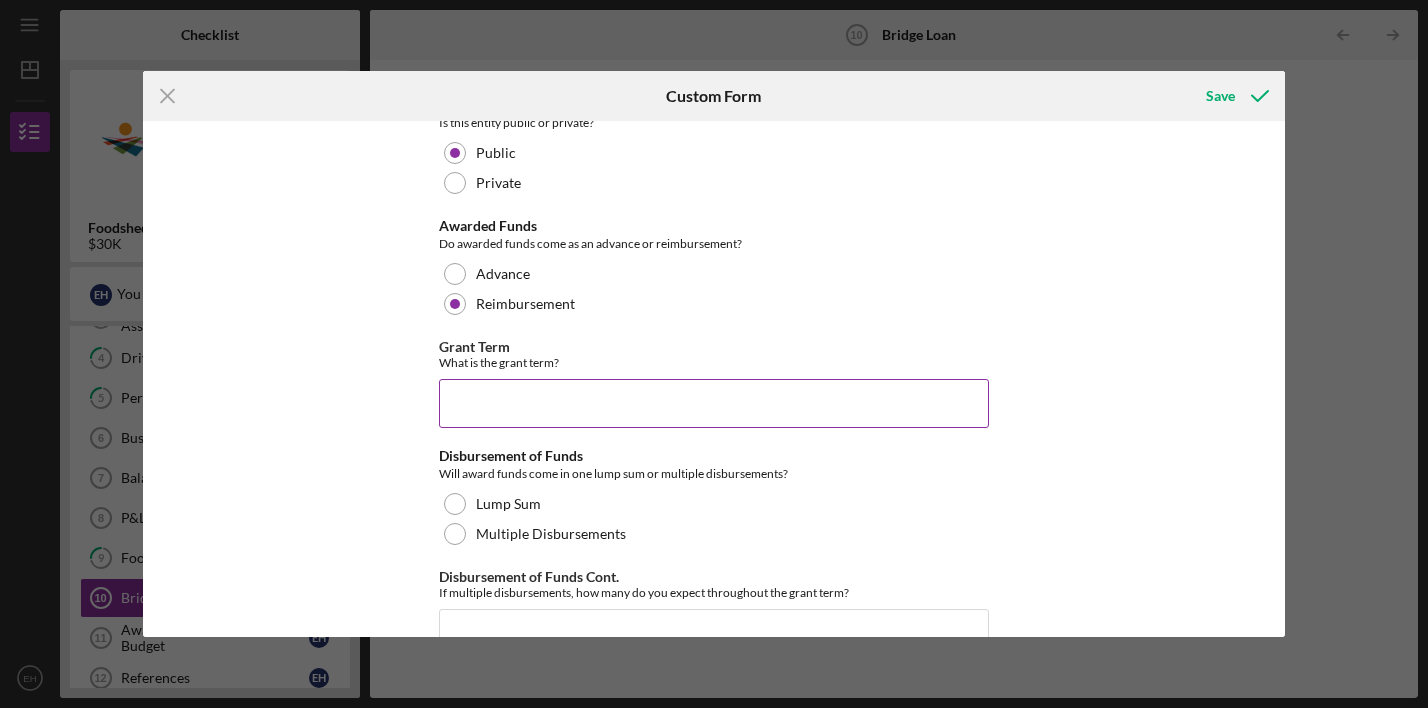 click on "Grant Term" at bounding box center [714, 403] 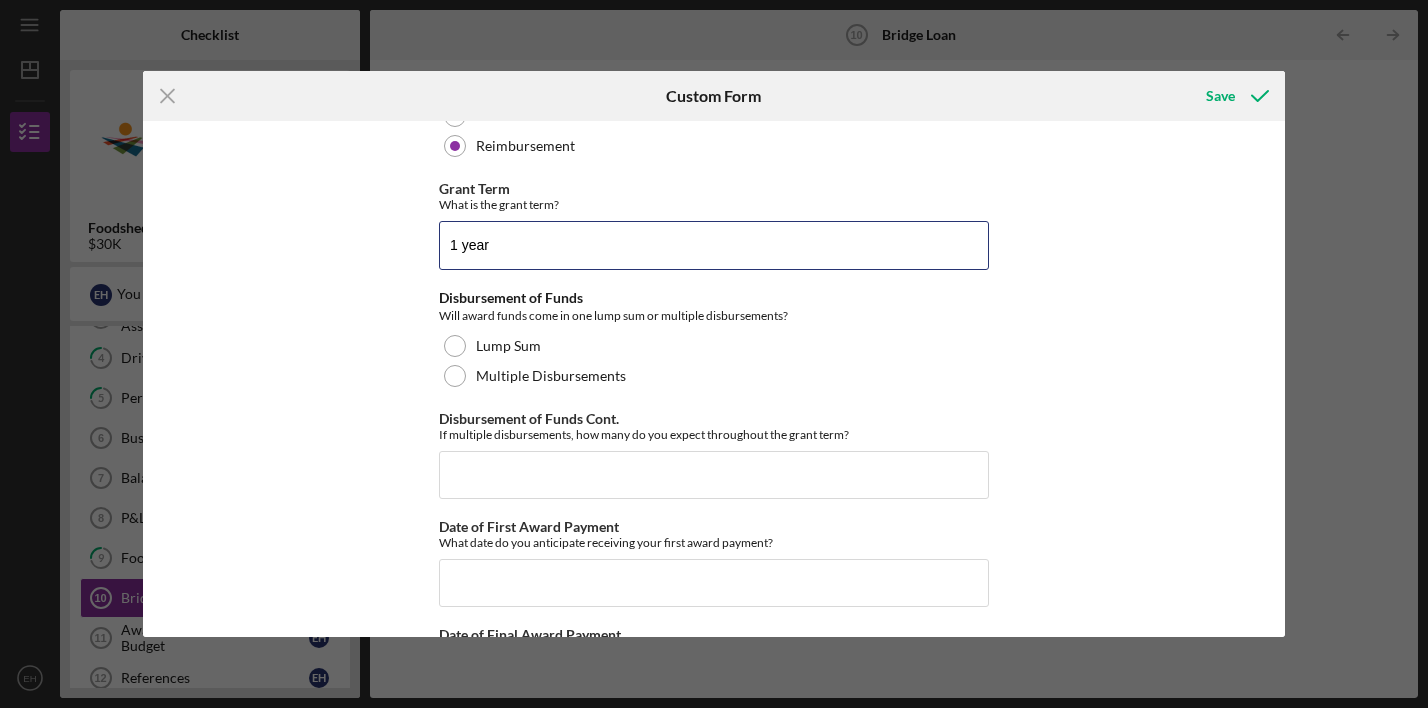 scroll, scrollTop: 410, scrollLeft: 0, axis: vertical 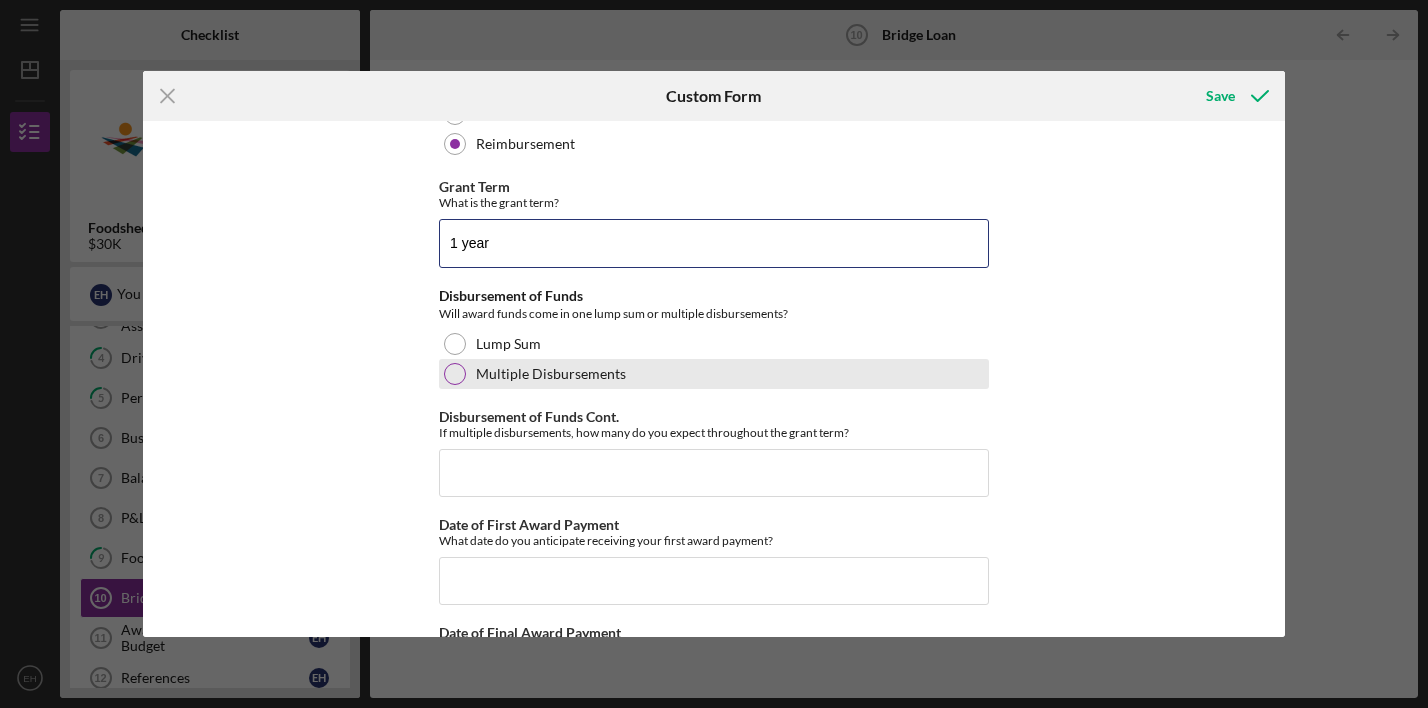 type on "1 year" 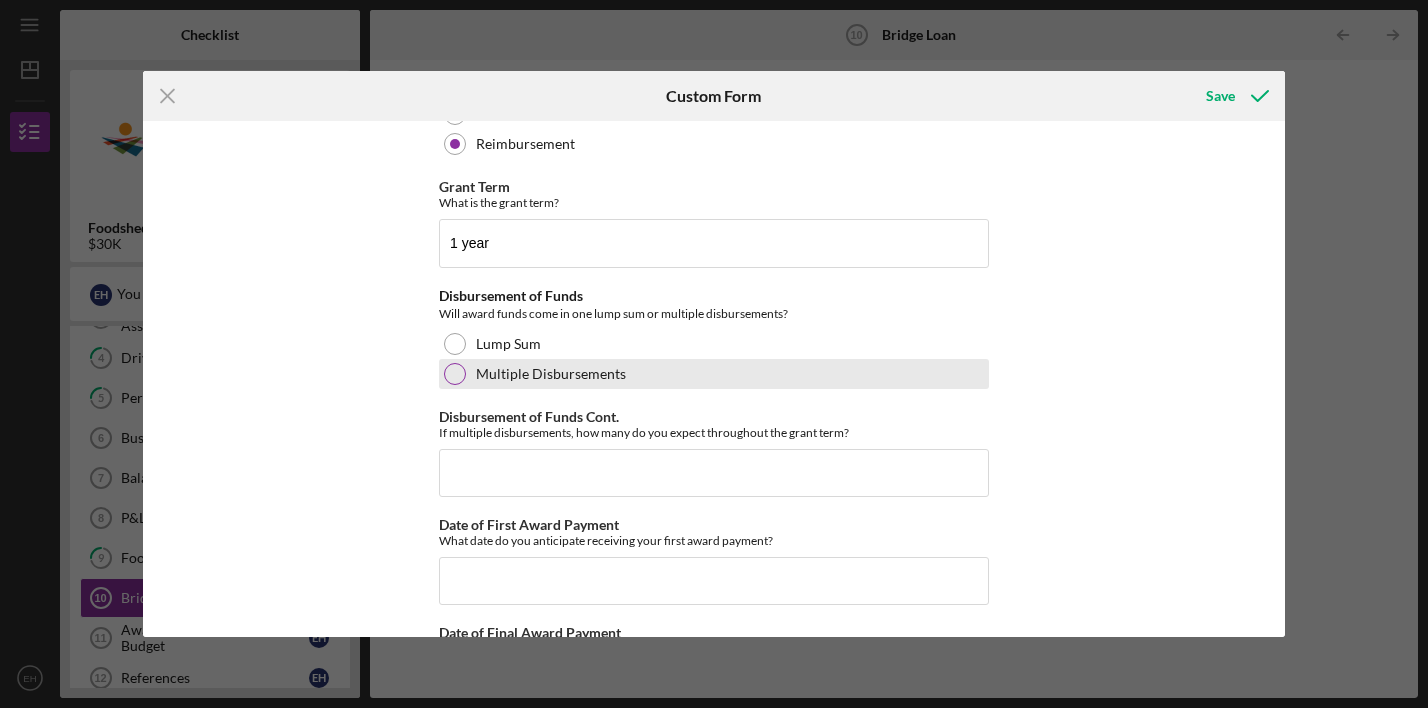 click at bounding box center [455, 374] 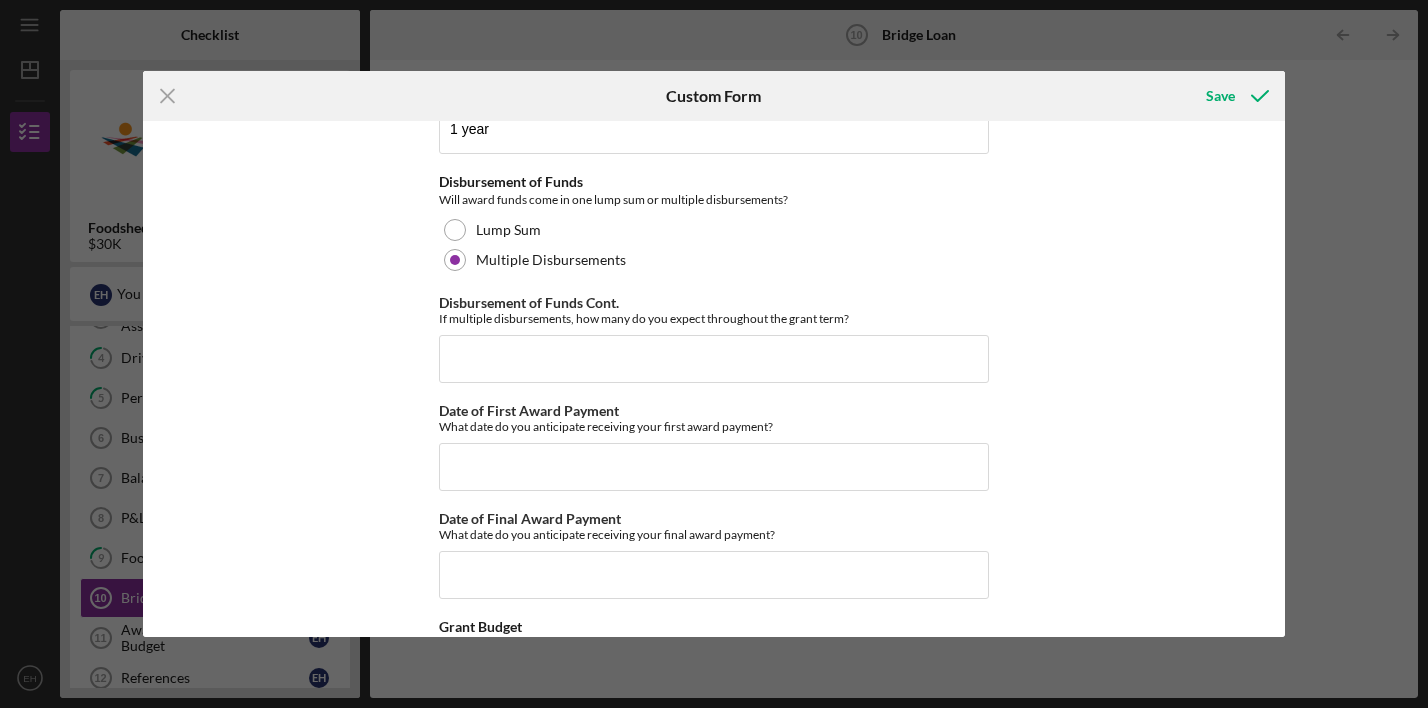 scroll, scrollTop: 537, scrollLeft: 0, axis: vertical 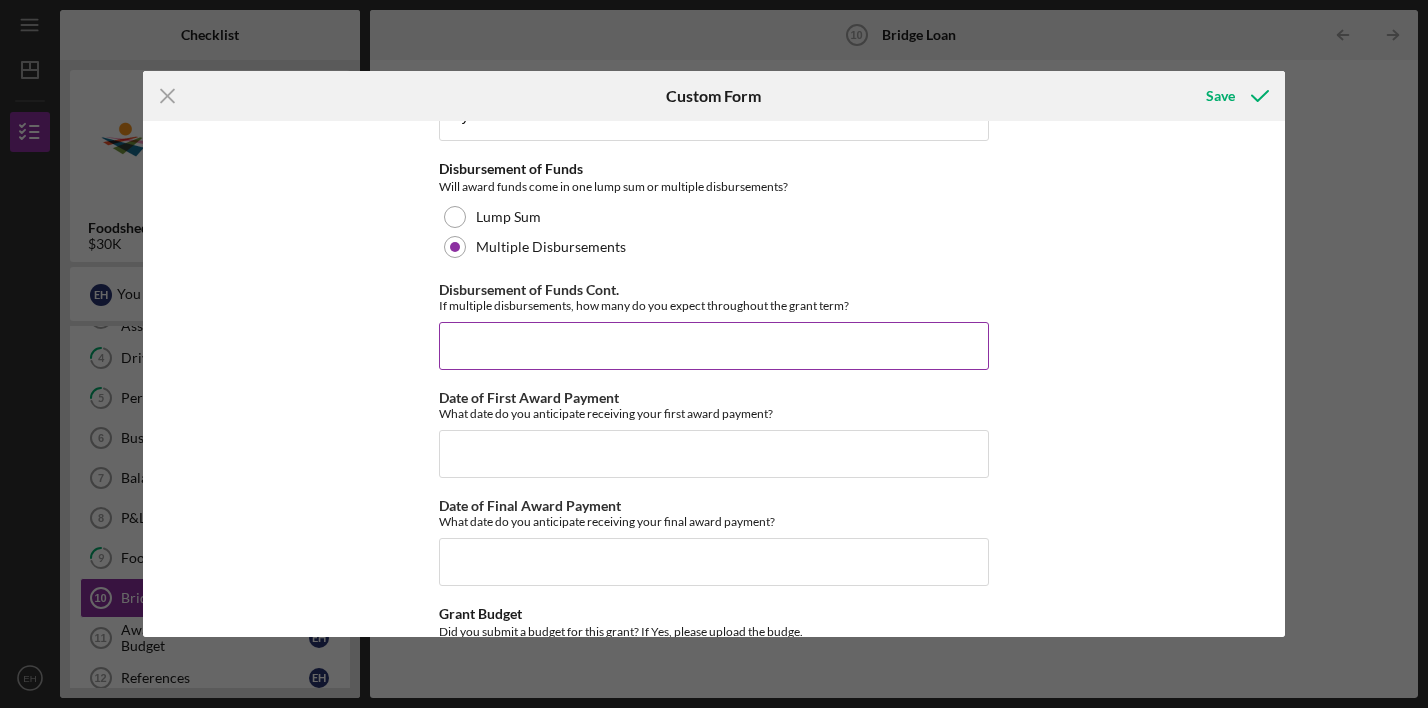 click on "Disbursement of Funds Cont." at bounding box center (714, 346) 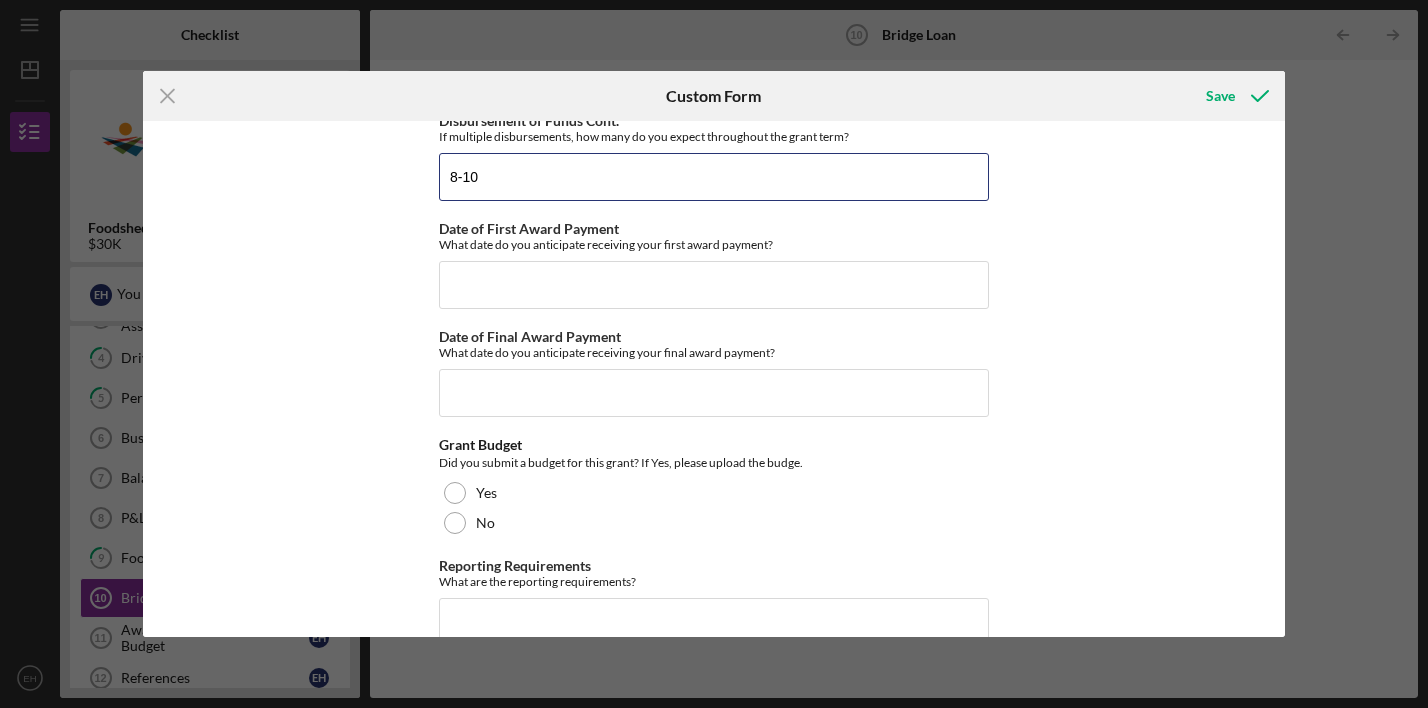 scroll, scrollTop: 707, scrollLeft: 0, axis: vertical 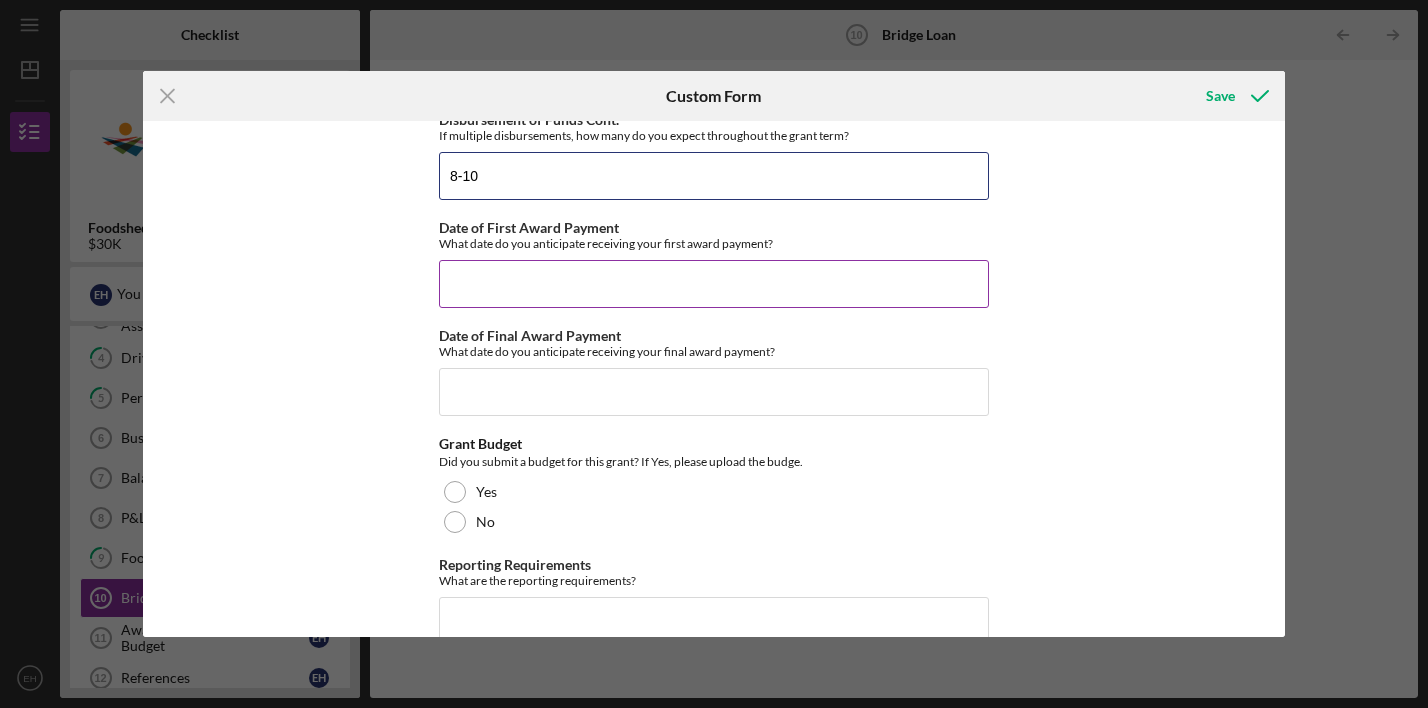 type on "8-10" 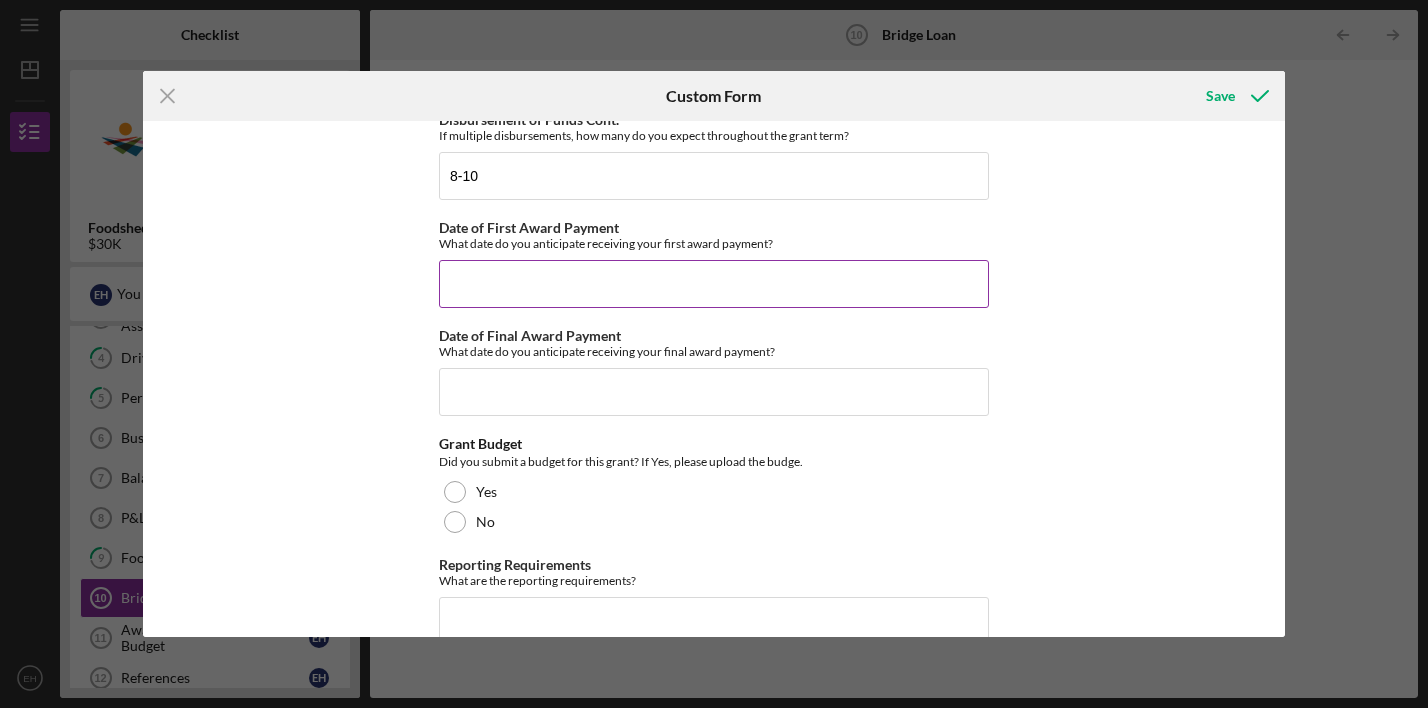 click on "Date of First Award Payment" at bounding box center (714, 284) 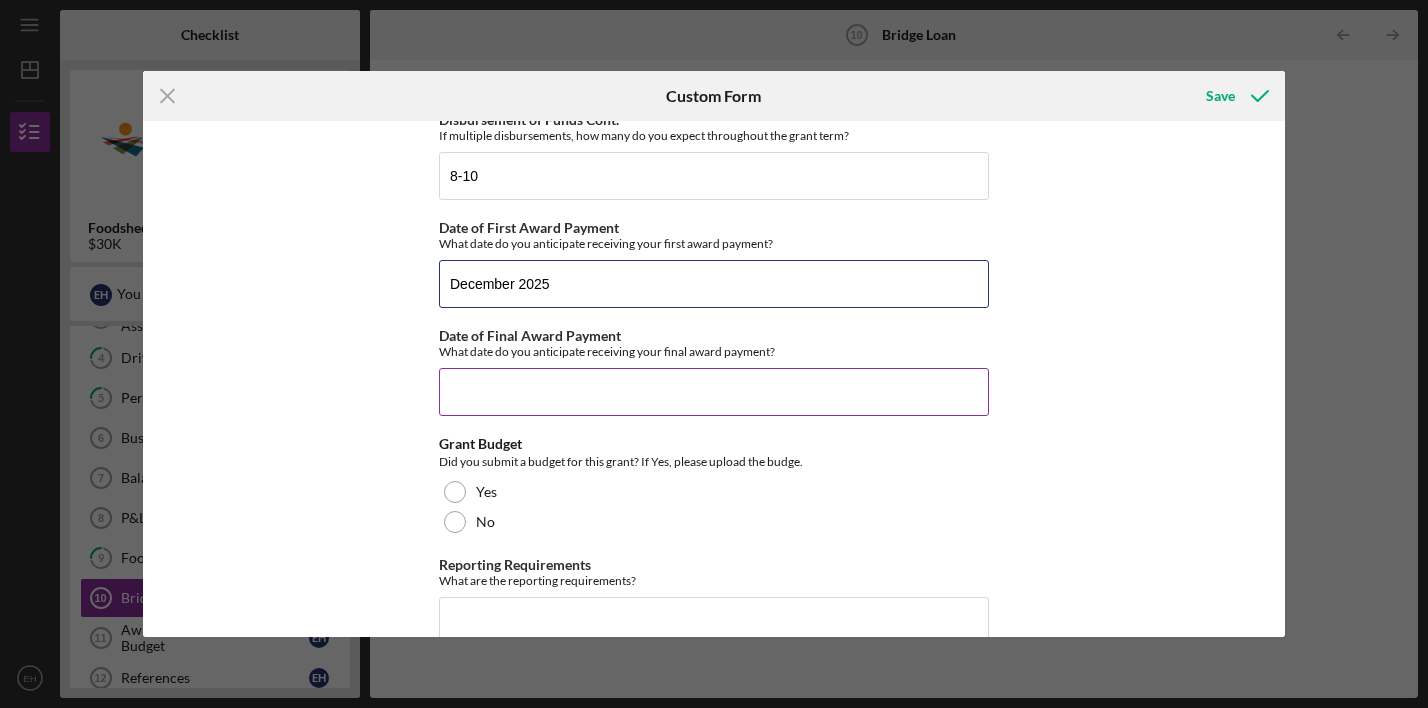 type on "December 2025" 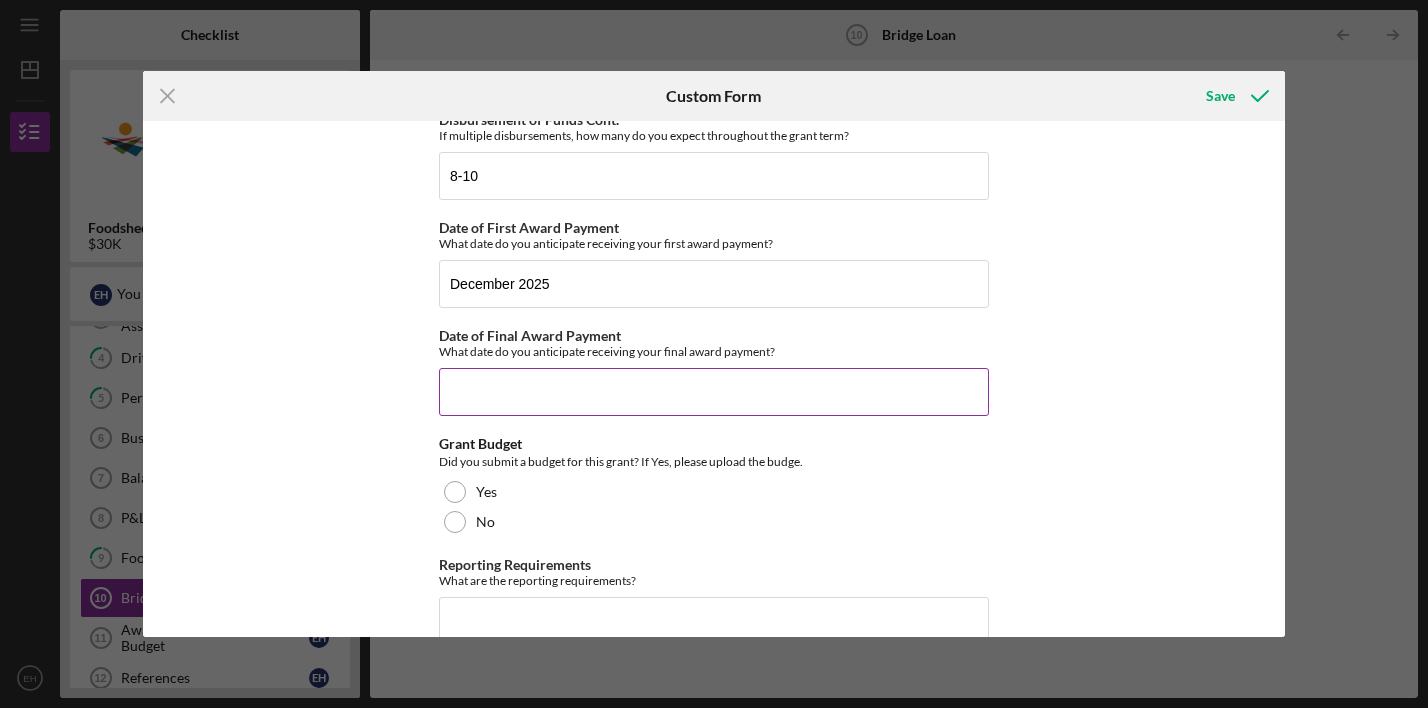 click on "Date of Final Award Payment" at bounding box center (714, 392) 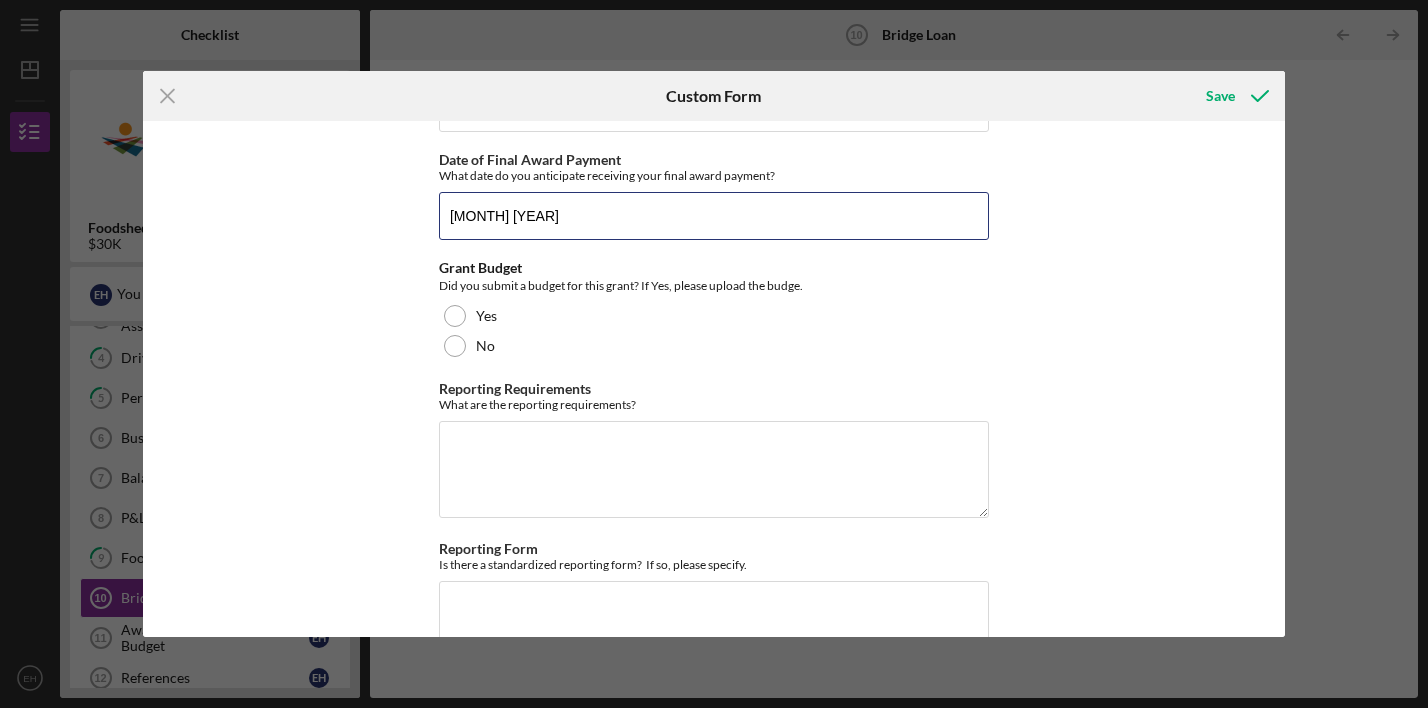 scroll, scrollTop: 886, scrollLeft: 0, axis: vertical 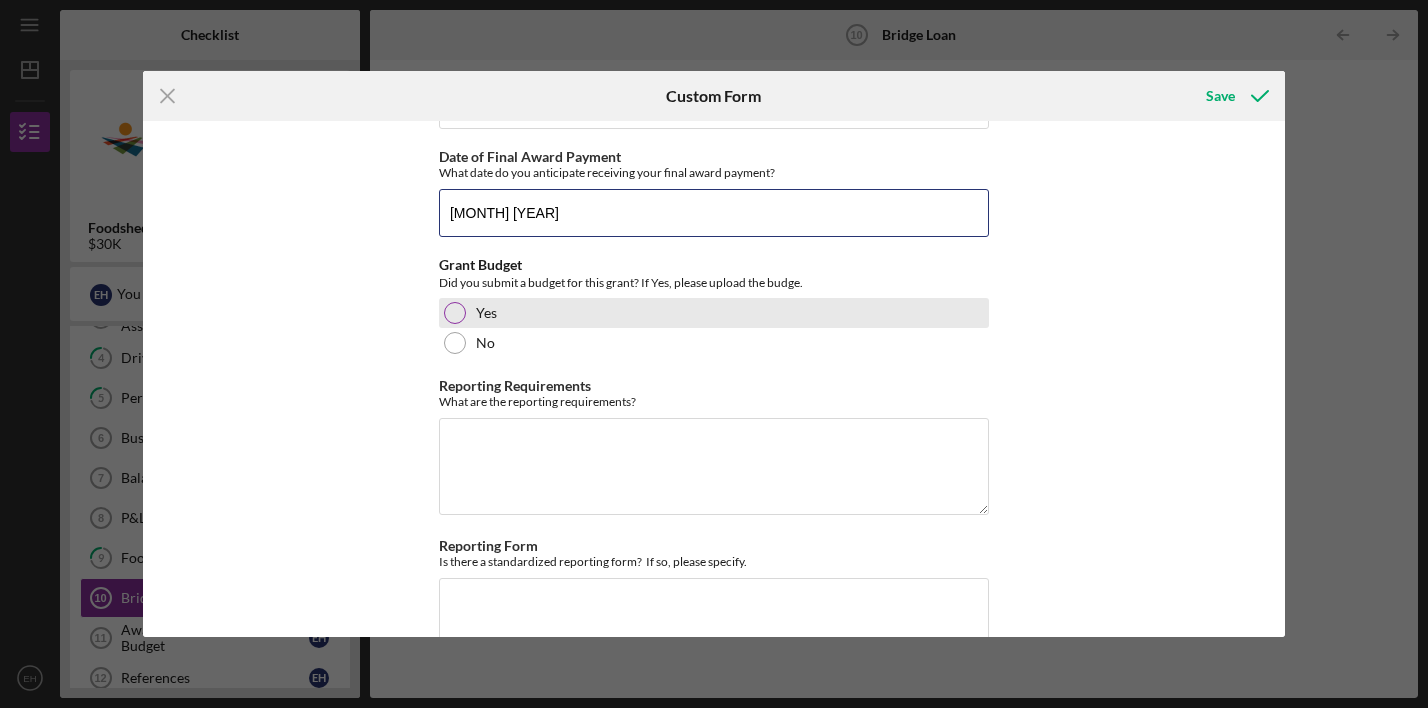 type on "[MONTH] [YEAR]" 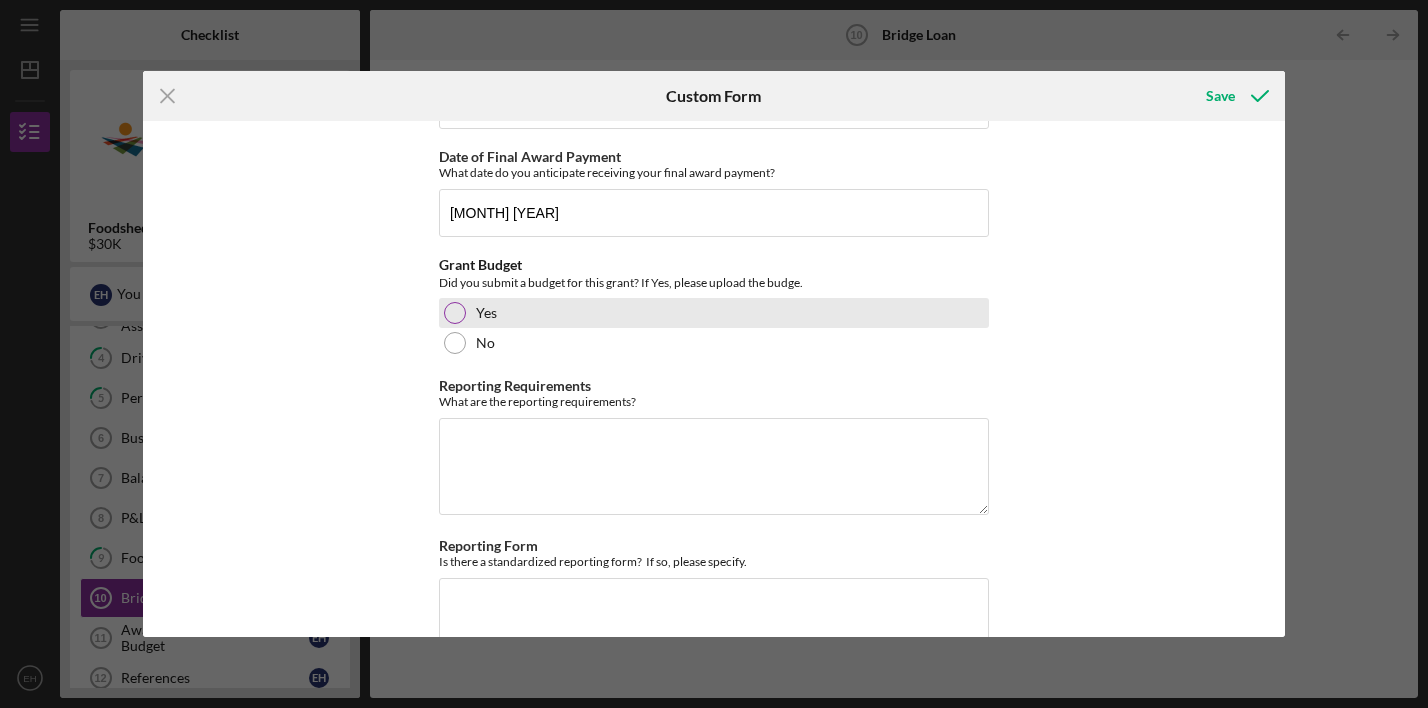 click at bounding box center [455, 313] 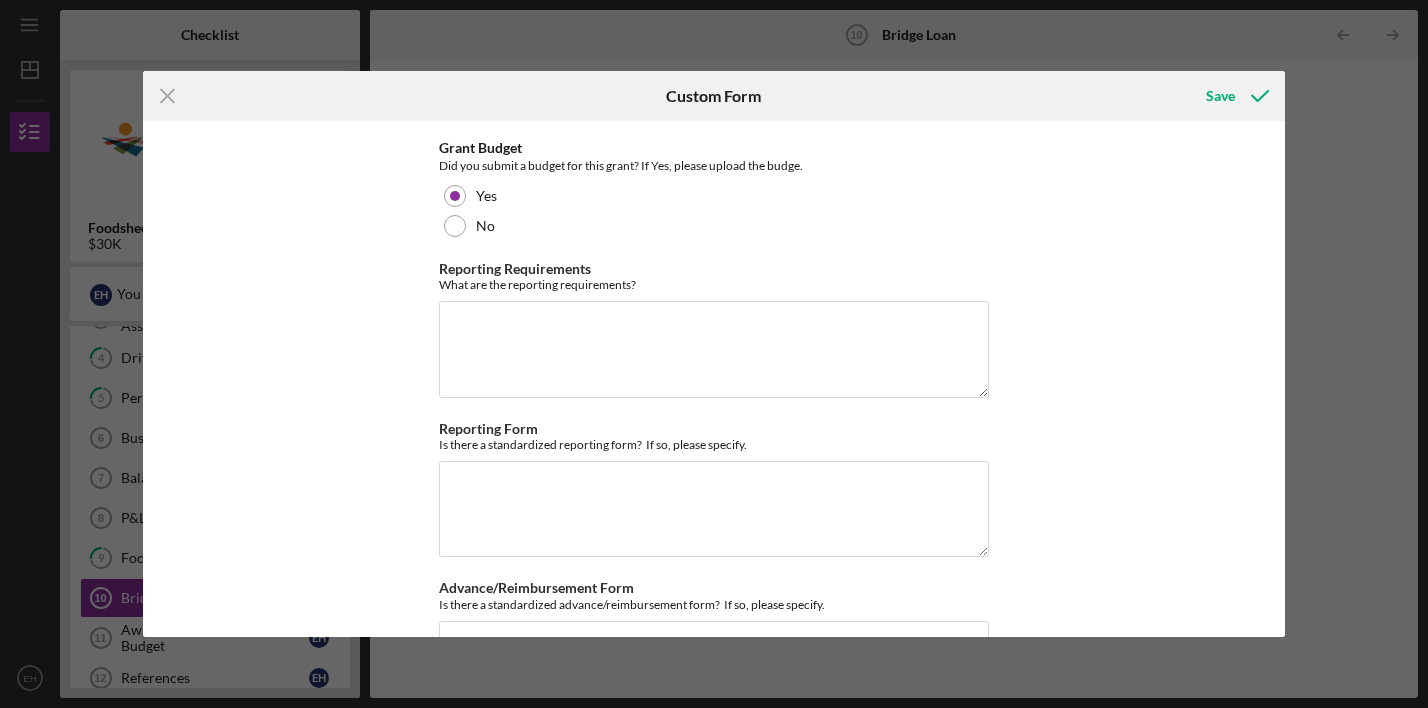 scroll, scrollTop: 1008, scrollLeft: 0, axis: vertical 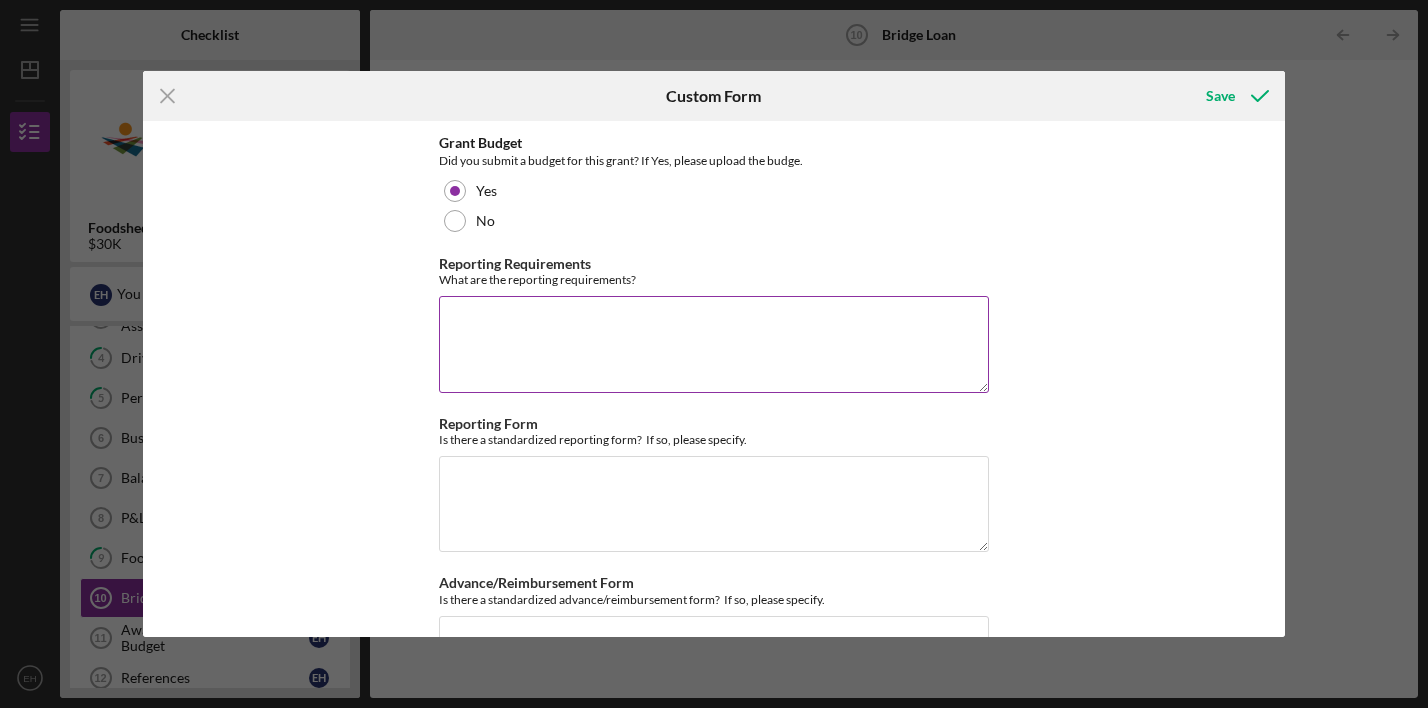 click on "Reporting Requirements" at bounding box center (714, 344) 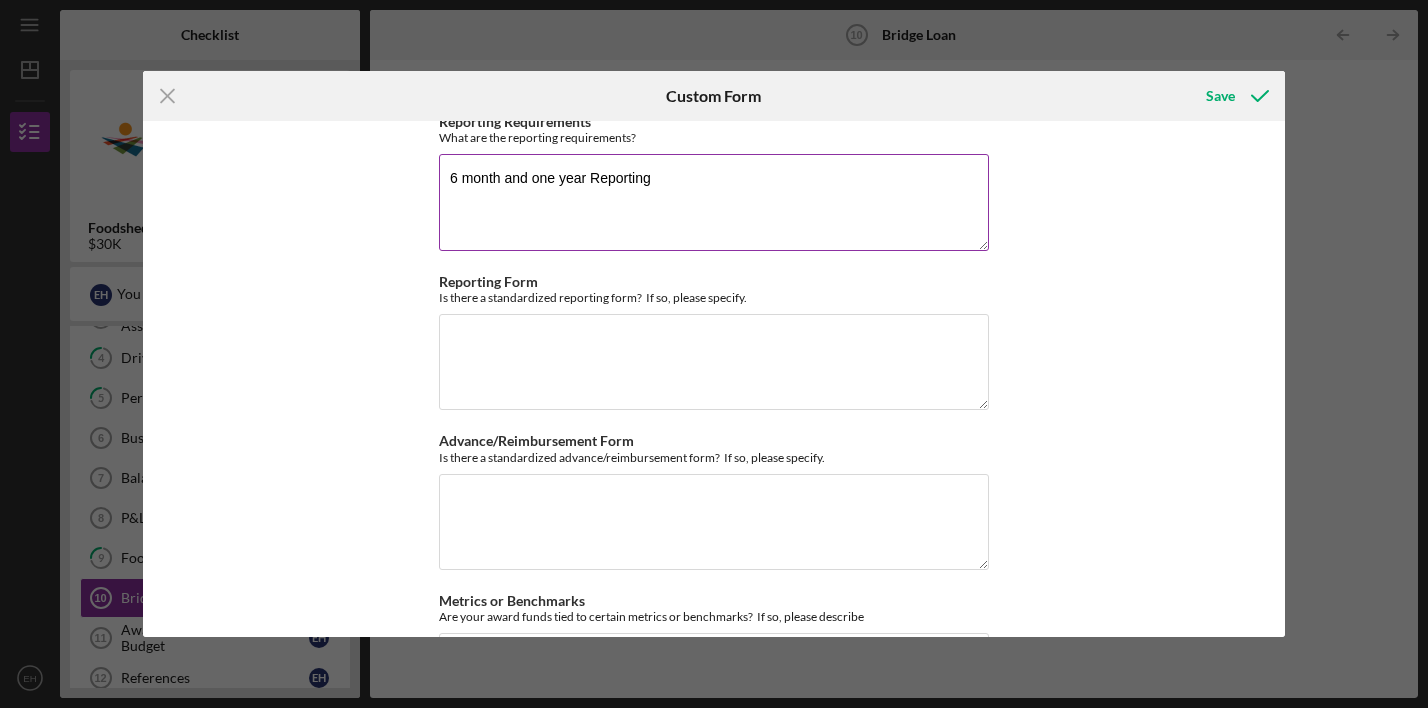 scroll, scrollTop: 1157, scrollLeft: 0, axis: vertical 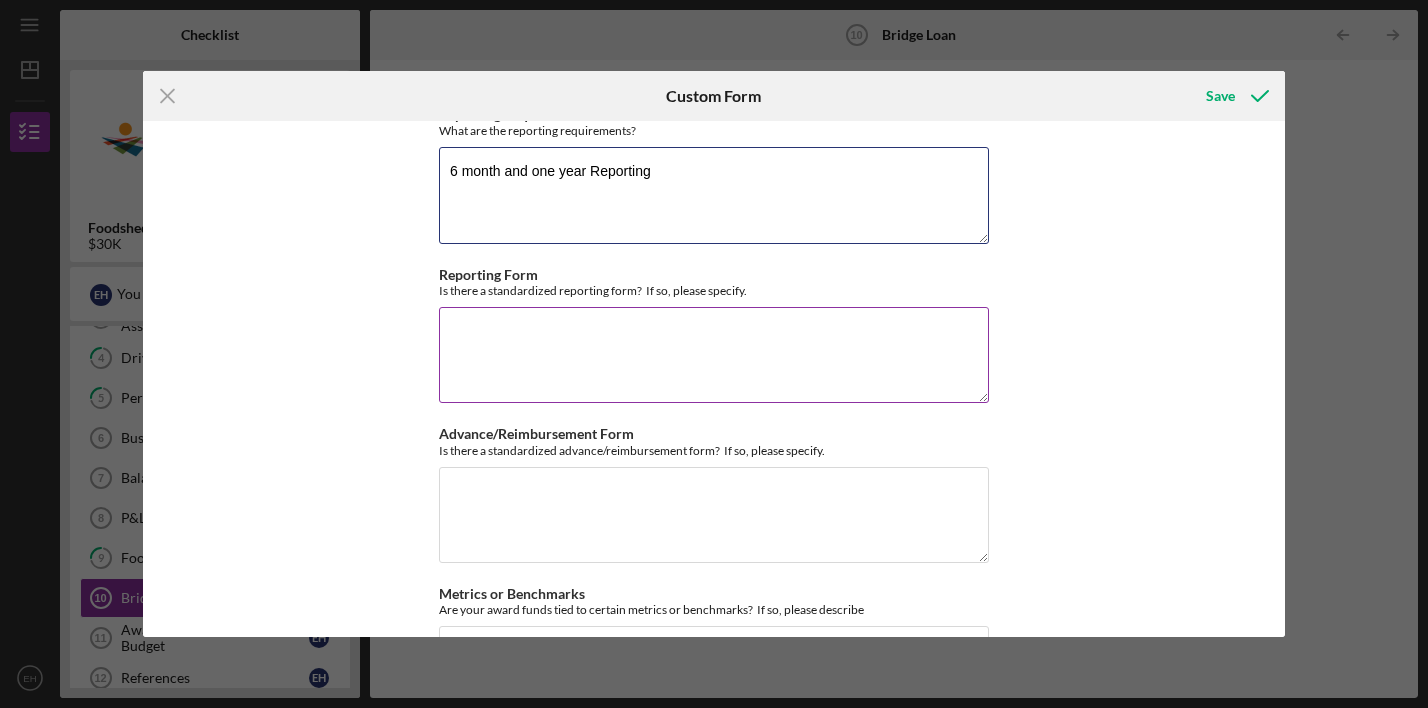 type on "6 month and one year Reporting" 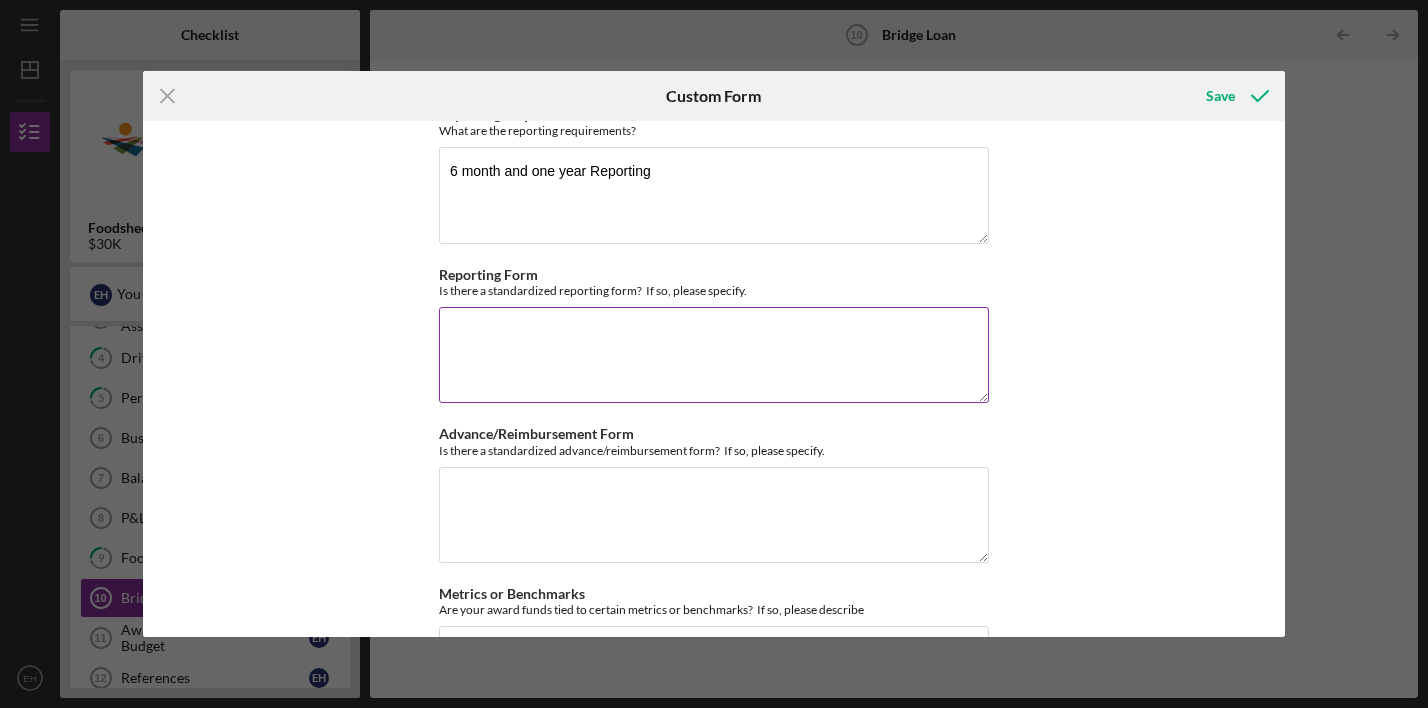 click on "Reporting Form" at bounding box center (714, 355) 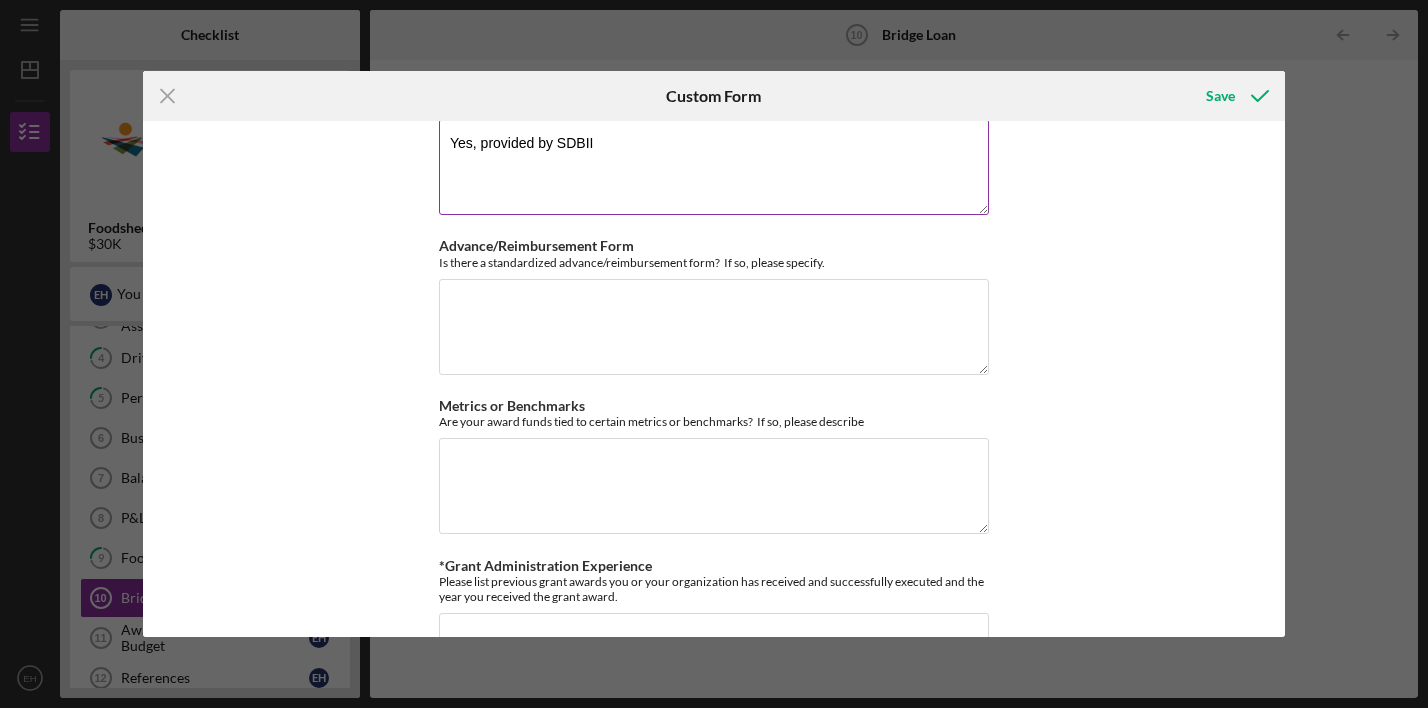 scroll, scrollTop: 1368, scrollLeft: 0, axis: vertical 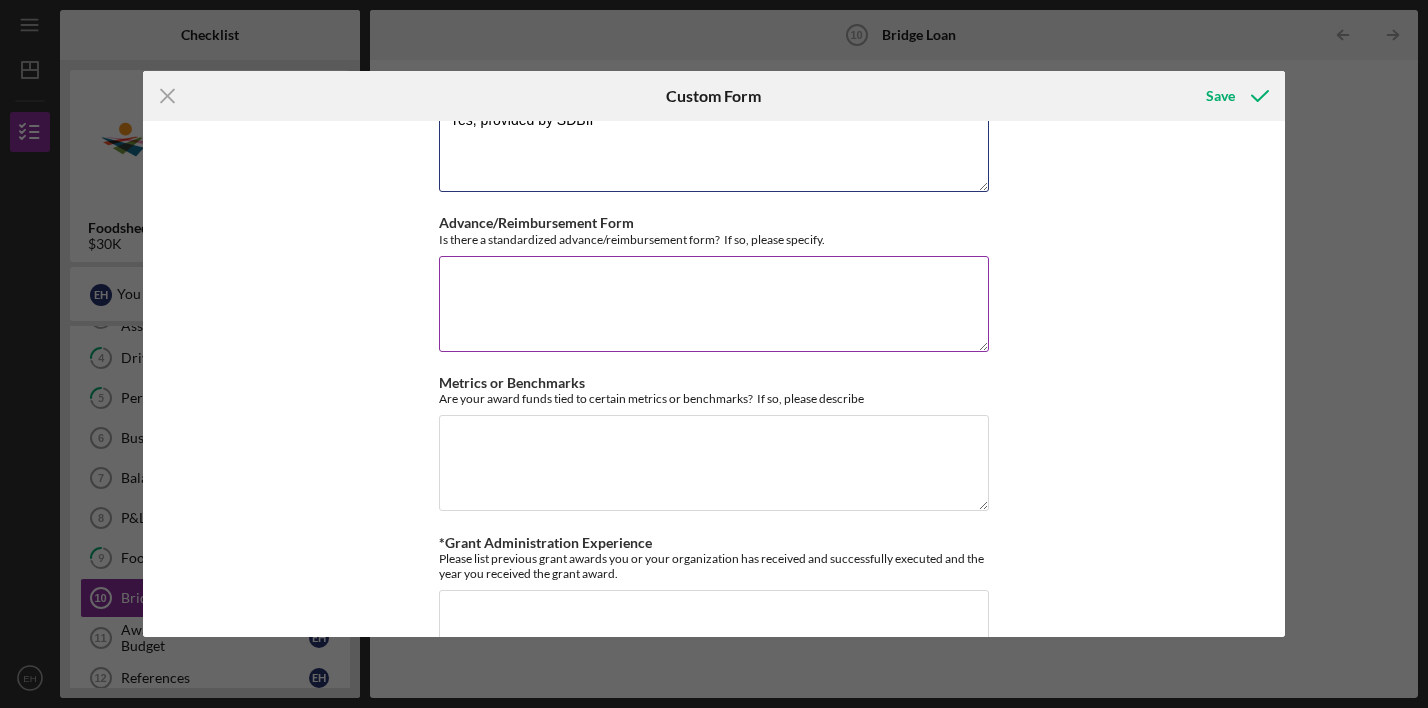 type on "Yes, provided by SDBII" 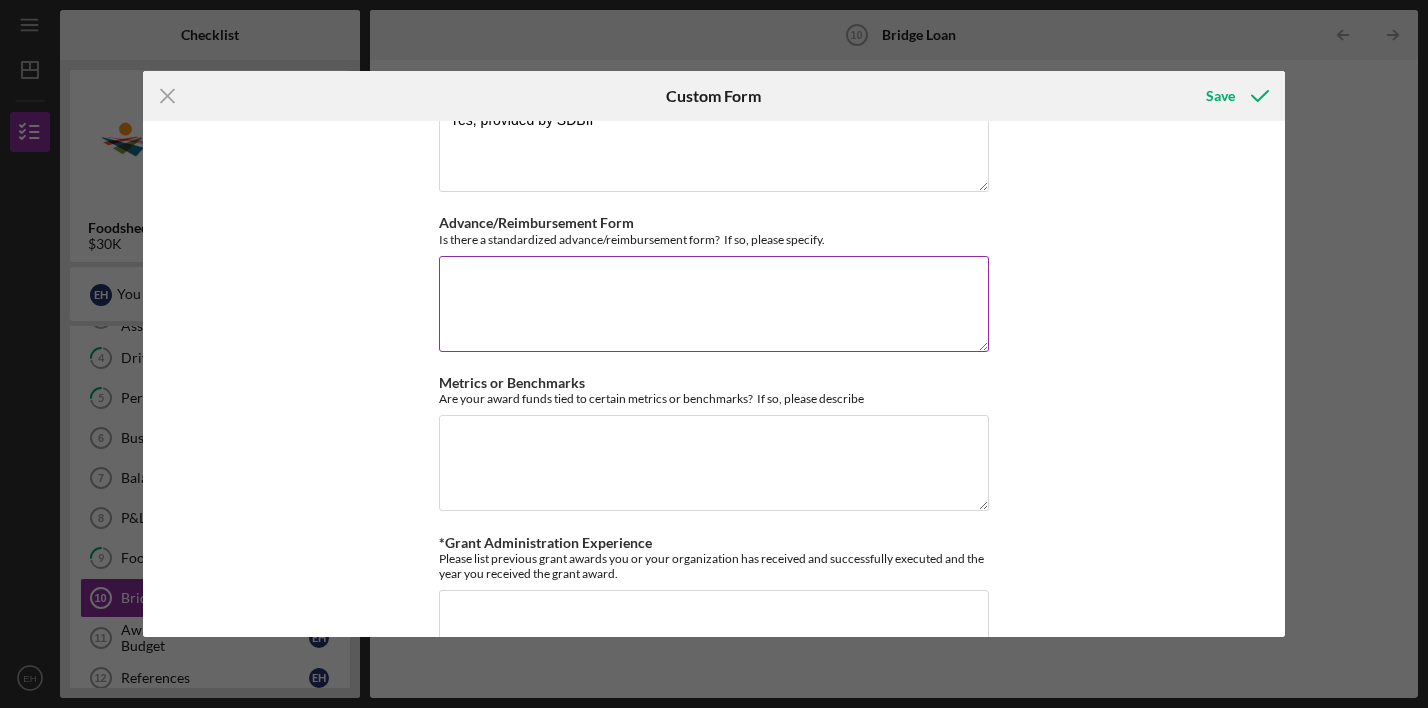 click on "Advance/Reimbursement Form" at bounding box center [714, 304] 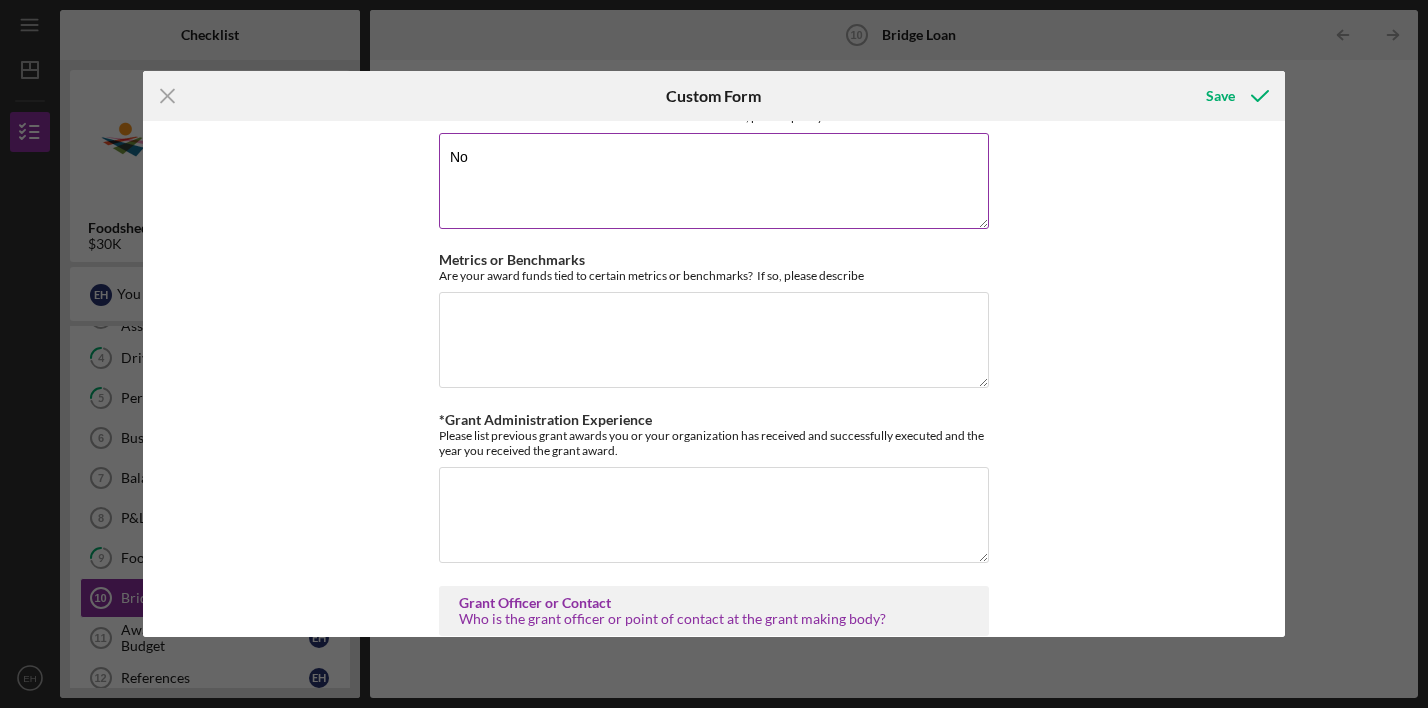 scroll, scrollTop: 1507, scrollLeft: 0, axis: vertical 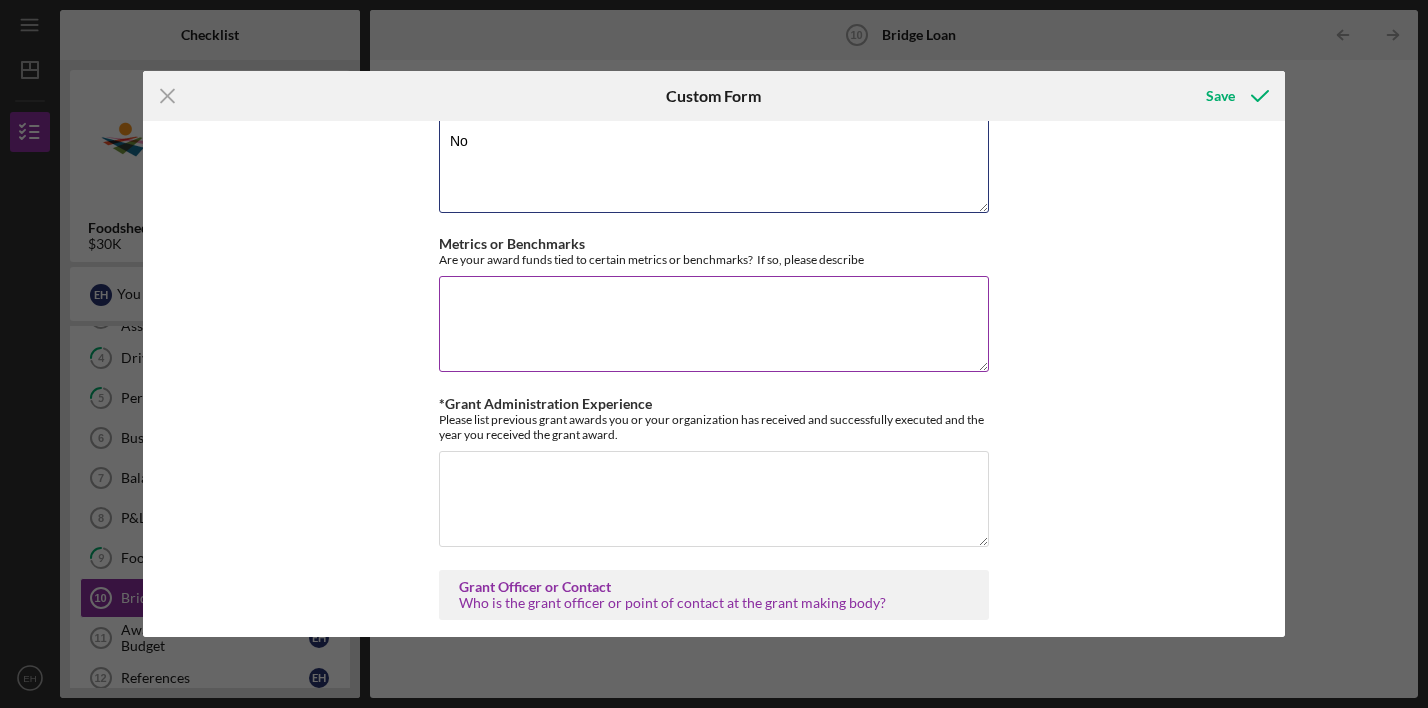 type on "No" 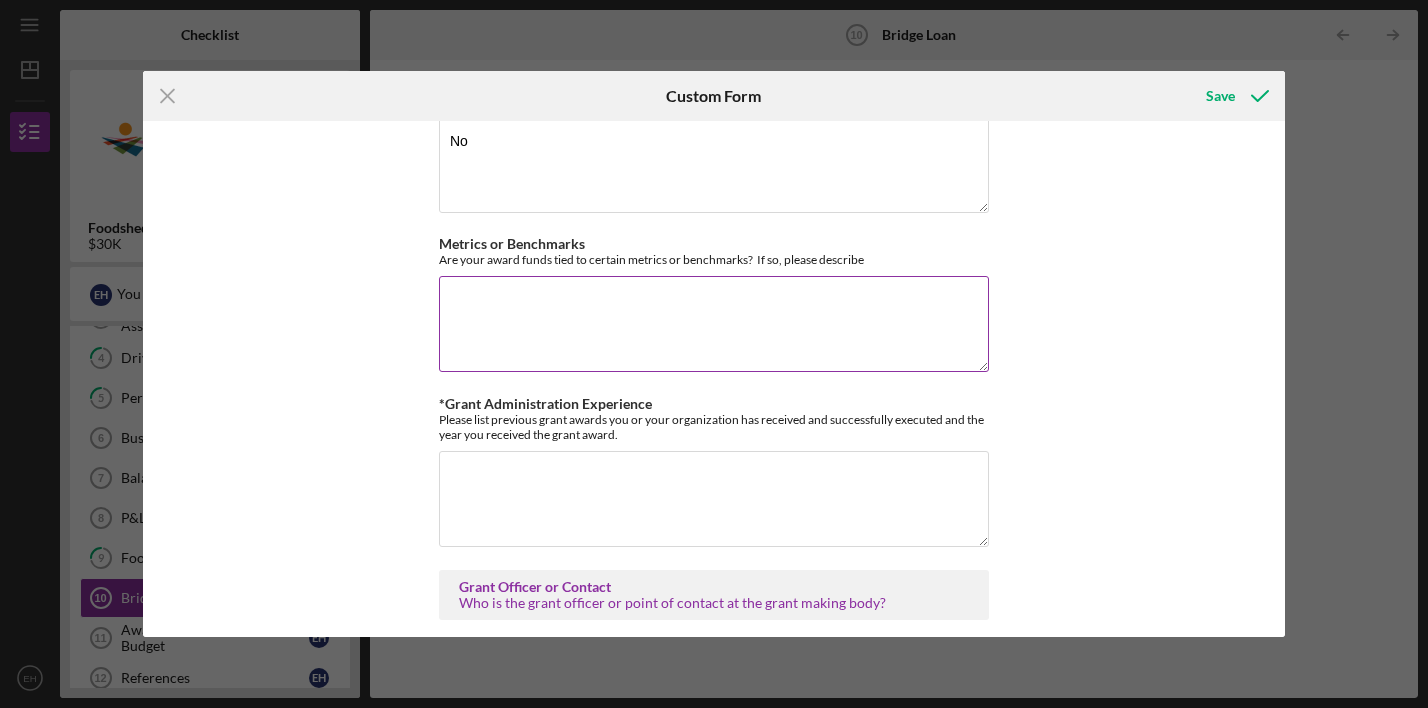 click on "Metrics or Benchmarks" at bounding box center [714, 324] 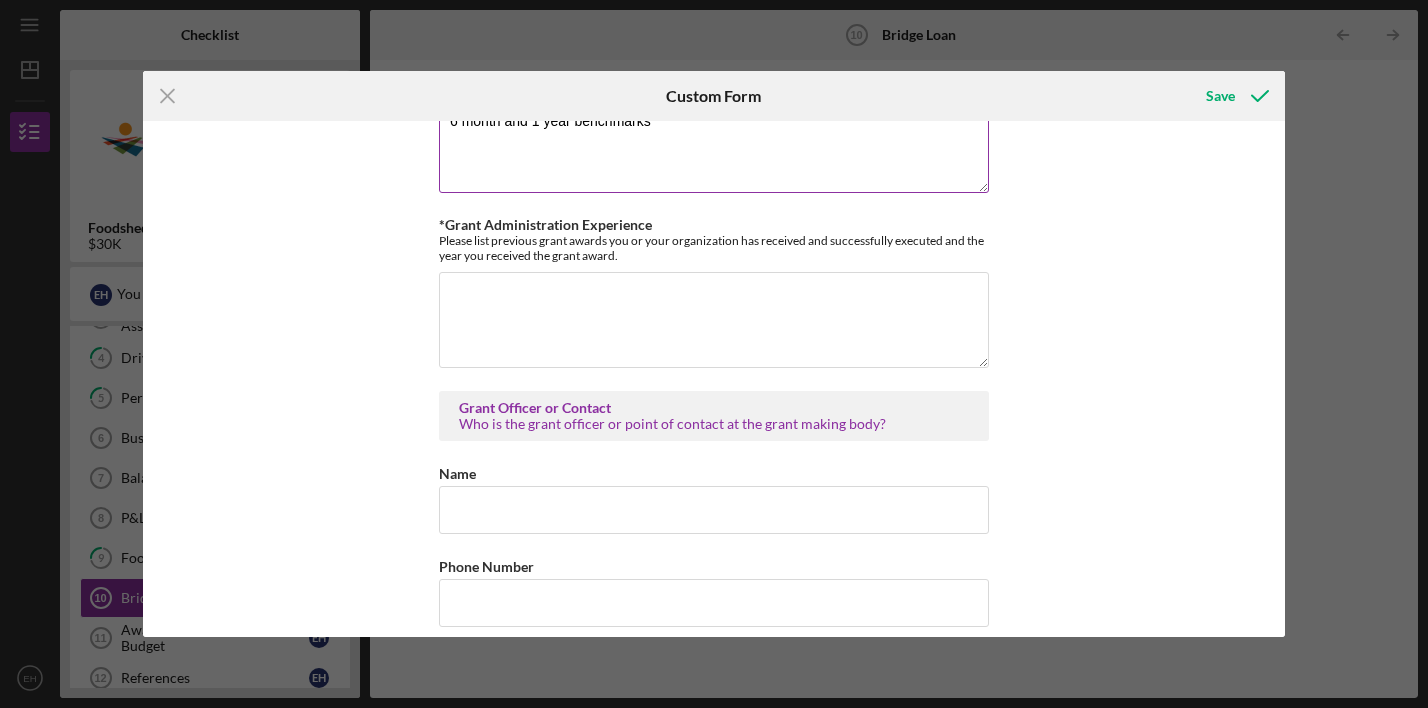 scroll, scrollTop: 1704, scrollLeft: 0, axis: vertical 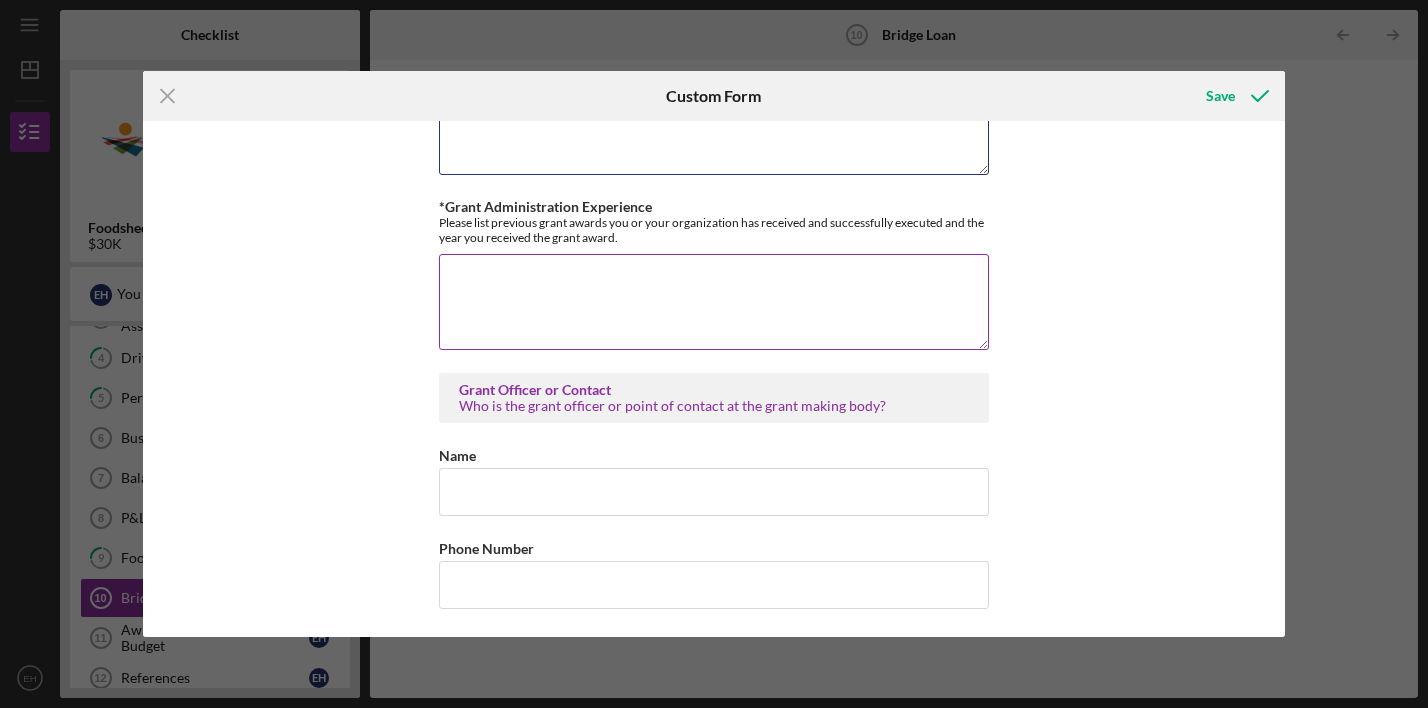type on "6 month and 1 year benchmarks" 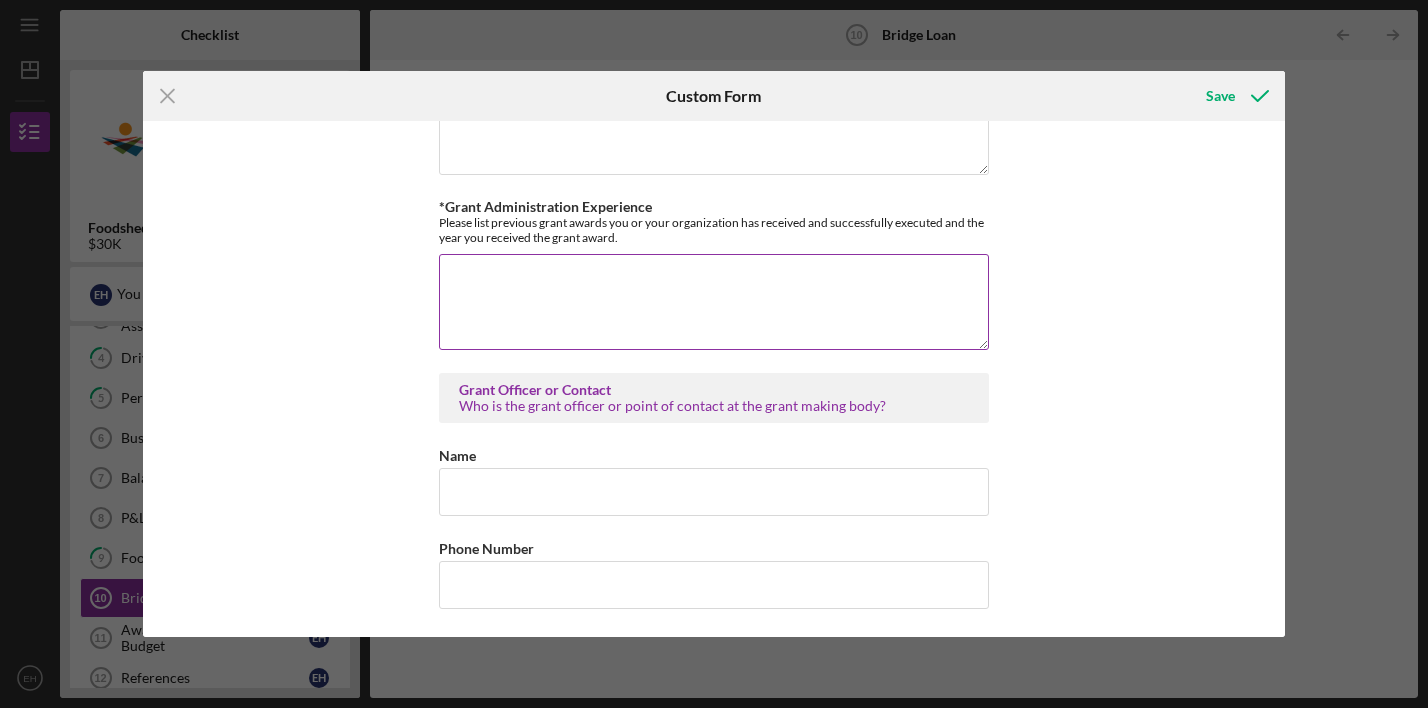 click on "*Grant Administration Experience" at bounding box center [714, 302] 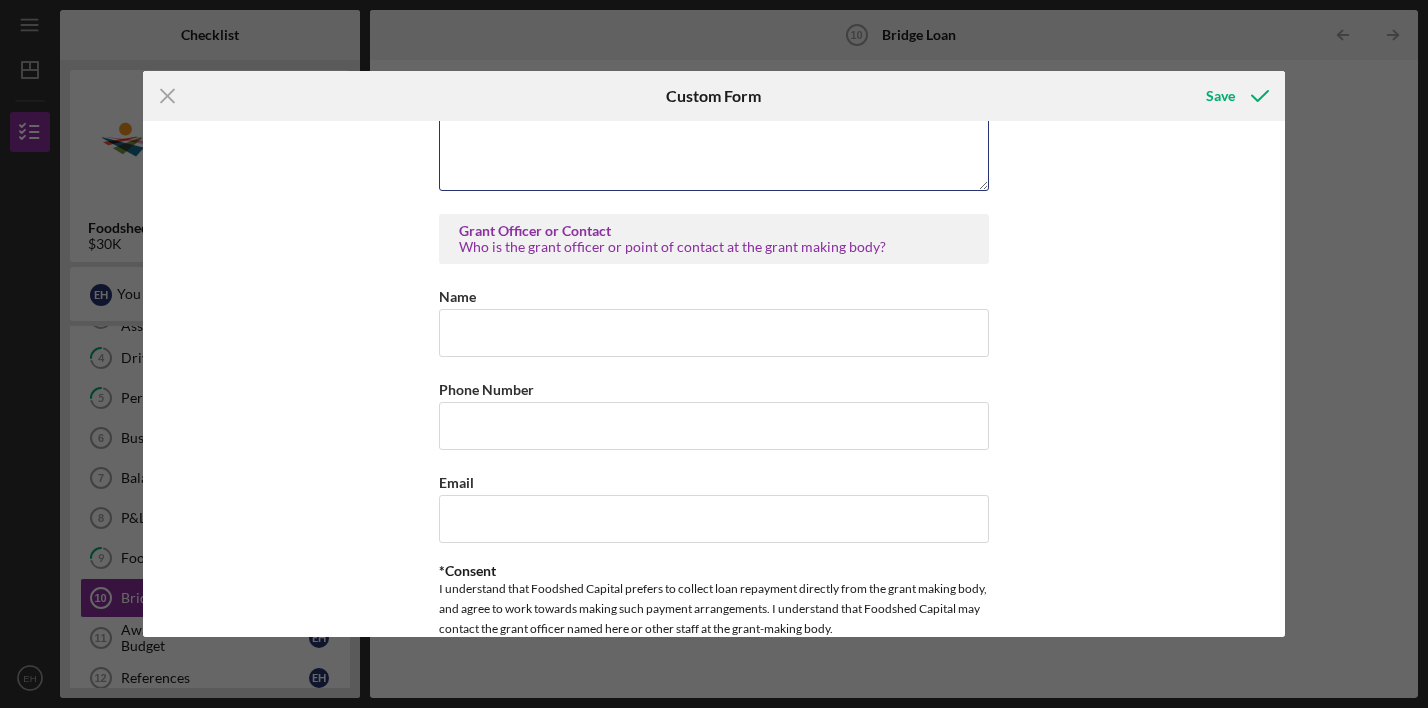 scroll, scrollTop: 1882, scrollLeft: 0, axis: vertical 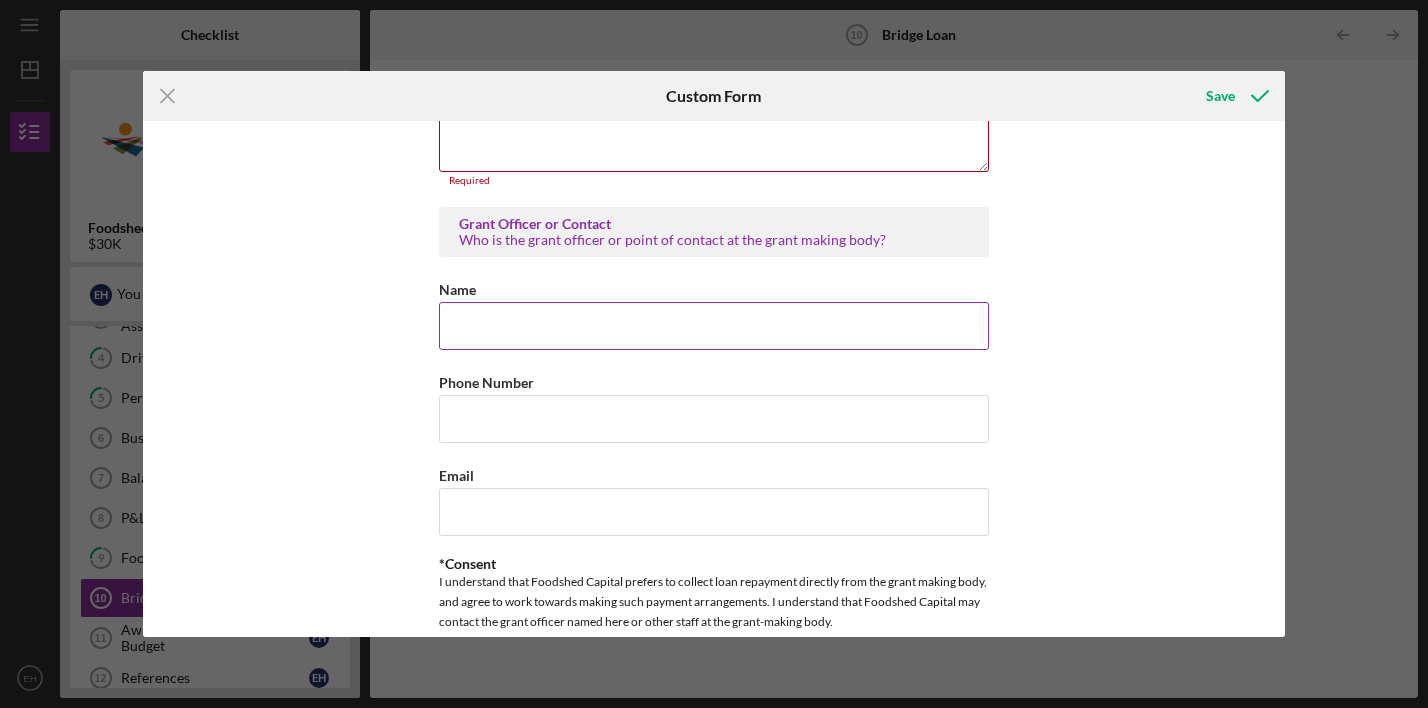 click on "Name" at bounding box center (714, 326) 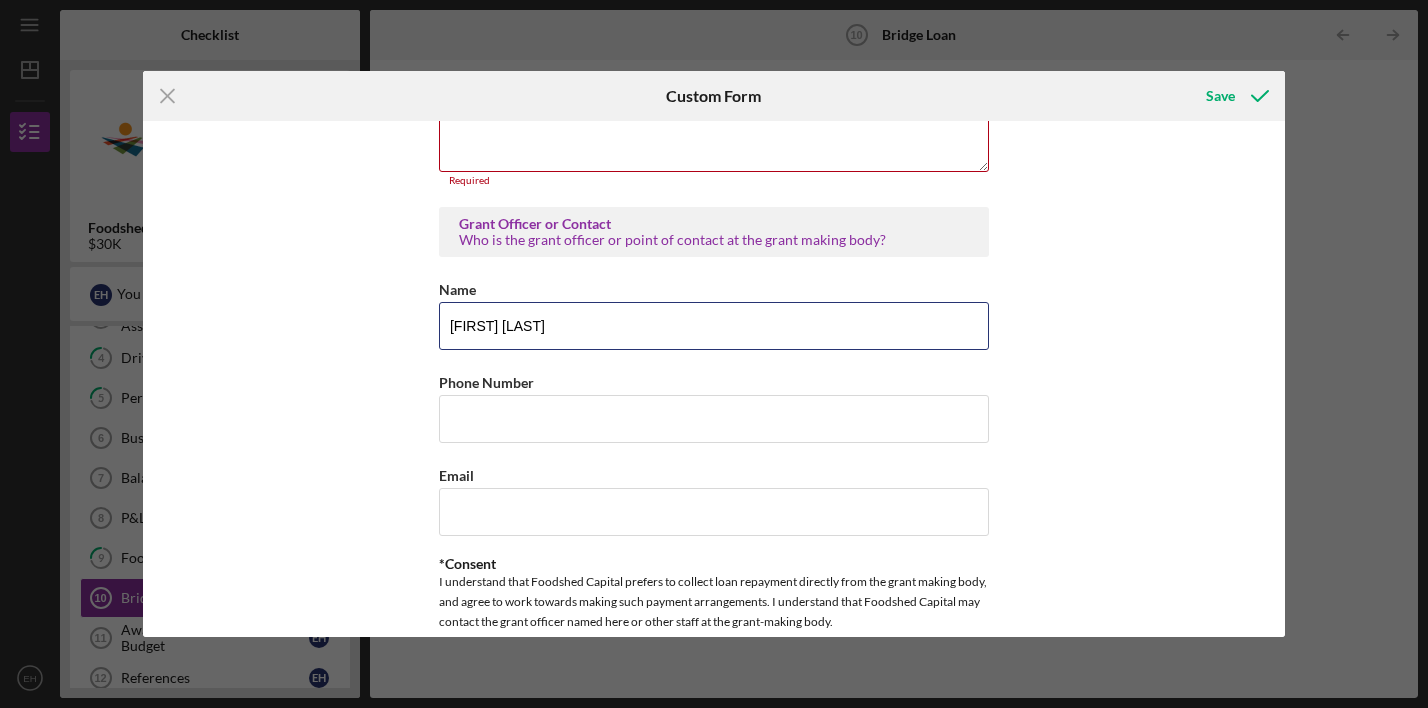 type on "[FIRST] [LAST]" 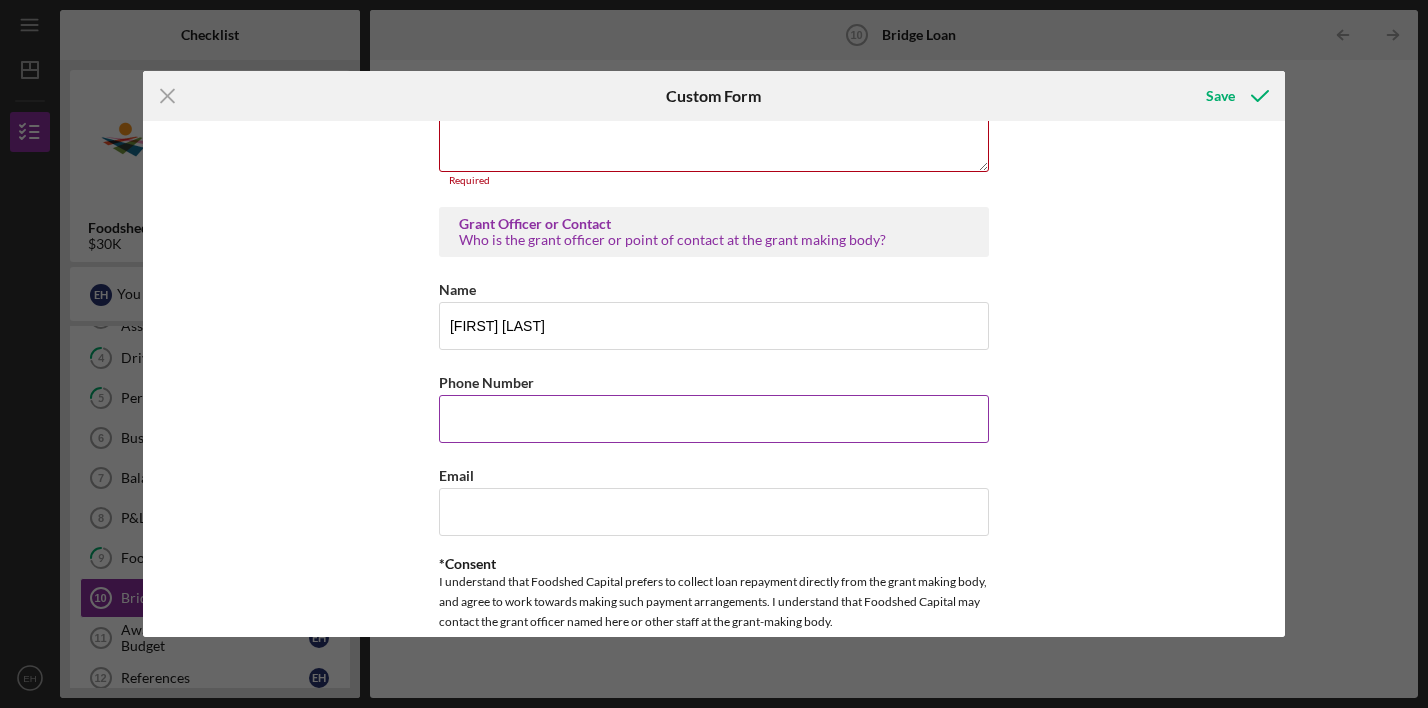 click on "Phone Number" at bounding box center (714, 419) 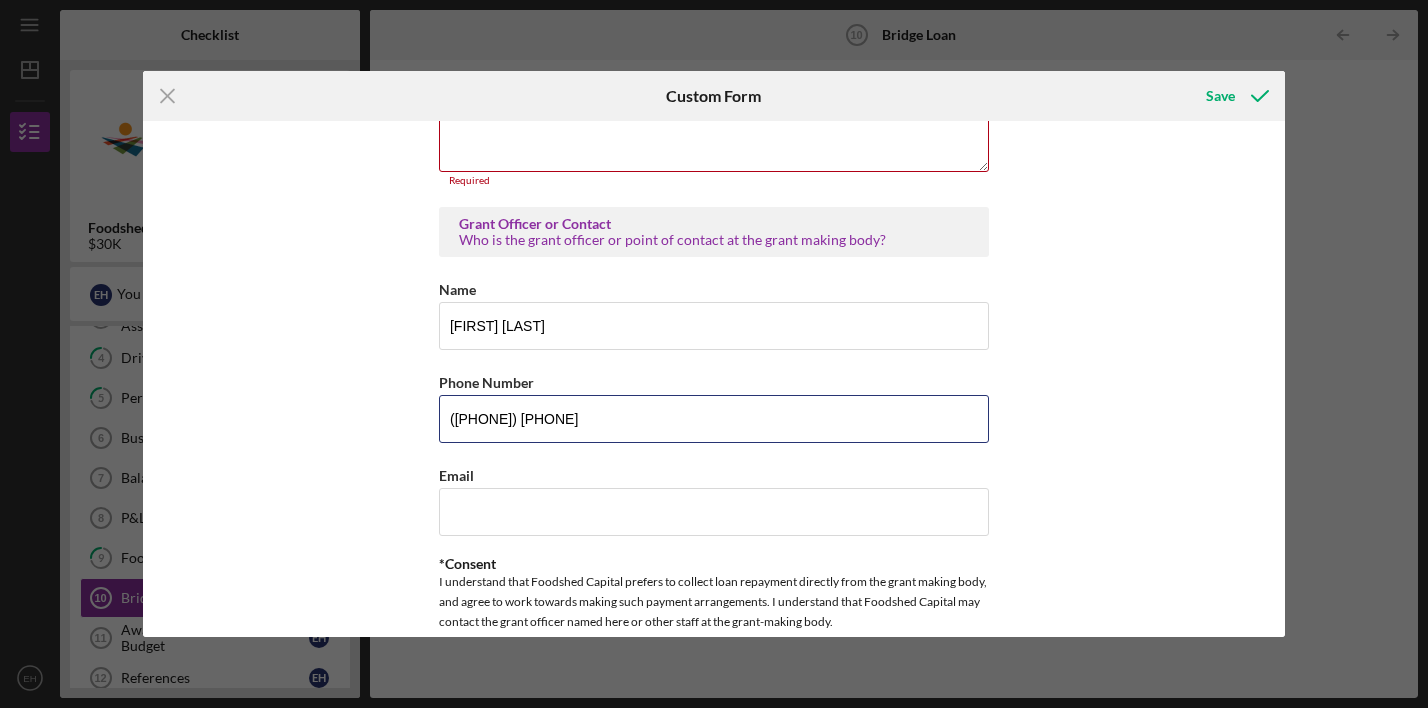 type on "([PHONE]) [PHONE]" 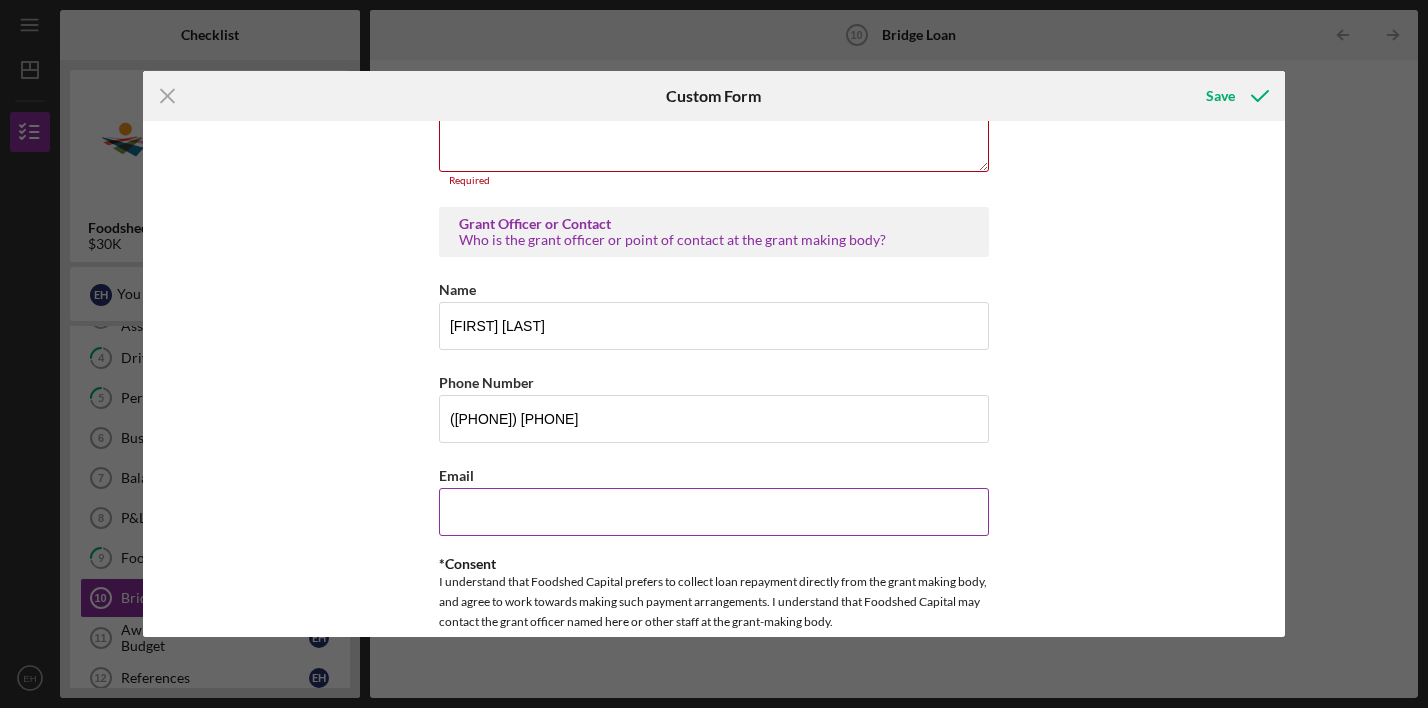 click on "Email" at bounding box center [714, 512] 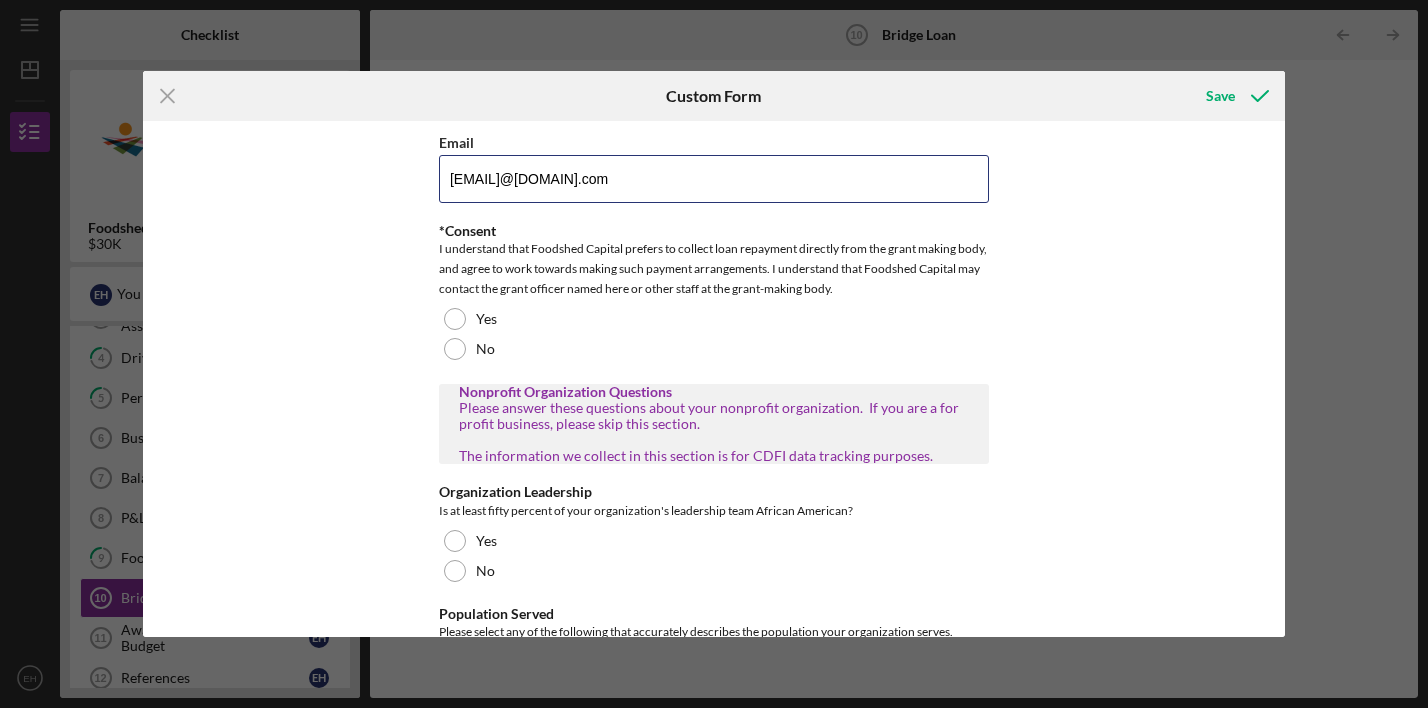 scroll, scrollTop: 2227, scrollLeft: 0, axis: vertical 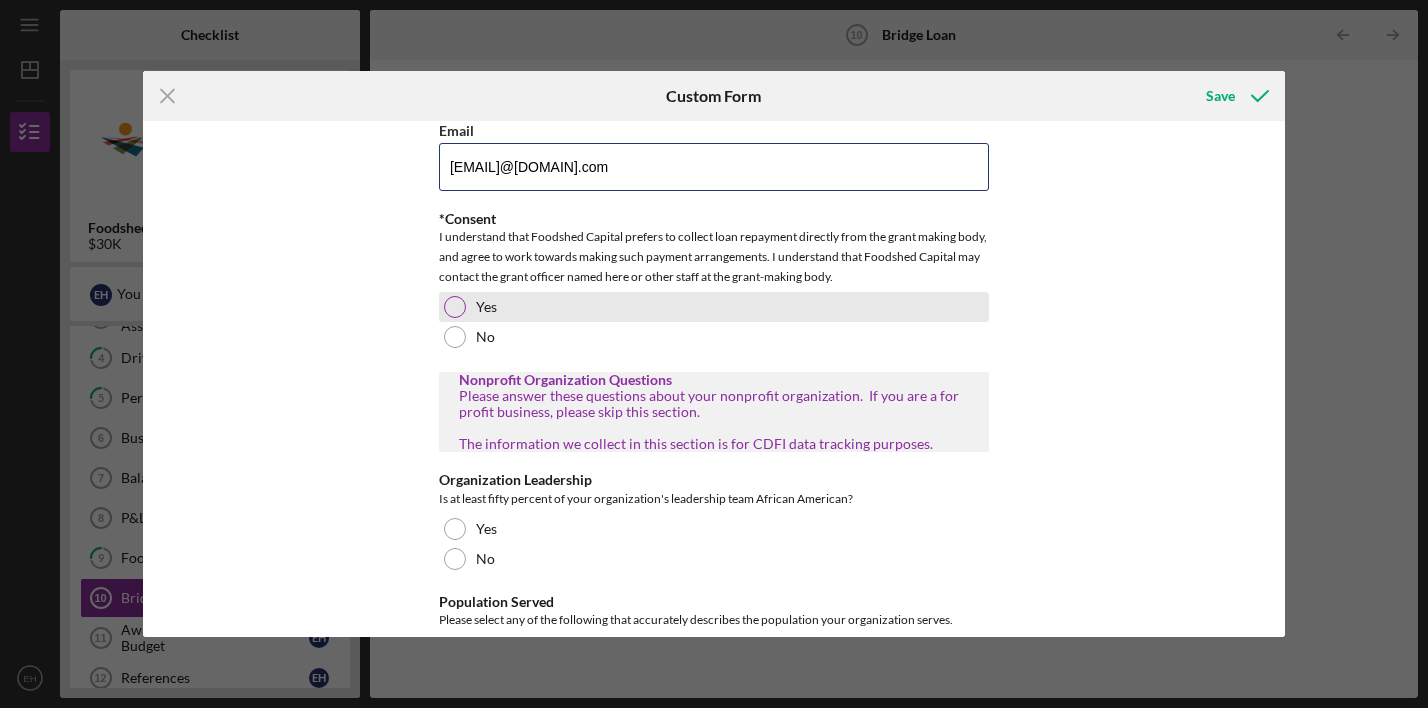 type on "[EMAIL]@[DOMAIN].com" 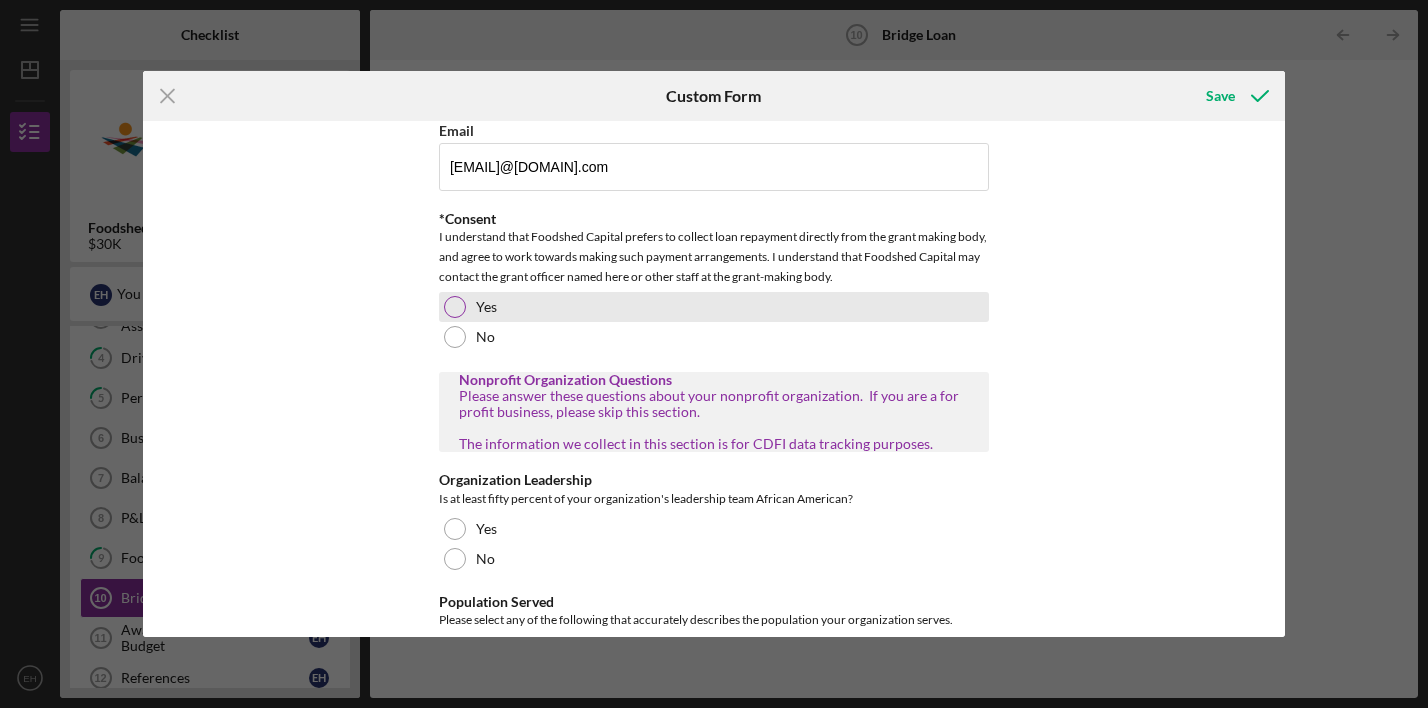 click at bounding box center [455, 307] 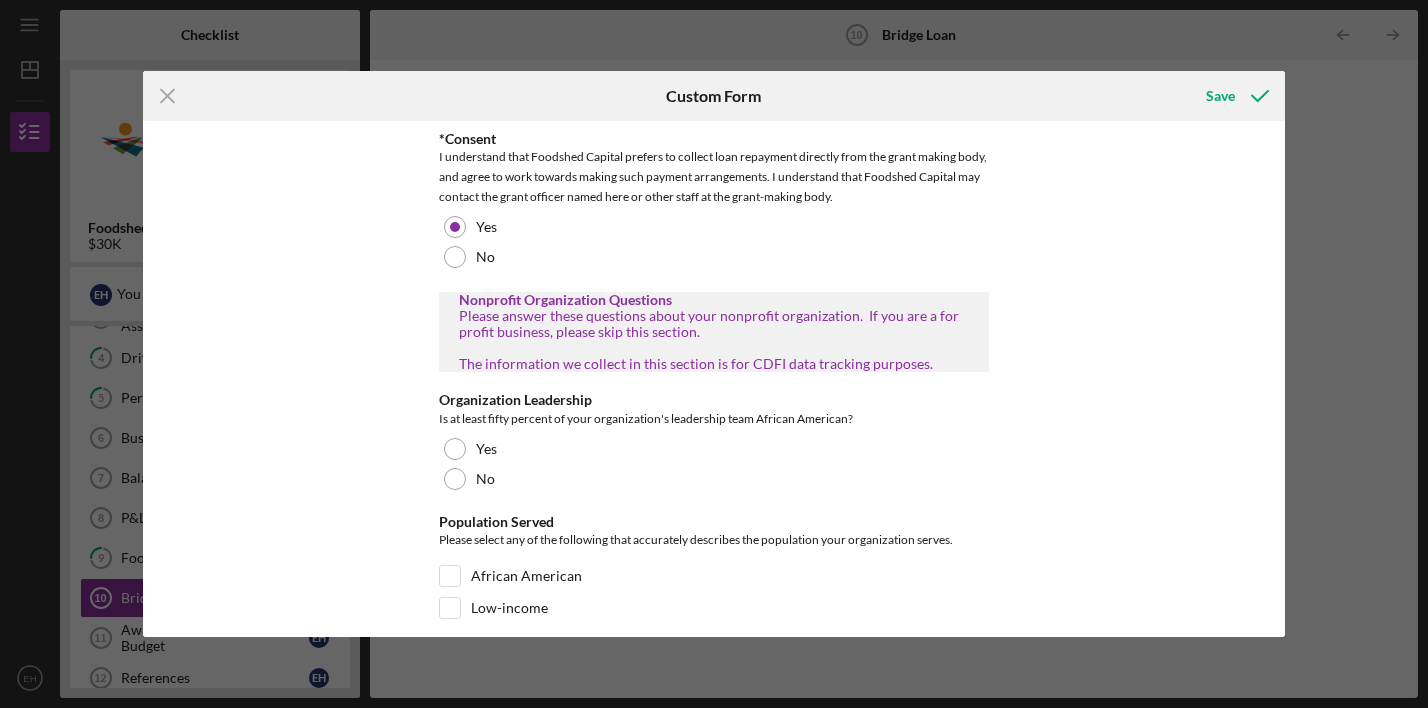 scroll, scrollTop: 2313, scrollLeft: 0, axis: vertical 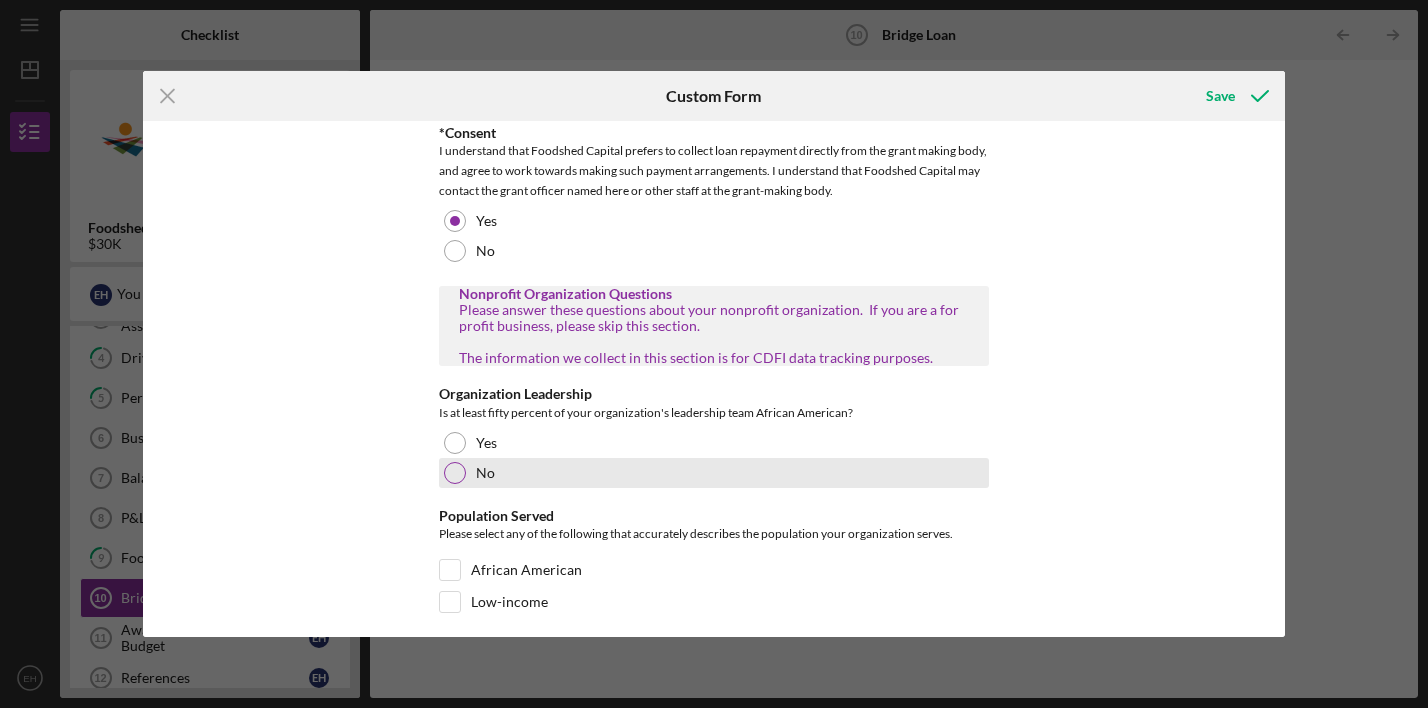 click at bounding box center (455, 473) 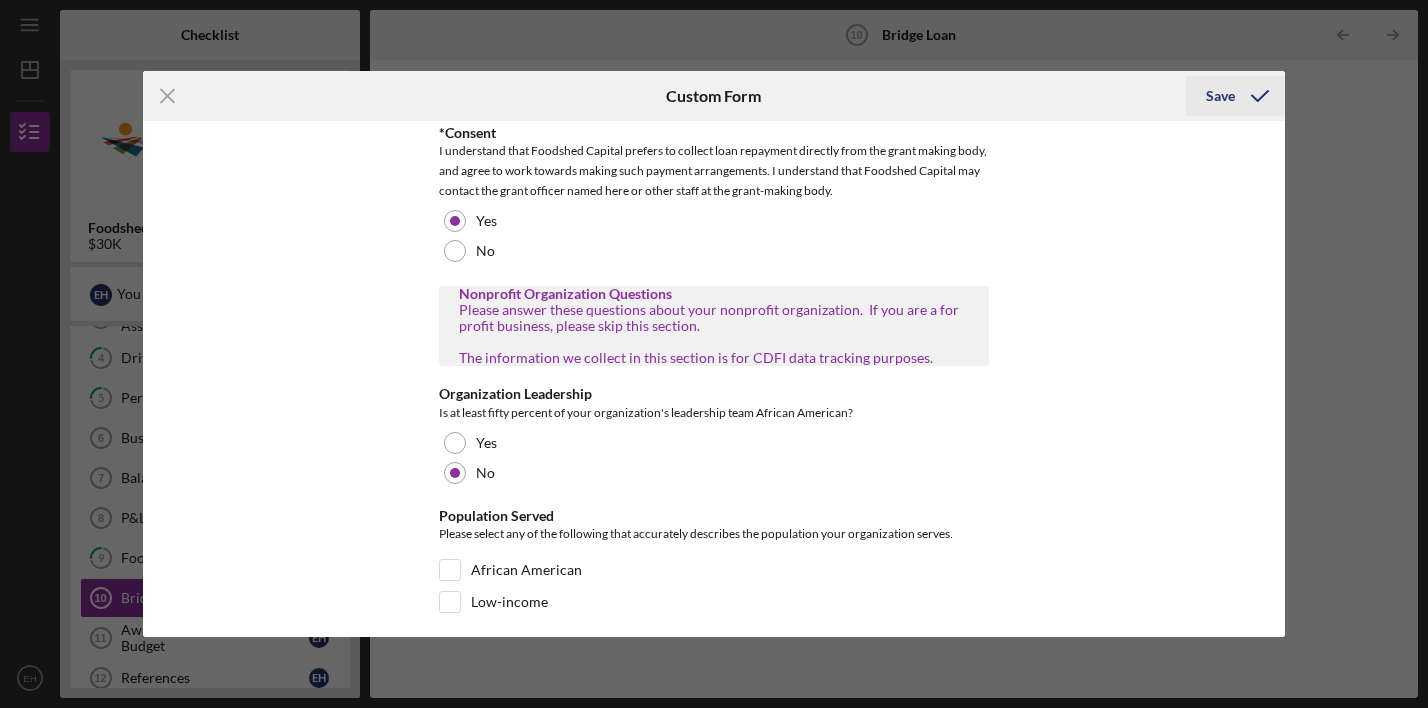 click on "Save" at bounding box center (1220, 96) 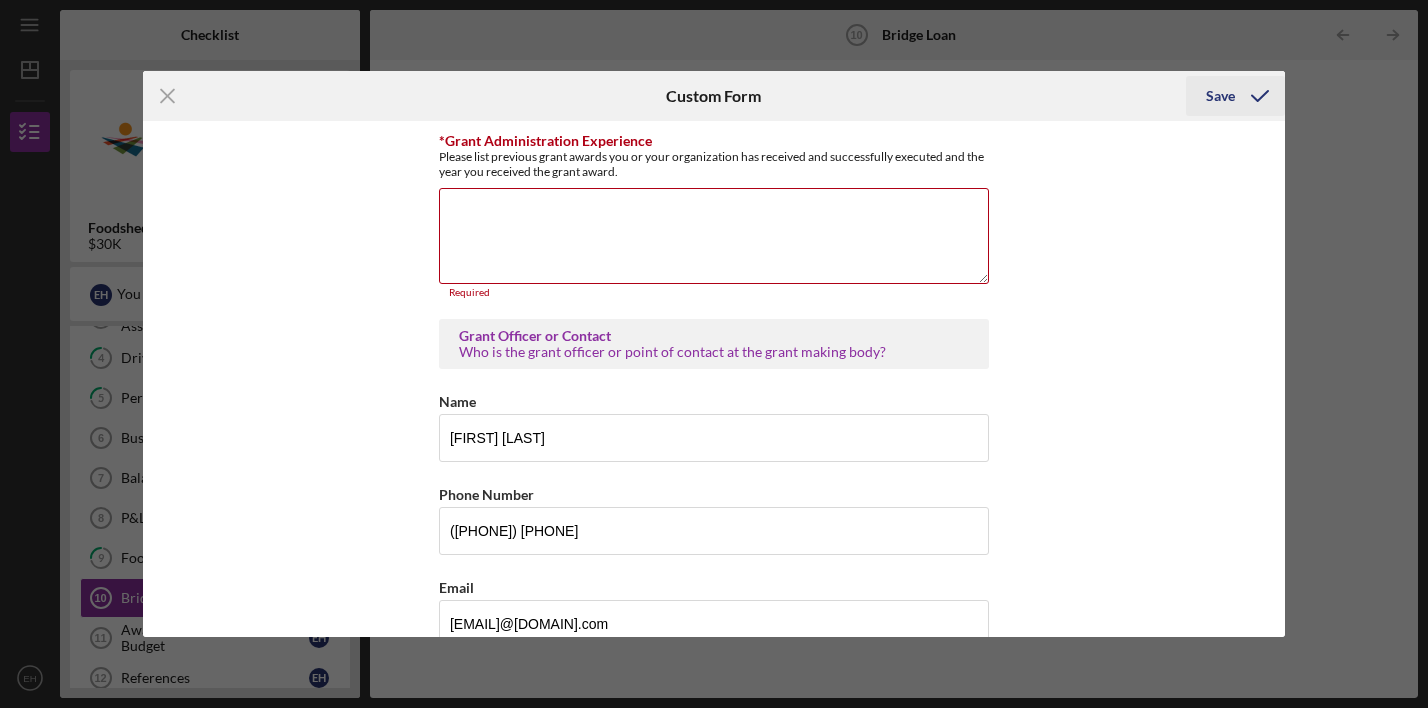 scroll, scrollTop: 1769, scrollLeft: 0, axis: vertical 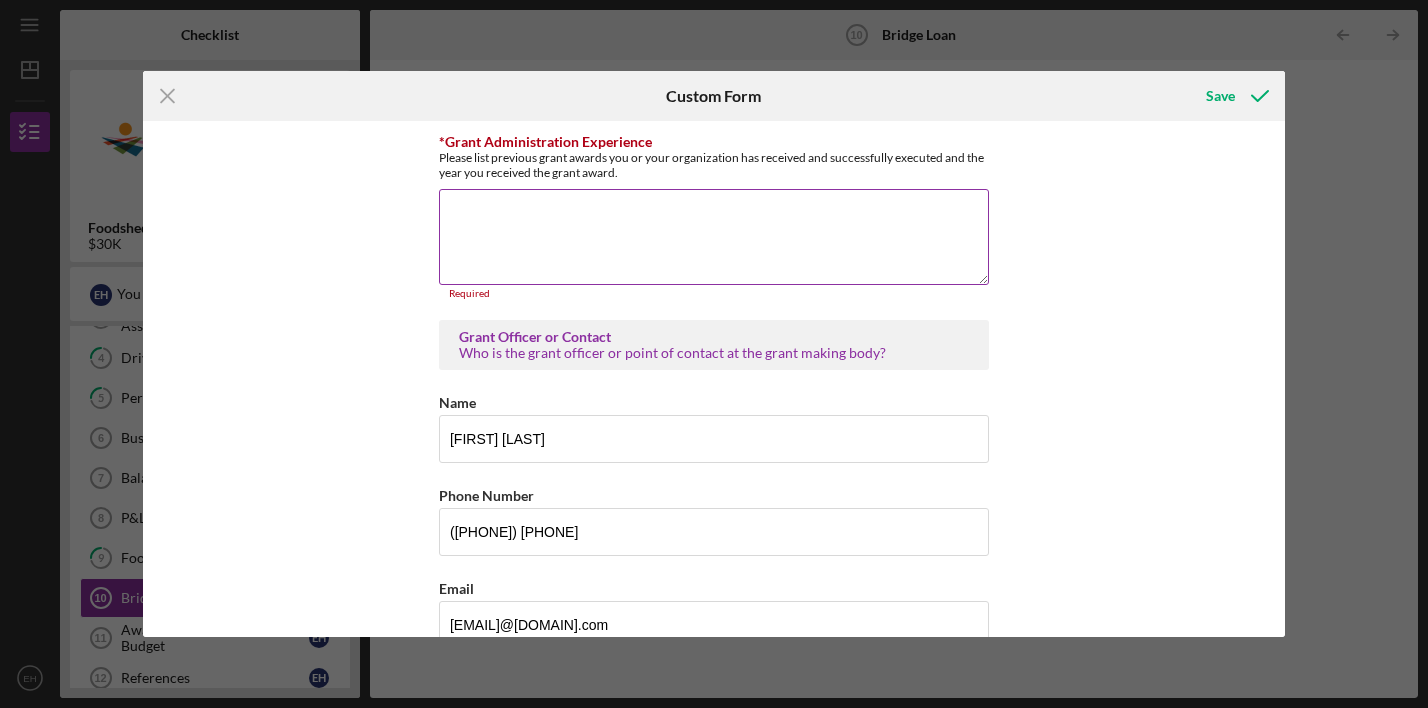 click on "*Grant Administration Experience" at bounding box center (714, 237) 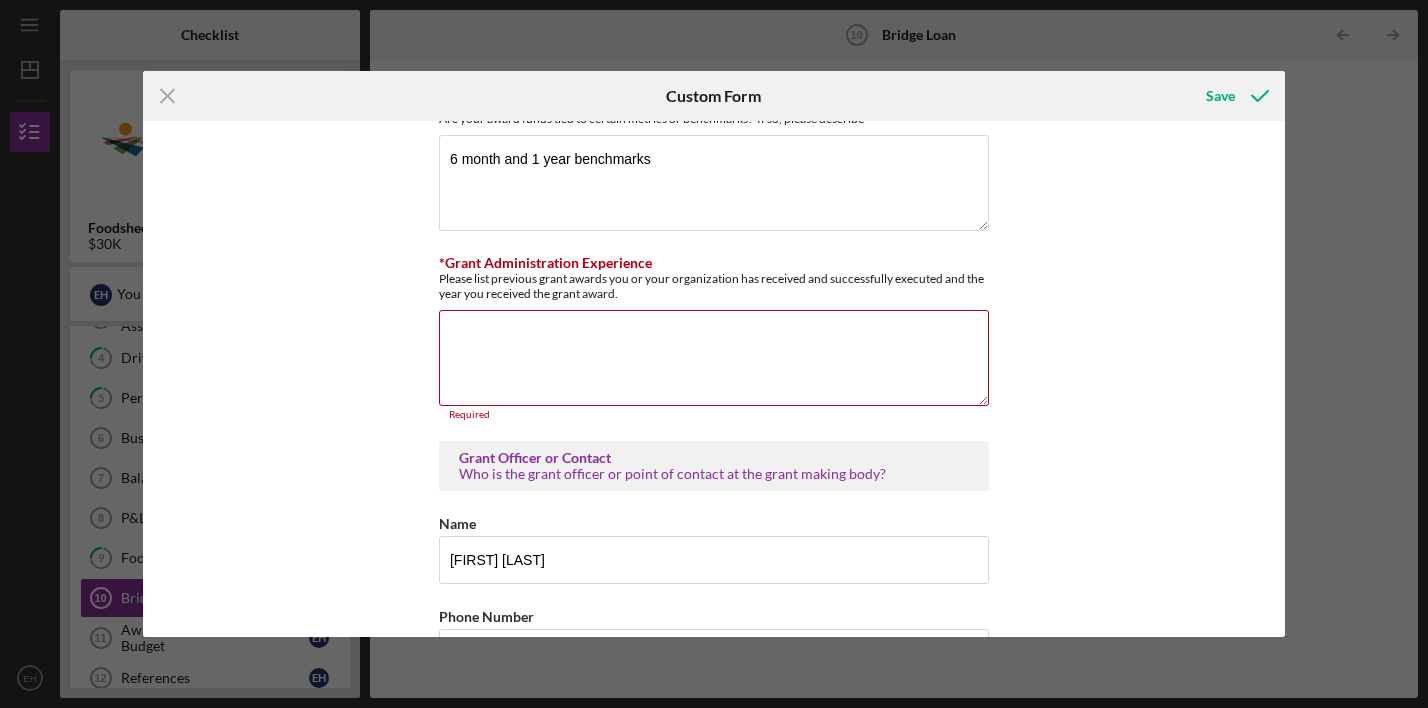 scroll, scrollTop: 1647, scrollLeft: 0, axis: vertical 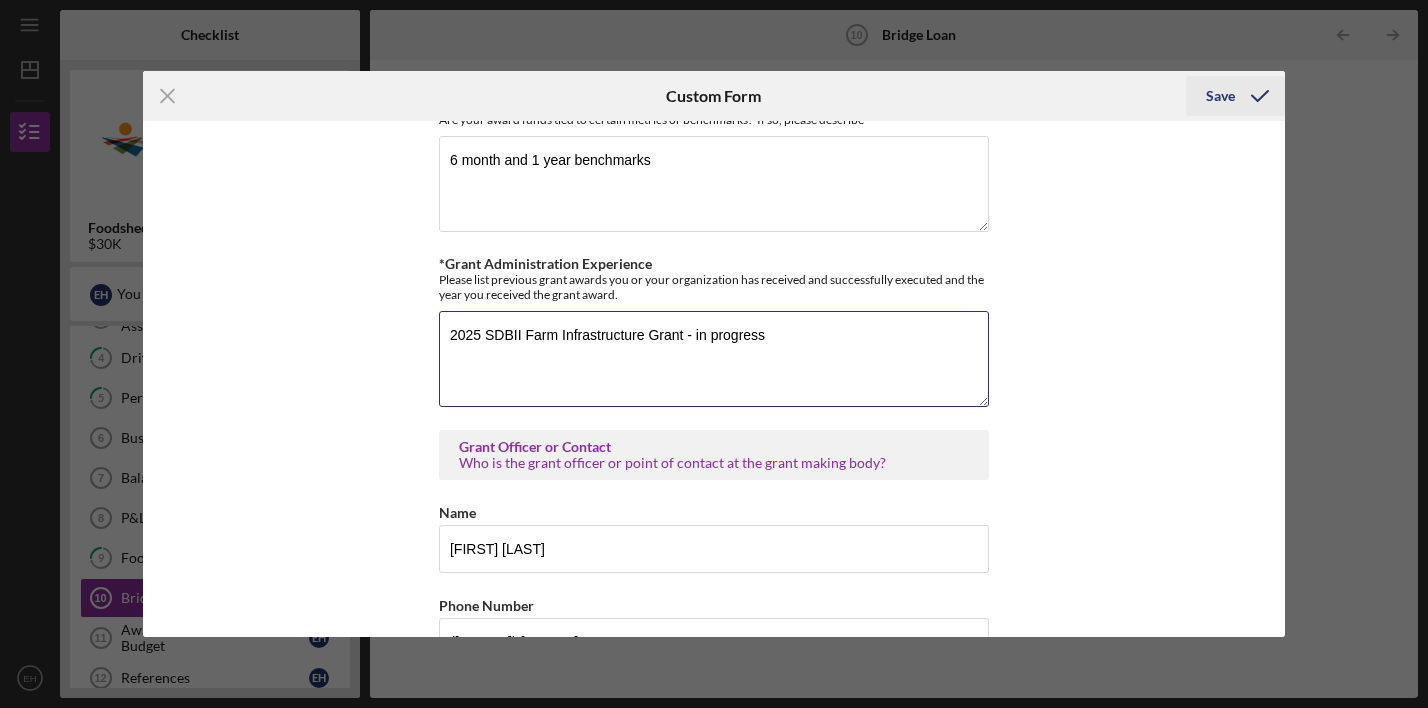 type on "2025 SDBII Farm Infrastructure Grant - in progress" 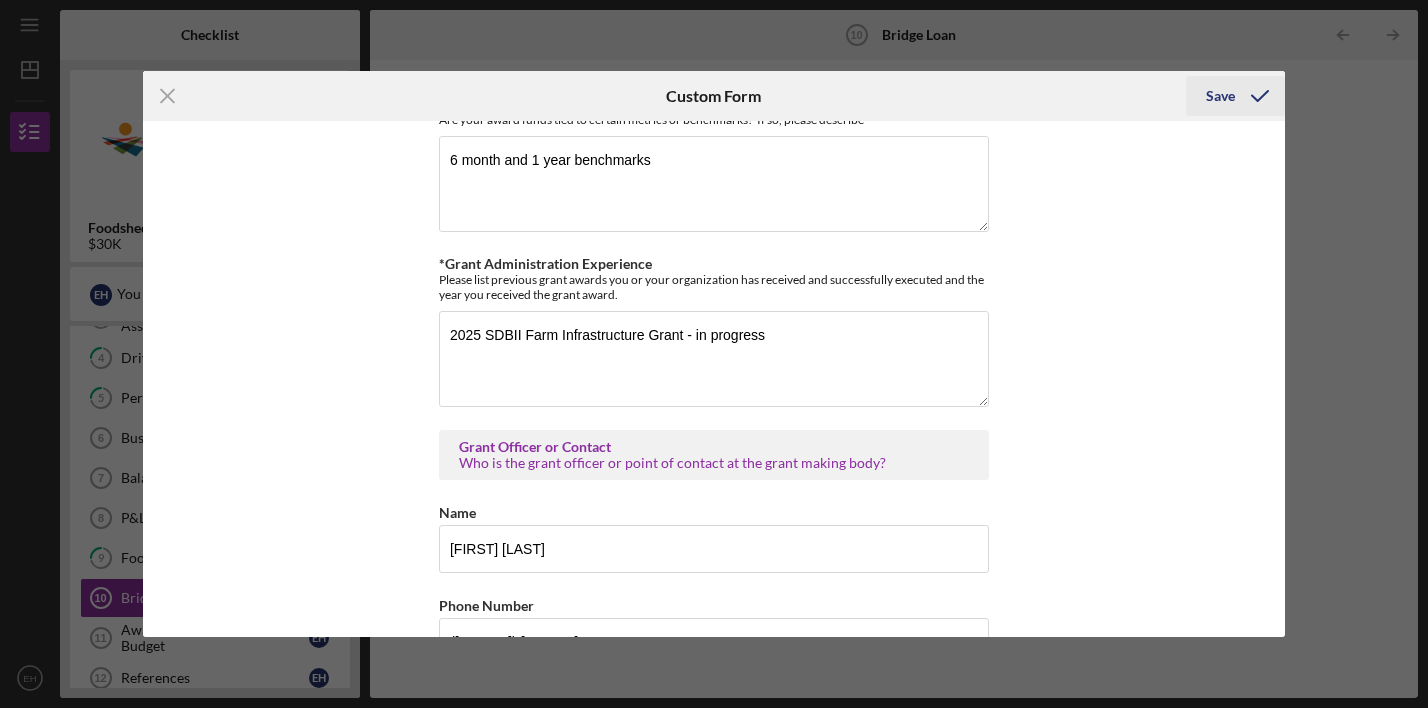 click on "Save" at bounding box center [1220, 96] 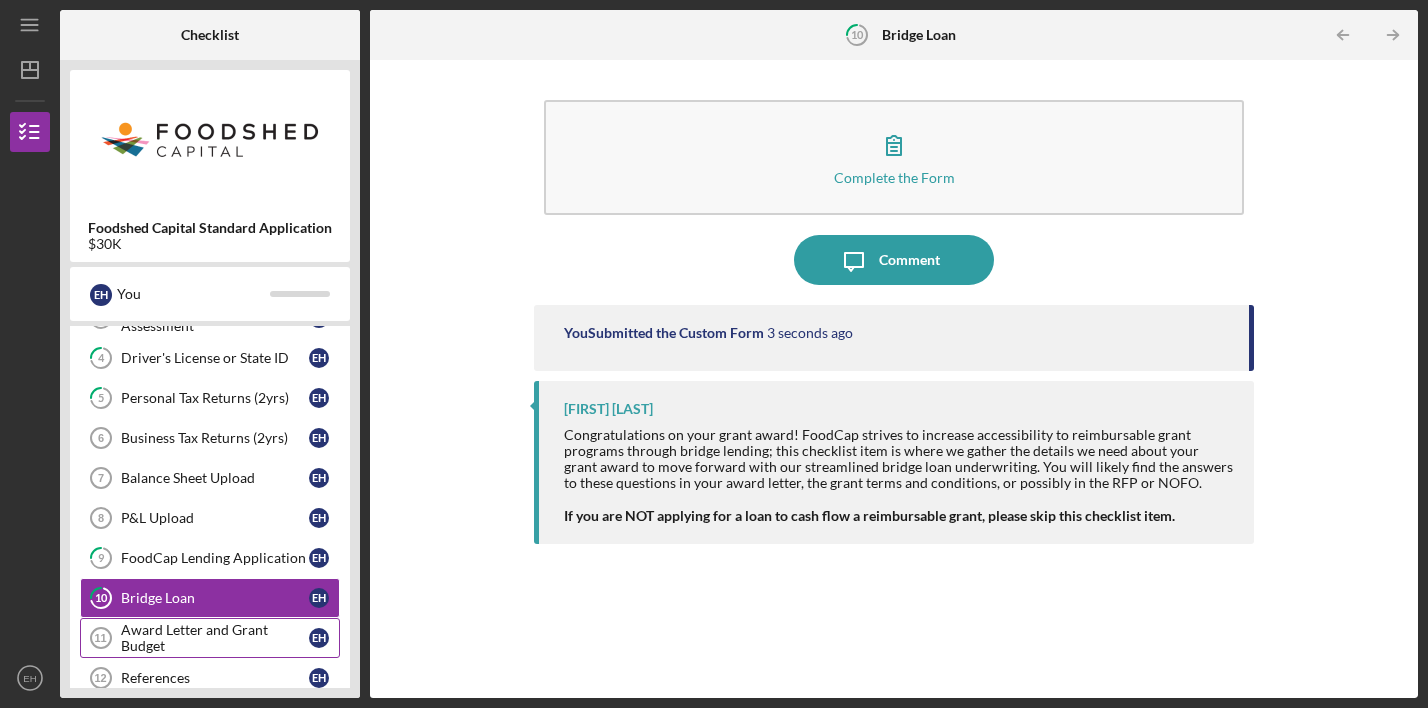 click on "Award Letter and Grant Budget" at bounding box center [215, 638] 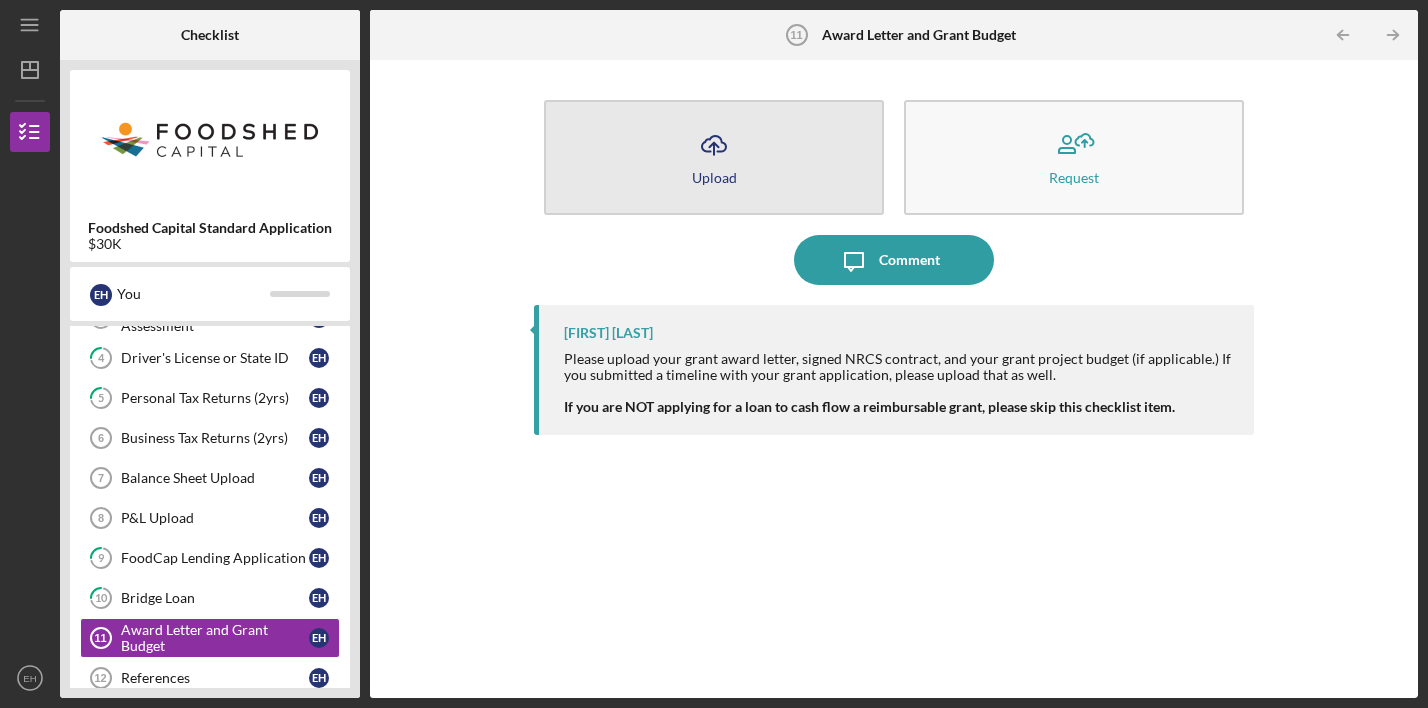 click on "Icon/Upload Upload" at bounding box center (714, 157) 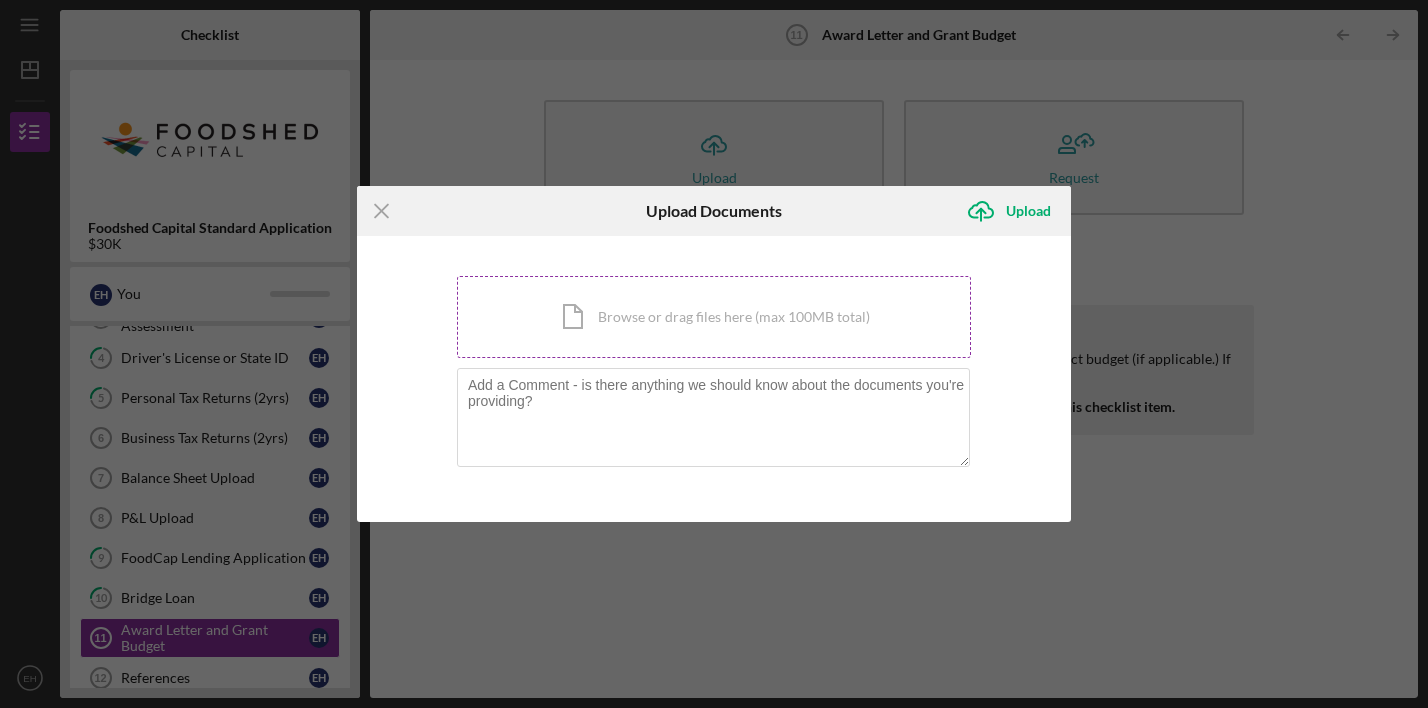 click on "Icon/Document Browse or drag files here (max 100MB total) Tap to choose files or take a photo" at bounding box center [714, 317] 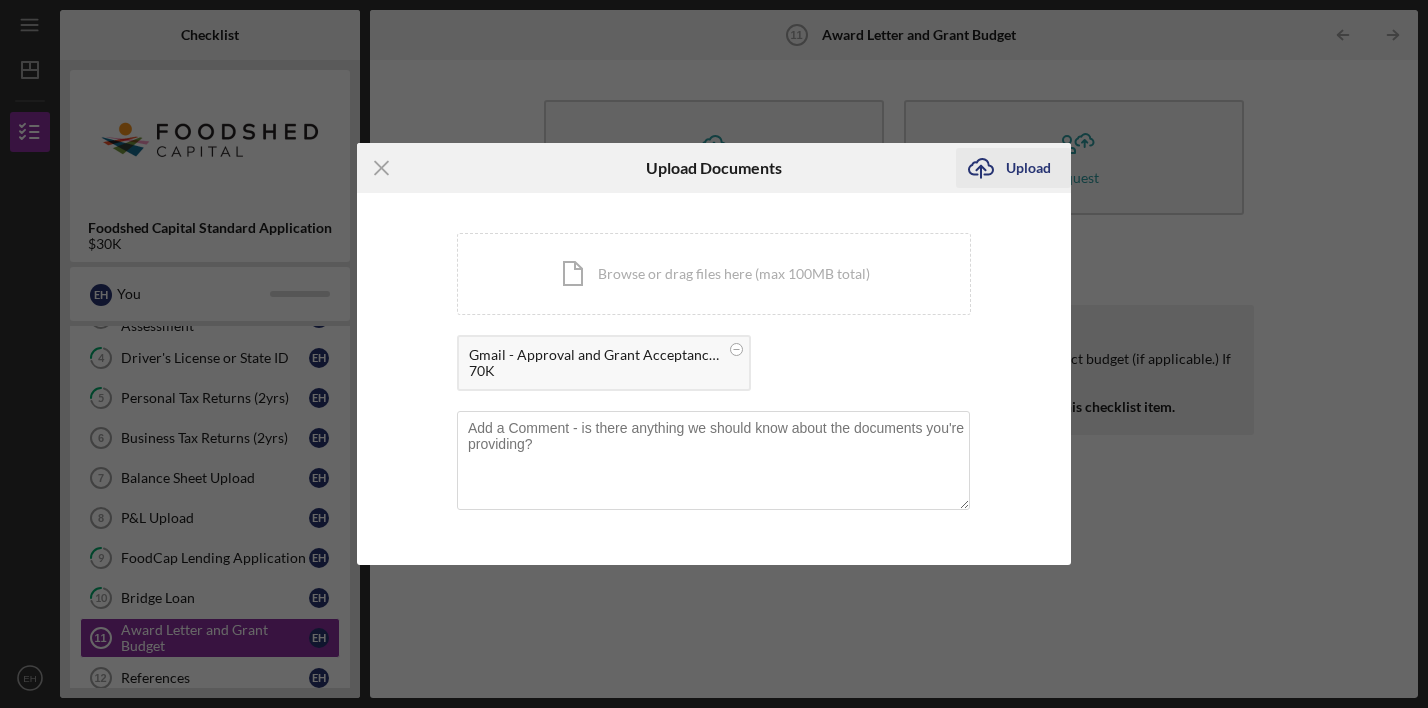 click on "Upload" at bounding box center (1028, 168) 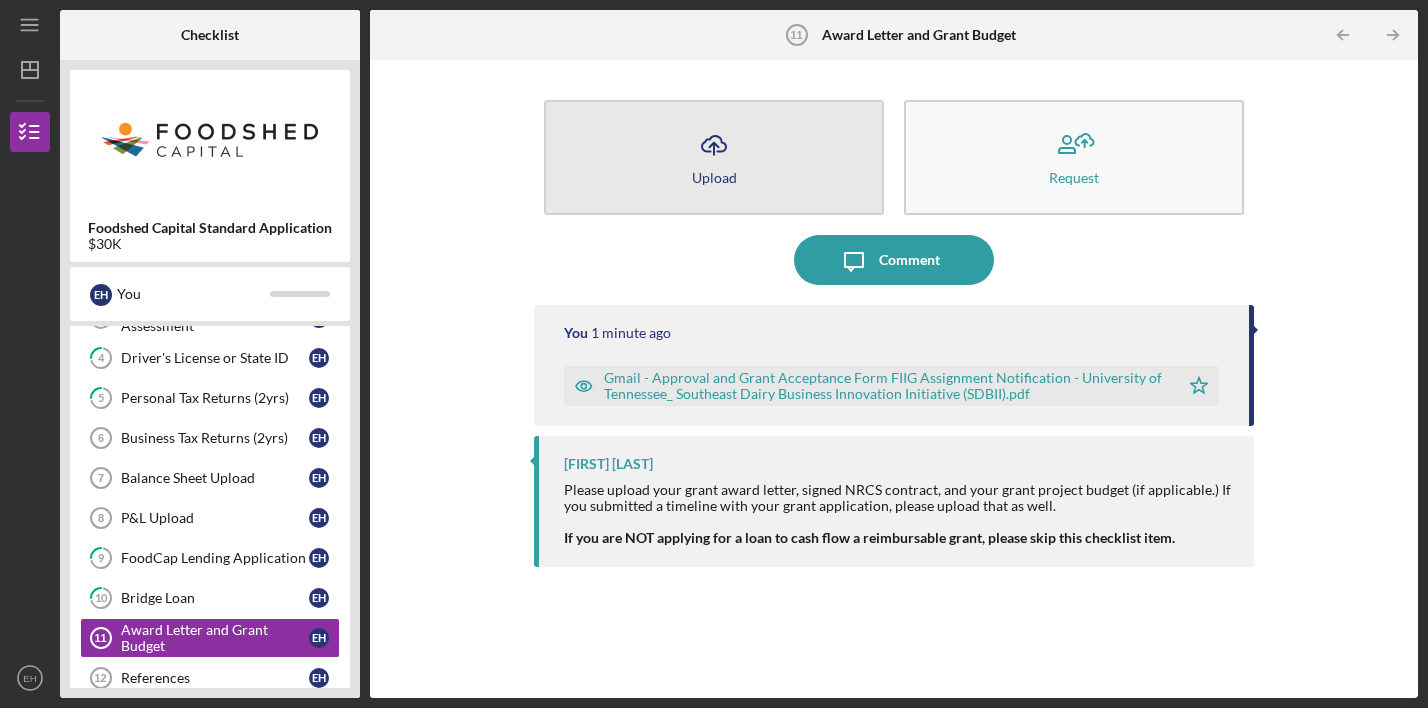 click on "Icon/Upload" 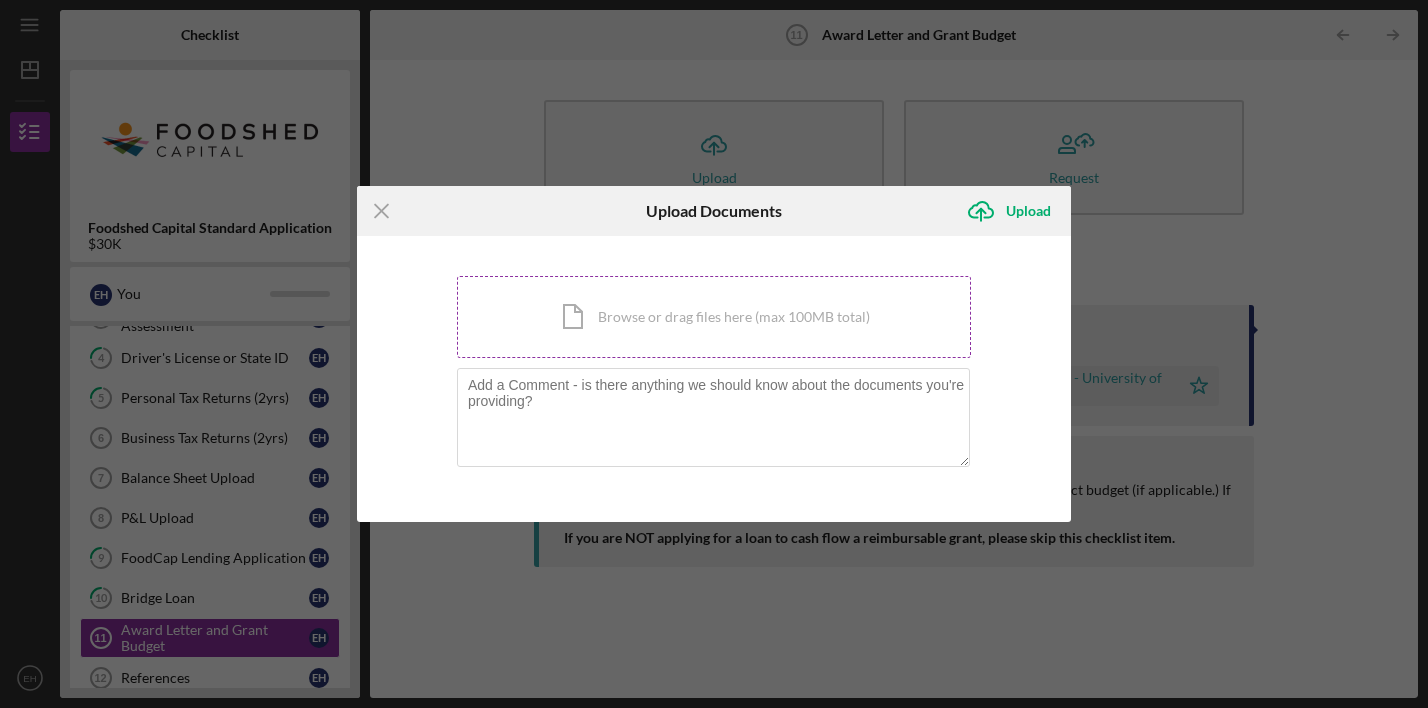 click on "Icon/Document Browse or drag files here (max 100MB total) Tap to choose files or take a photo" at bounding box center (714, 317) 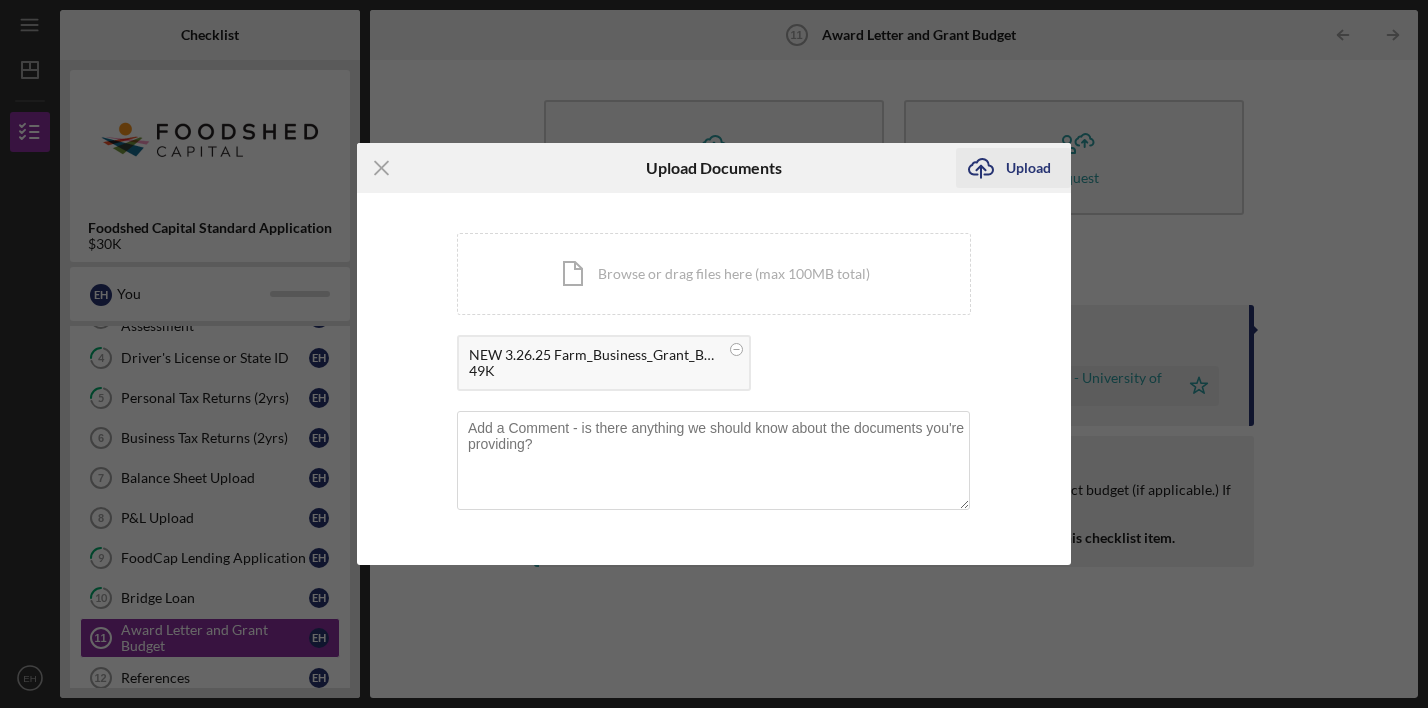 click on "Upload" at bounding box center [1028, 168] 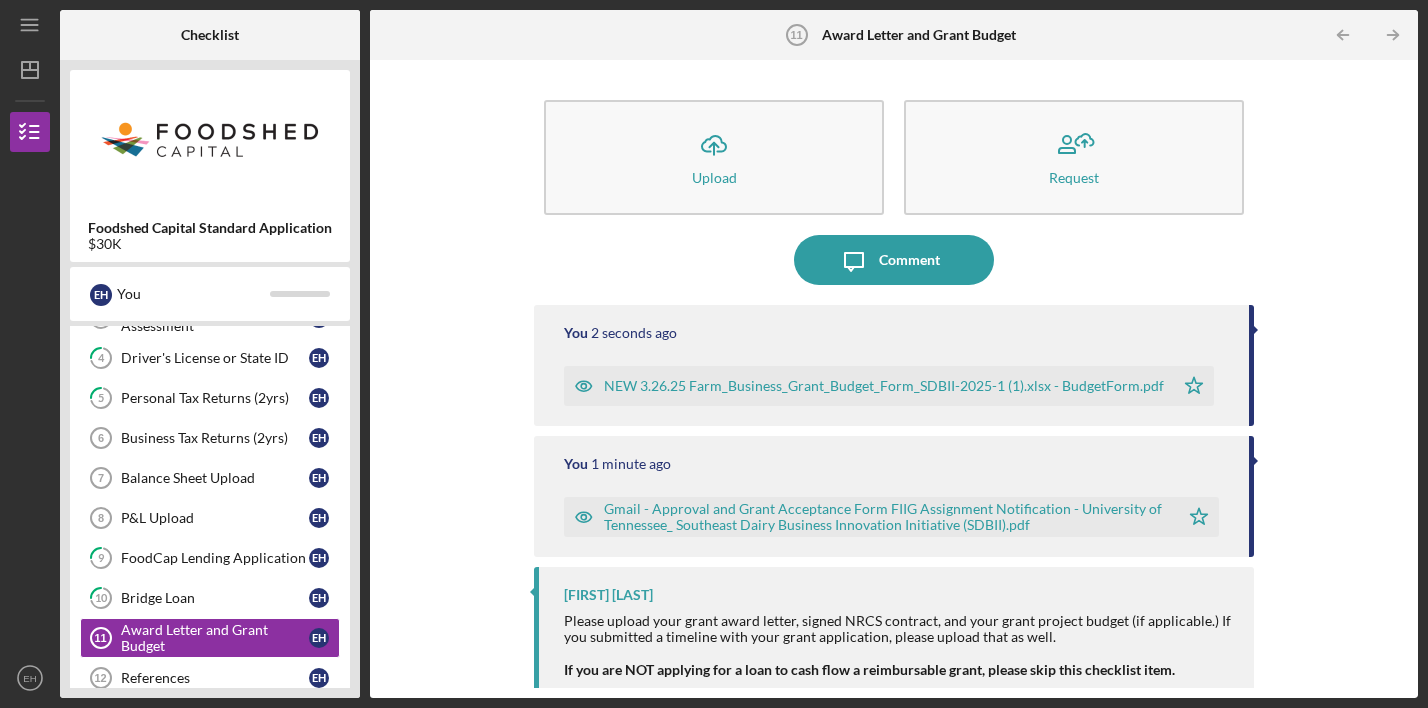 scroll, scrollTop: 10, scrollLeft: 0, axis: vertical 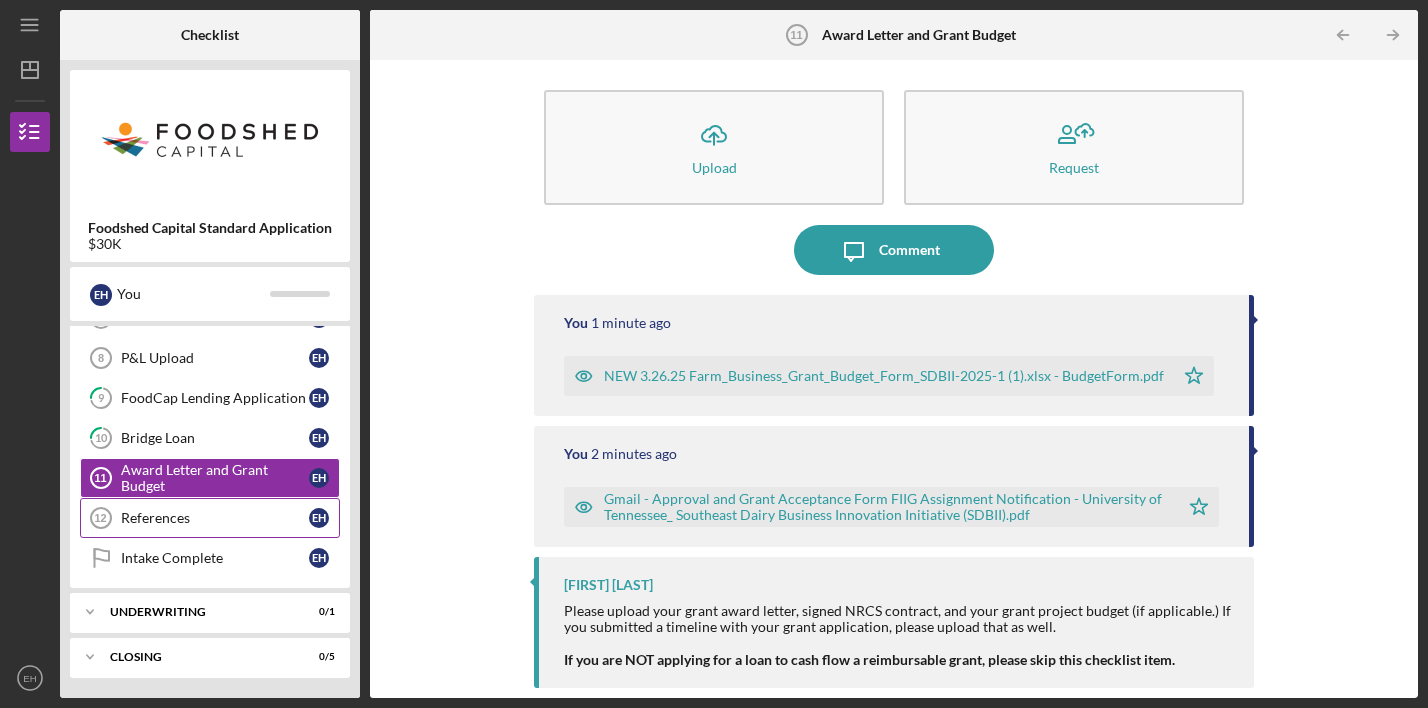 click on "References" at bounding box center (215, 518) 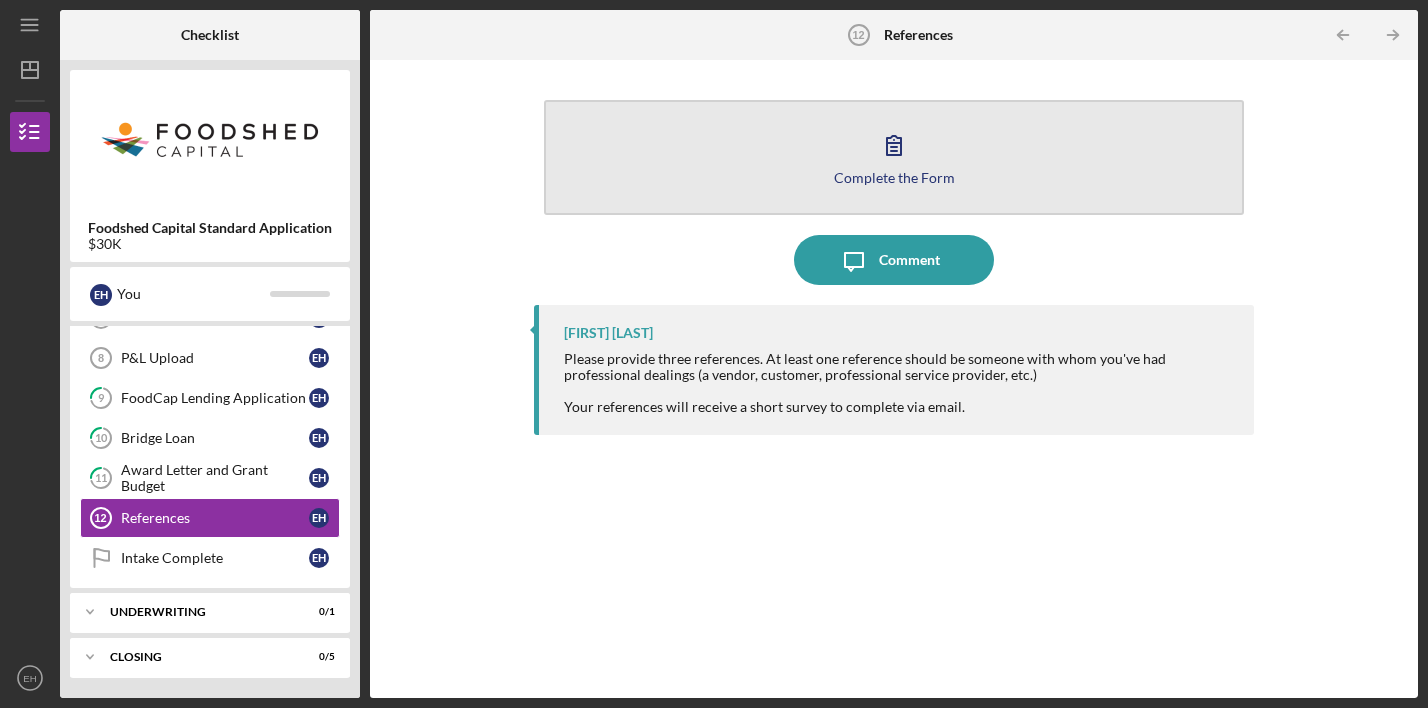 click 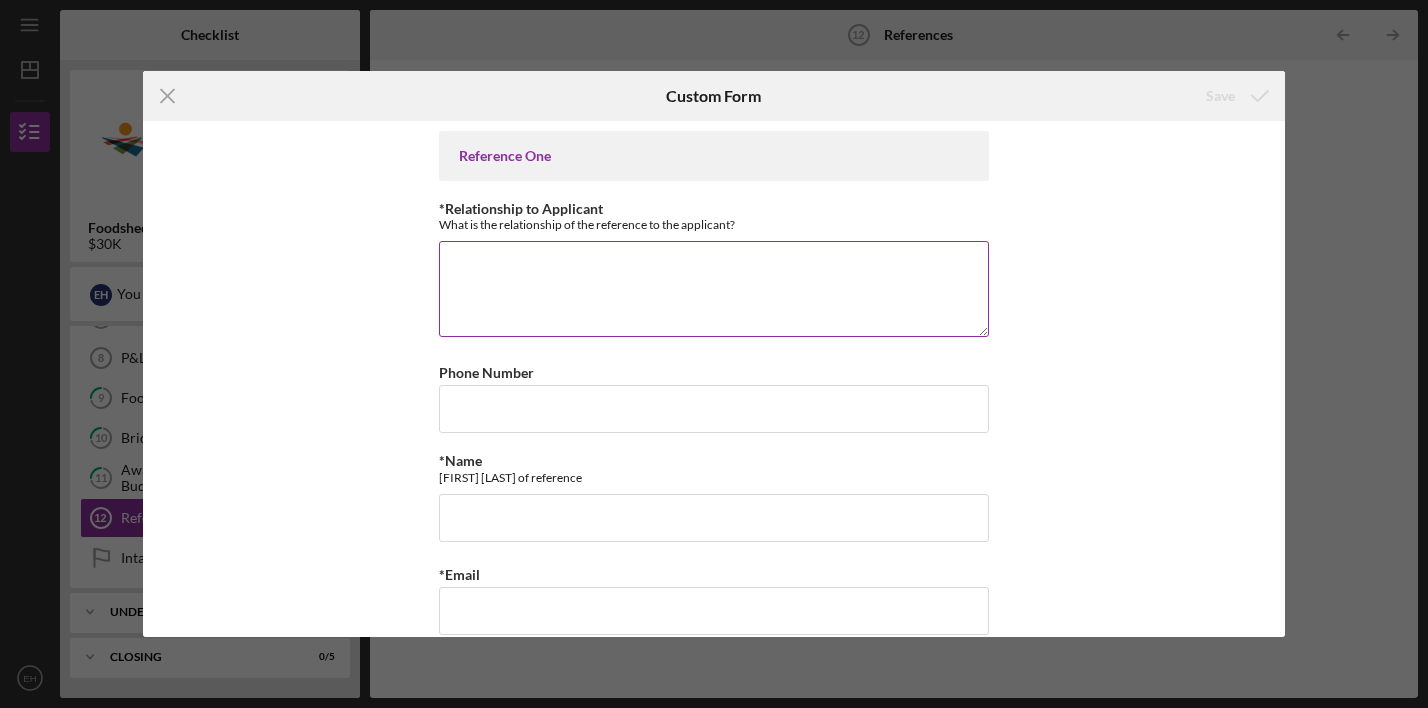 click on "*Relationship to Applicant" at bounding box center [714, 289] 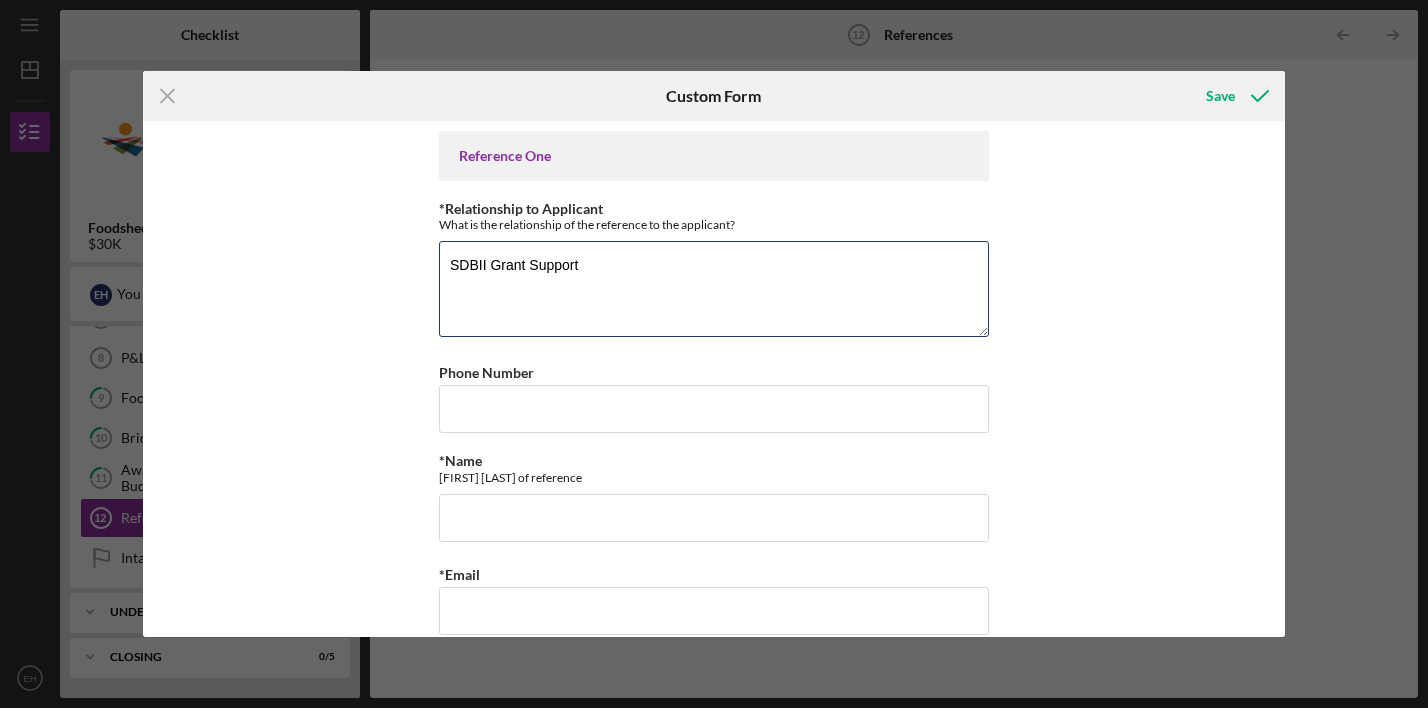 type on "SDBII Grant Support" 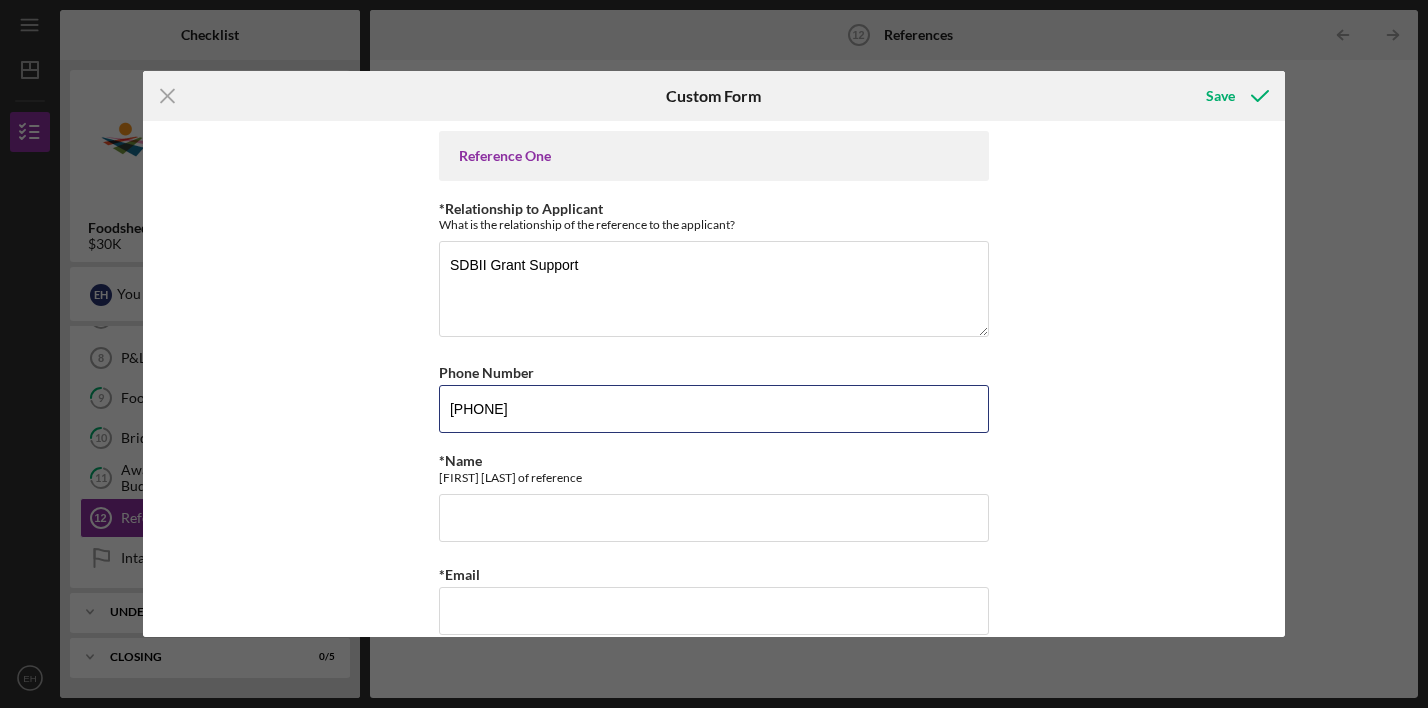 type on "[PHONE]" 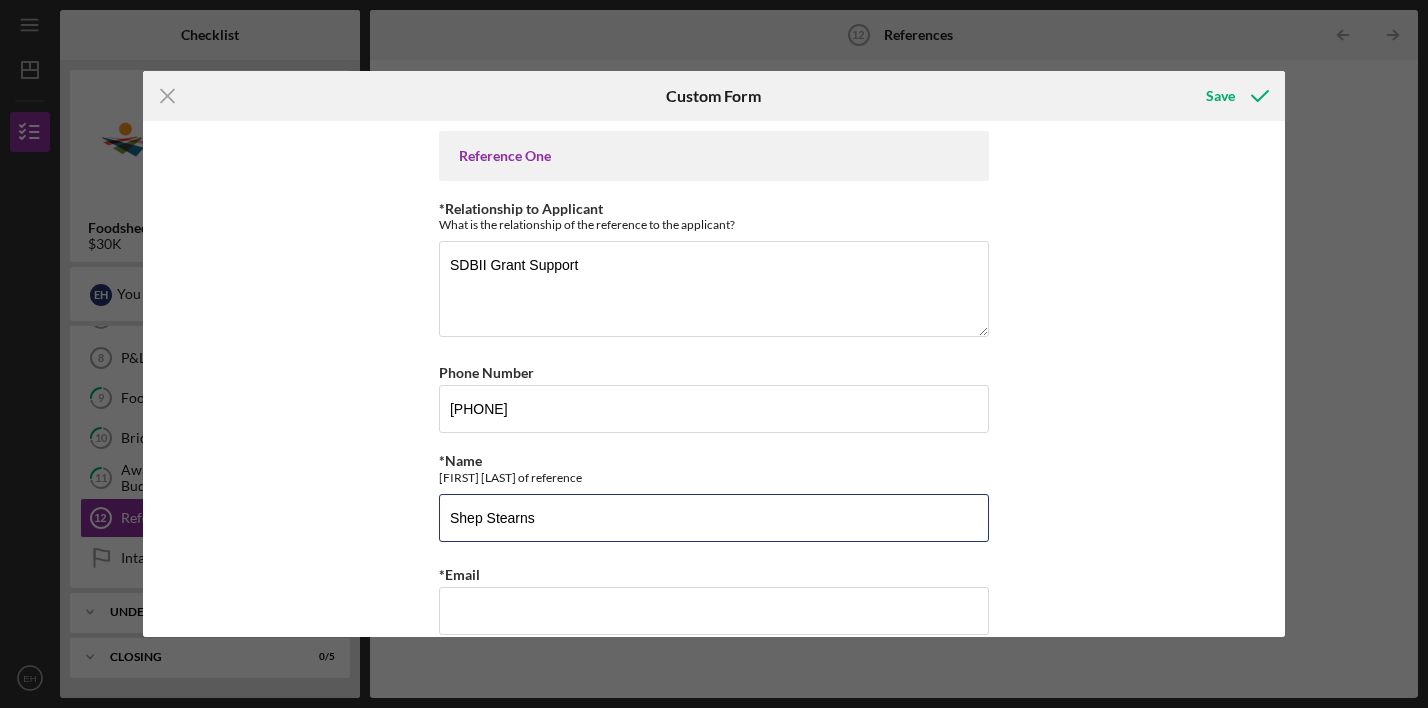 type on "Shep Stearns" 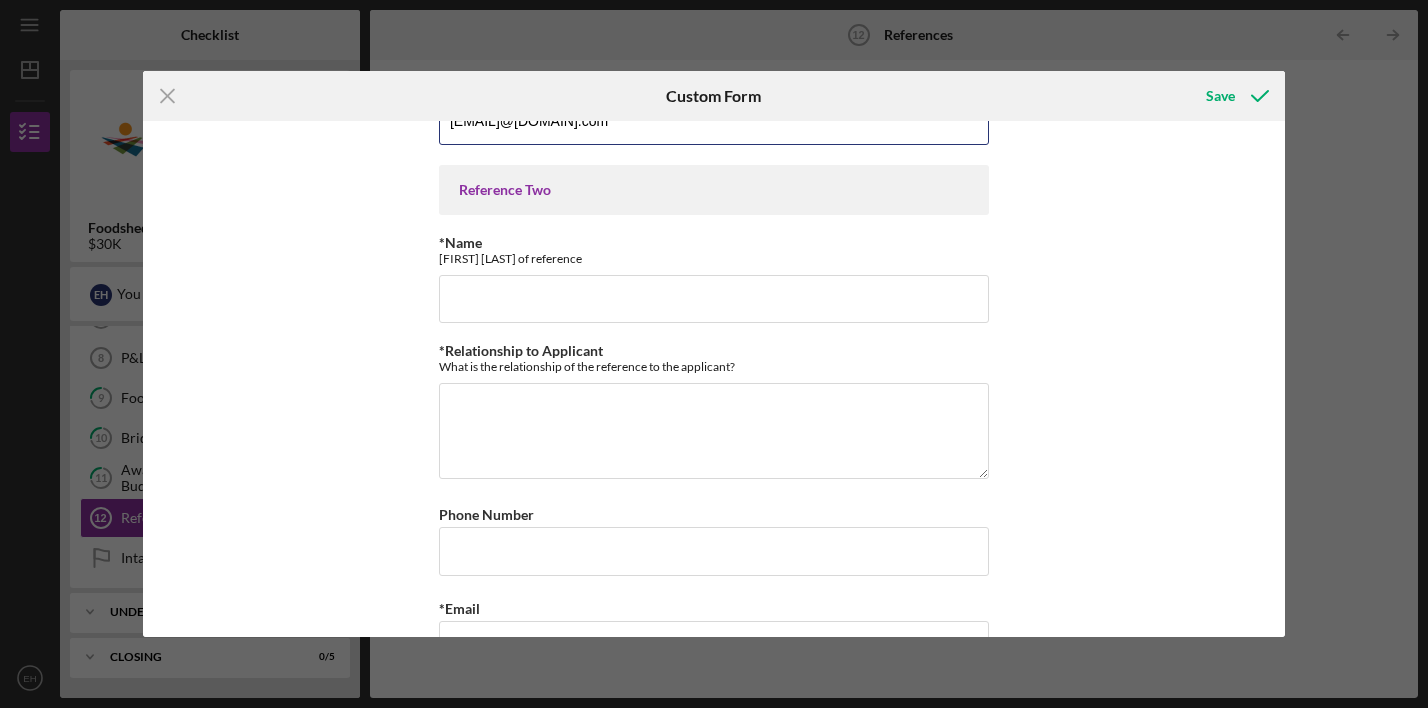 scroll, scrollTop: 495, scrollLeft: 0, axis: vertical 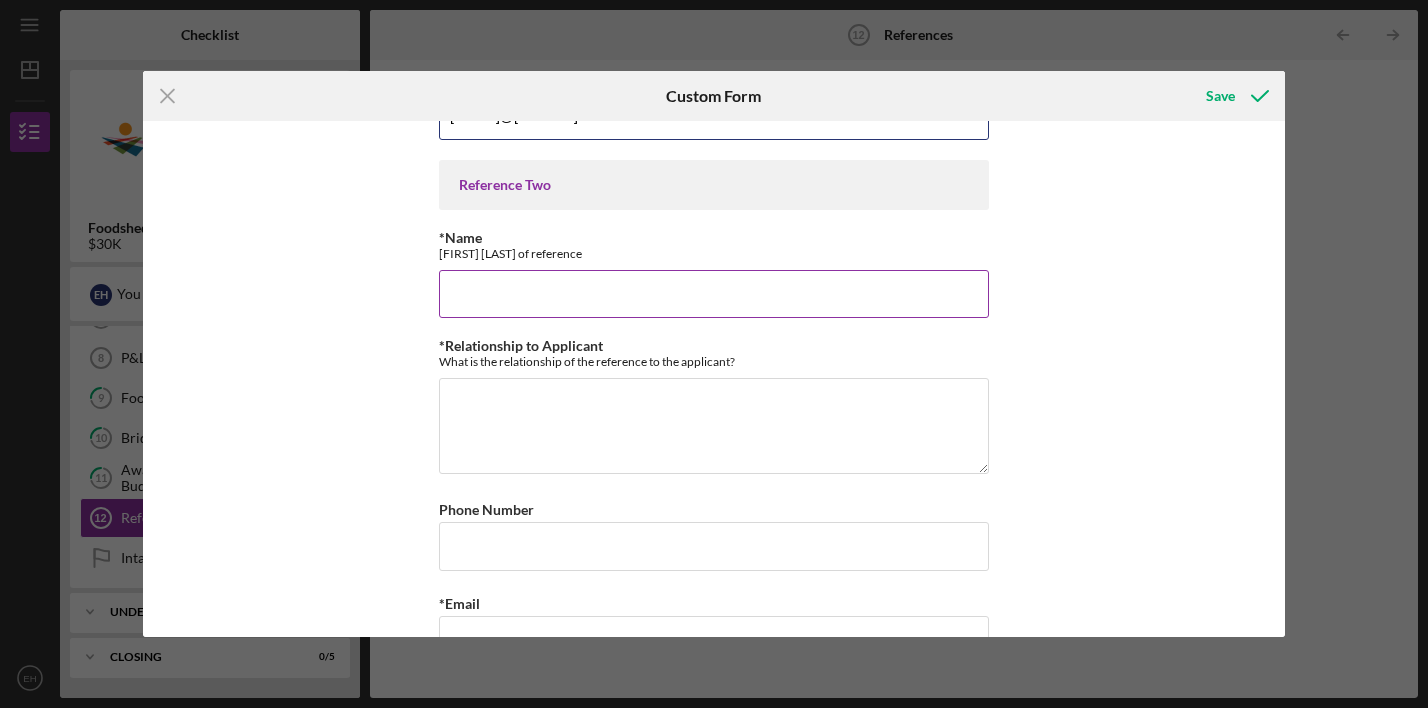 type on "[EMAIL]@[DOMAIN].com" 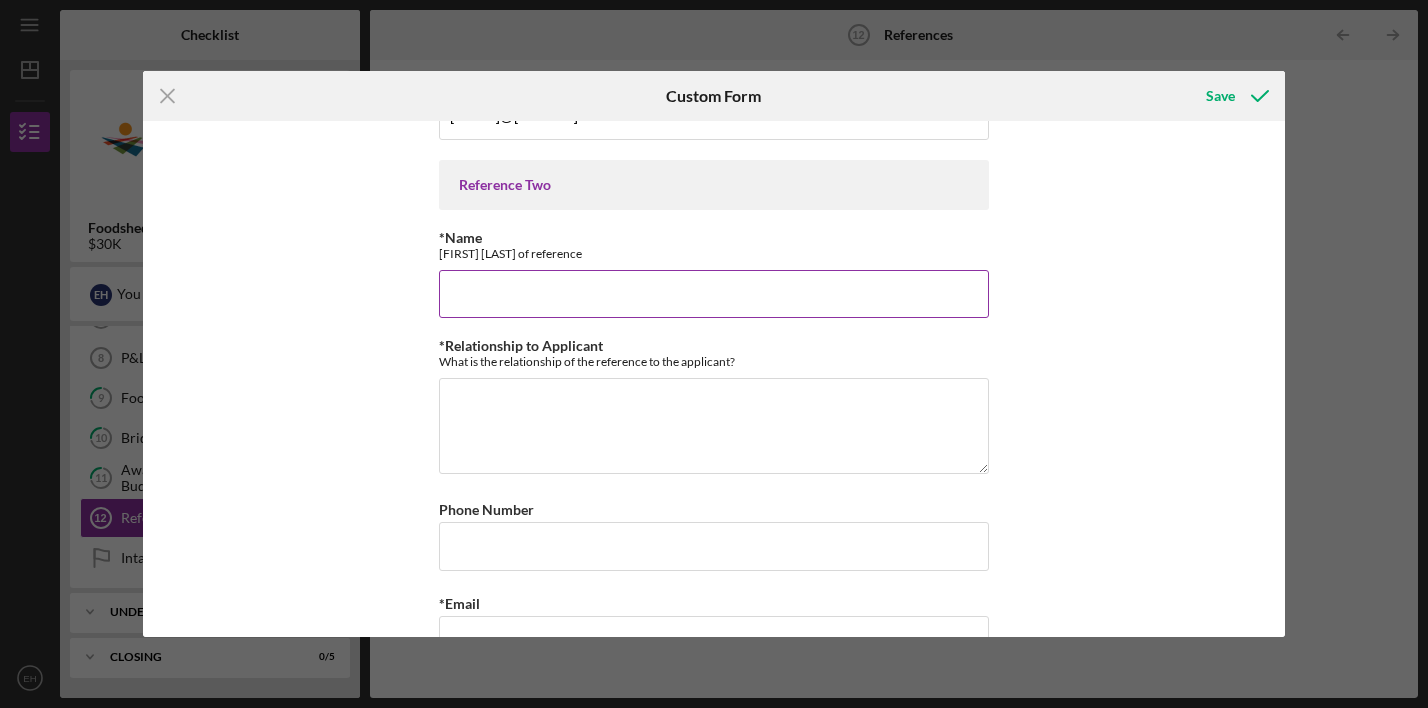 click on "*Name" at bounding box center [714, 294] 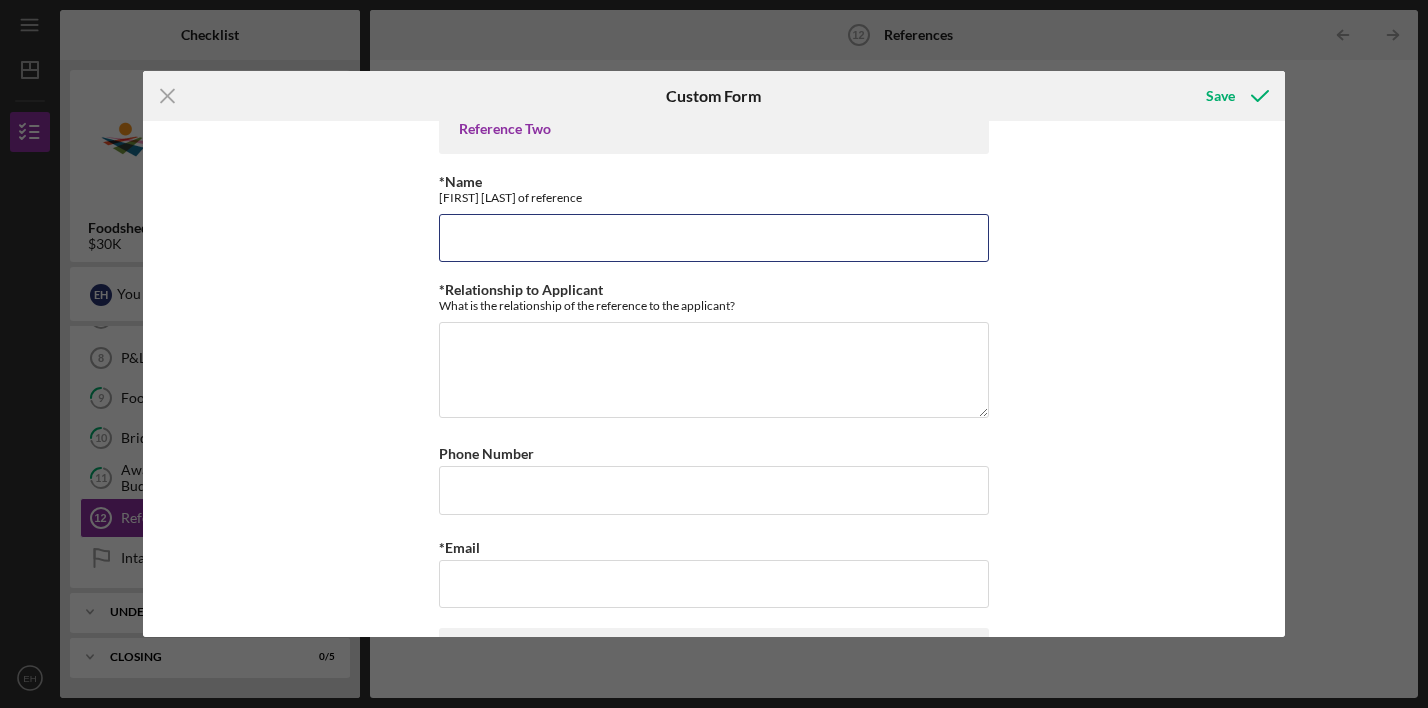 scroll, scrollTop: 544, scrollLeft: 0, axis: vertical 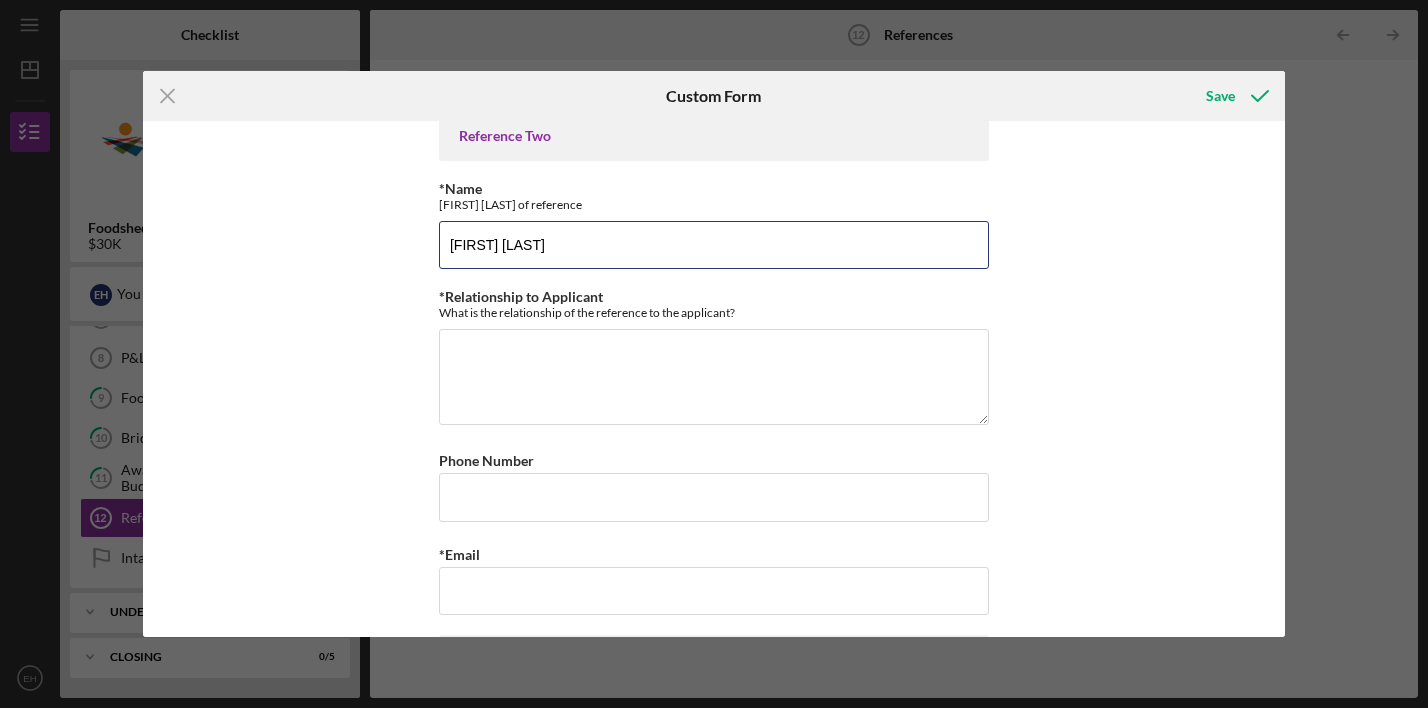 type on "[FIRST] [LAST]" 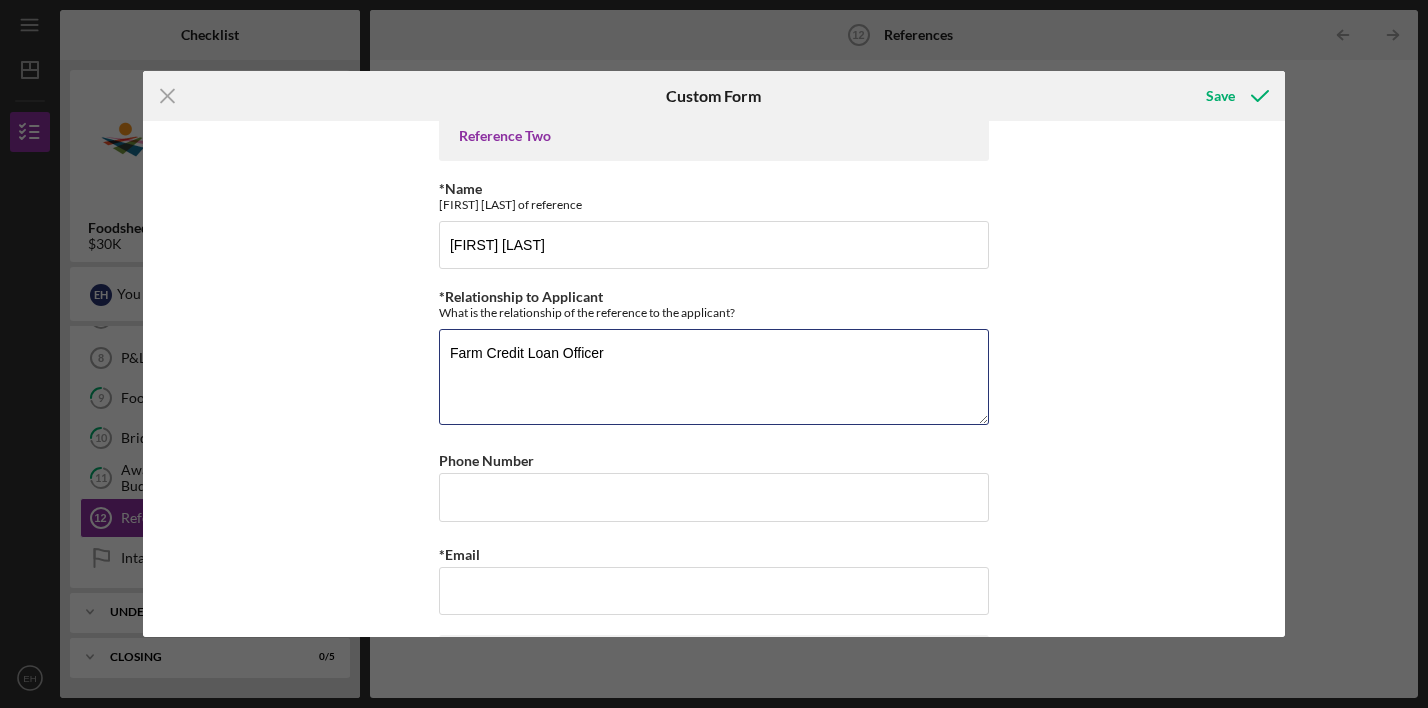 type on "Farm Credit Loan Officer" 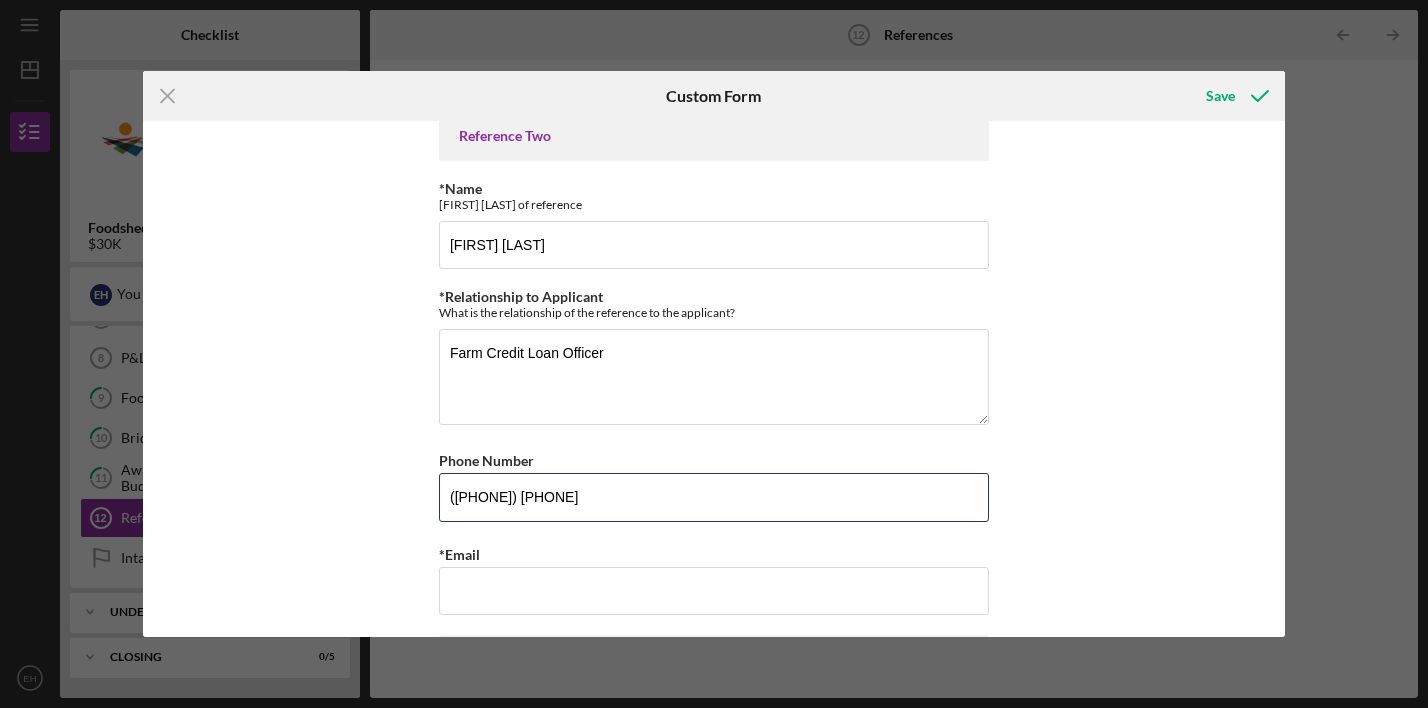 type on "([PHONE]) [PHONE]" 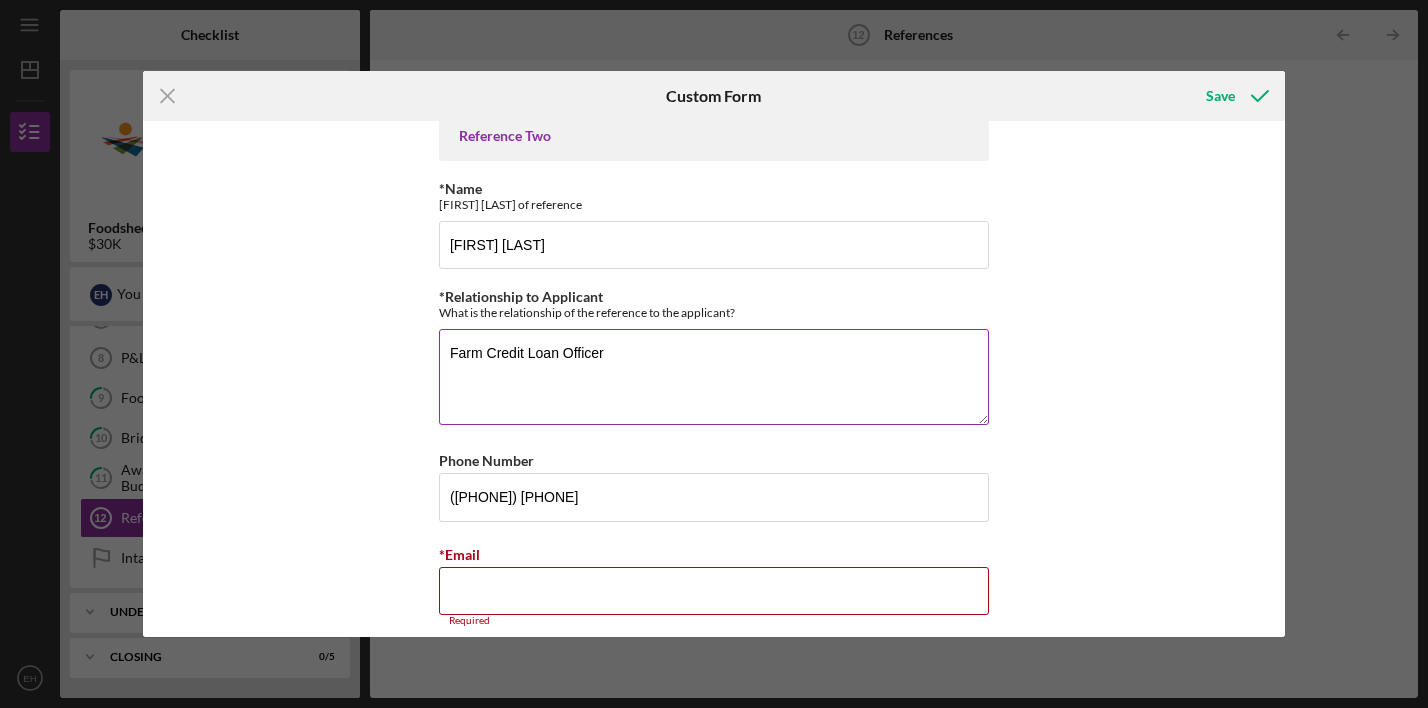 paste on "[EMAIL]@[DOMAIN].com" 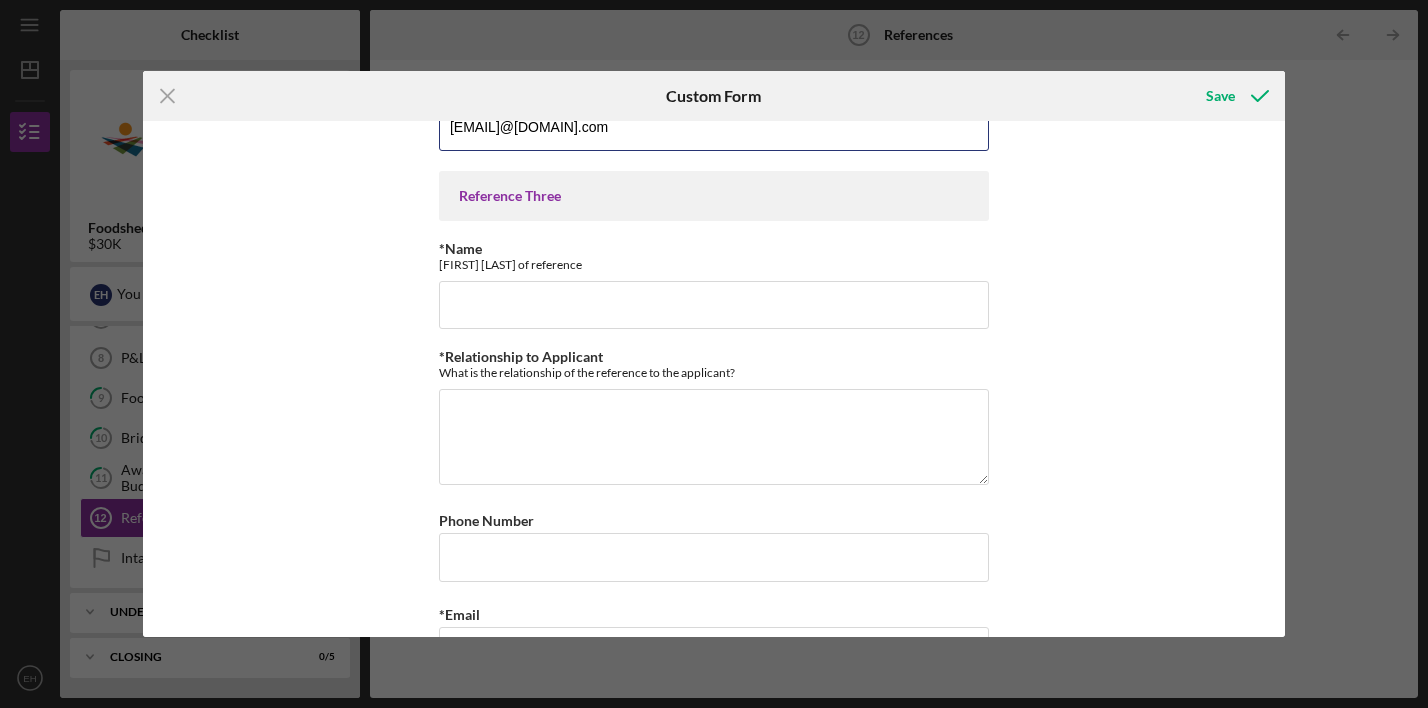 scroll, scrollTop: 1018, scrollLeft: 0, axis: vertical 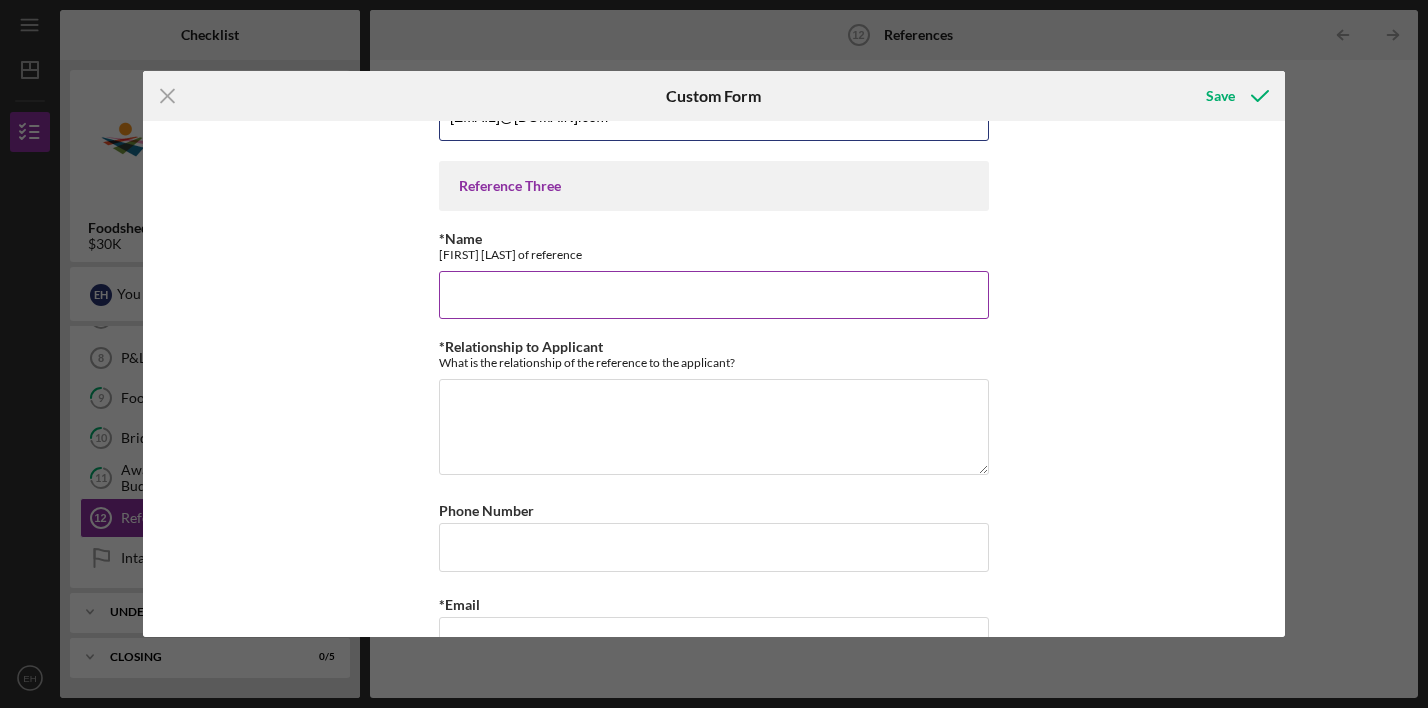 type on "[EMAIL]@[DOMAIN].com" 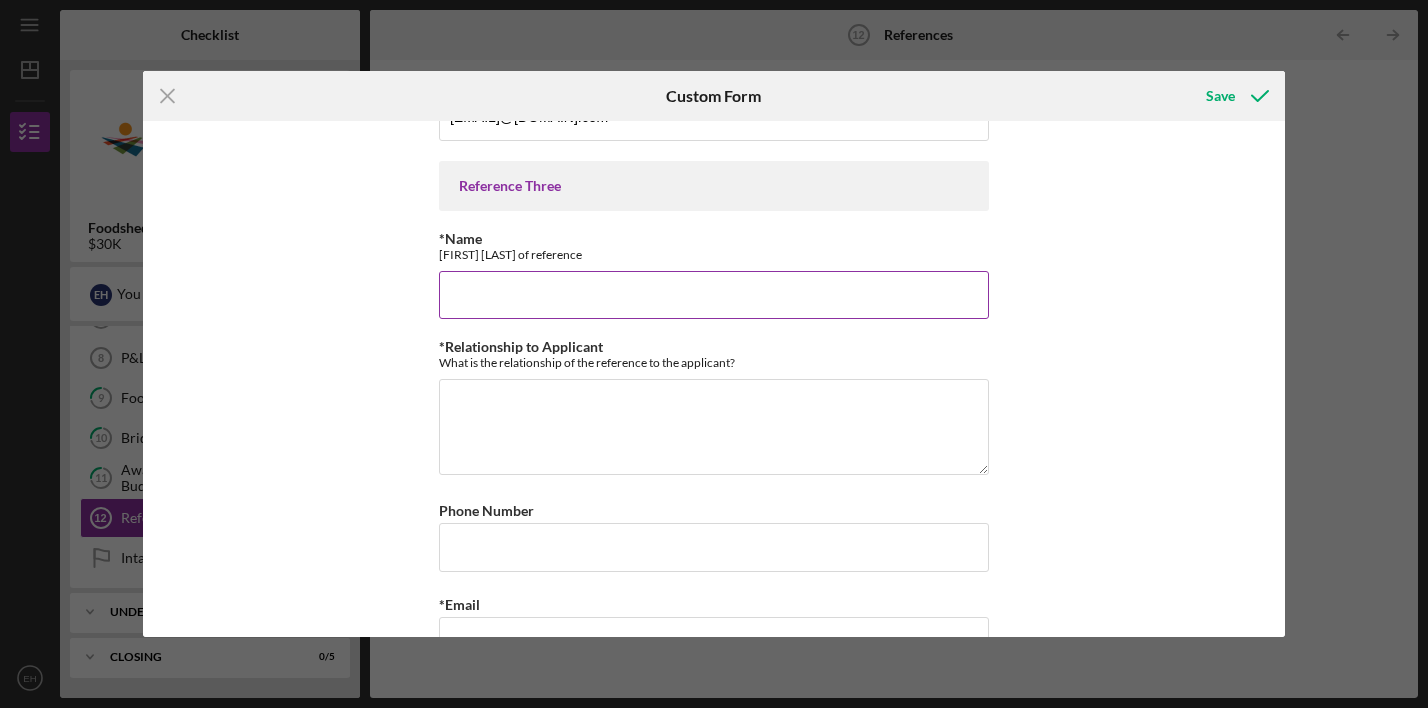 click on "*Name" at bounding box center [714, 295] 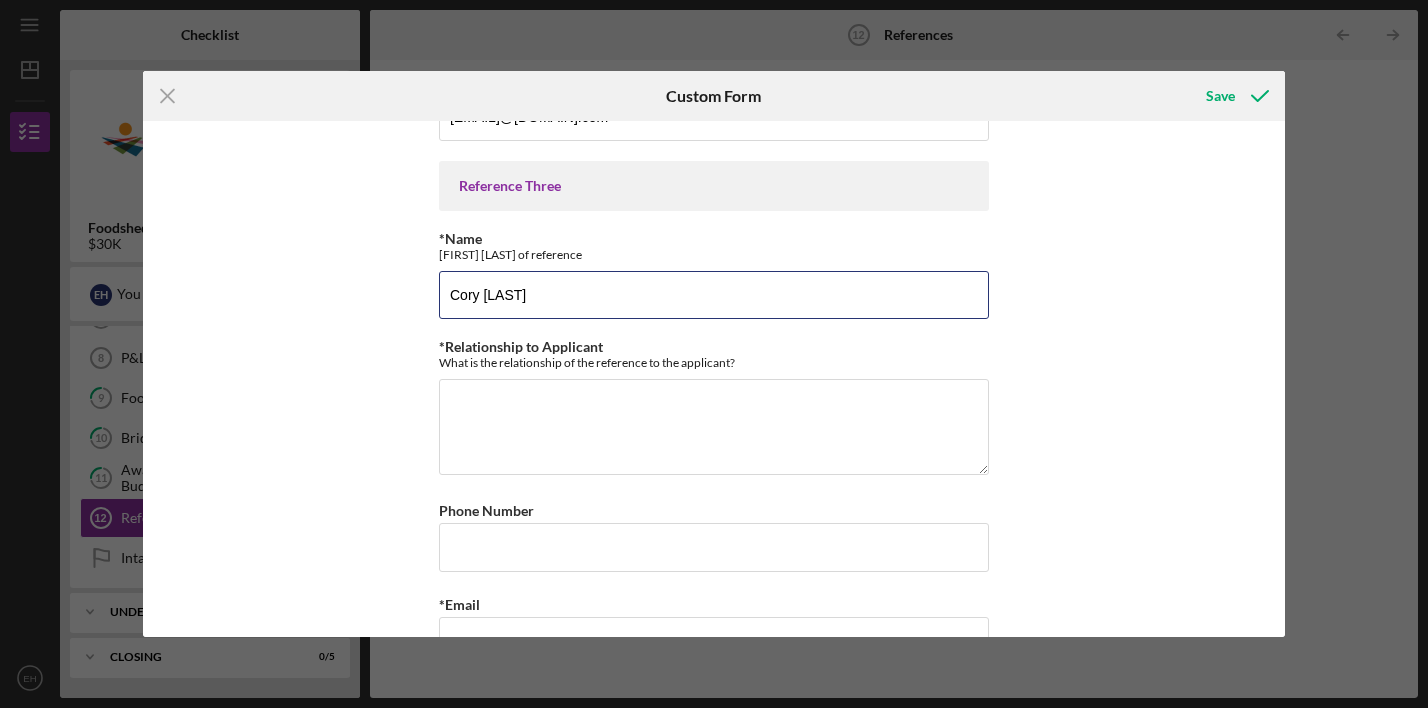 type on "Cory [LAST]" 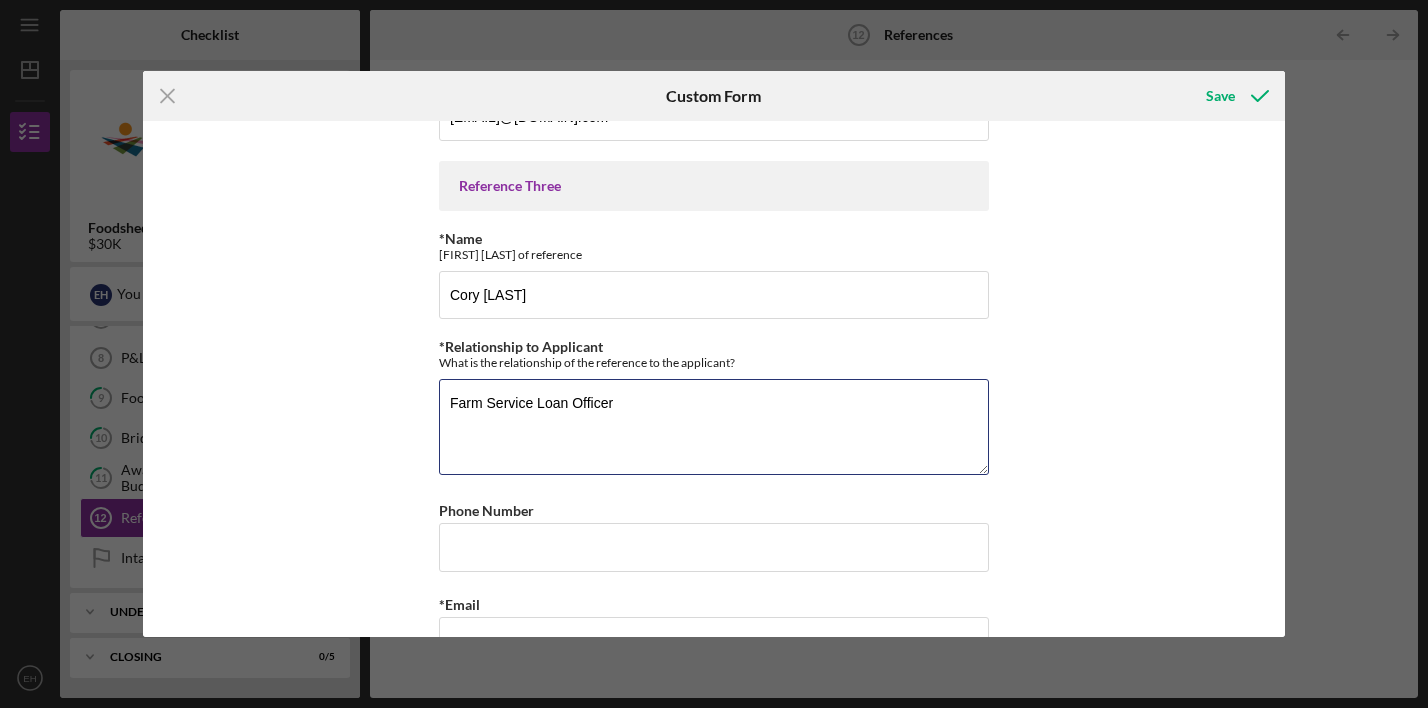 type on "Farm Service Loan Officer" 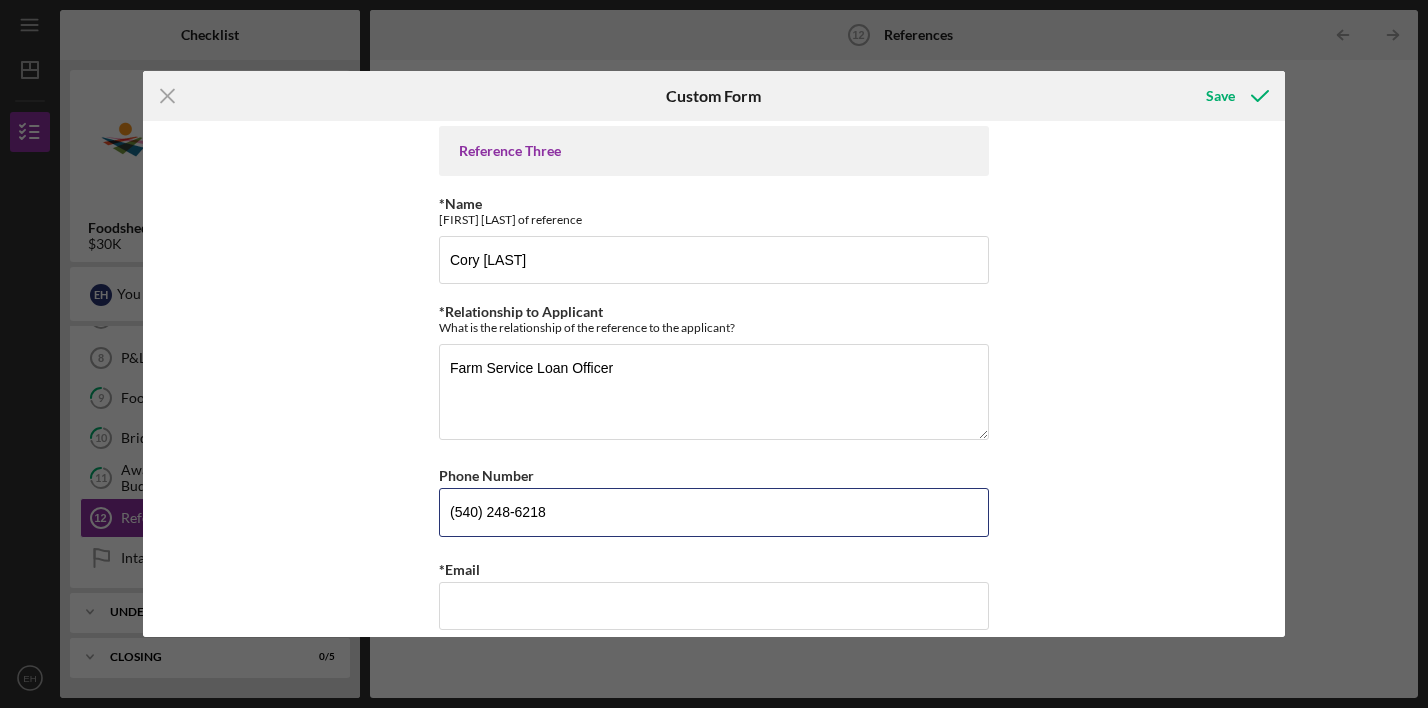scroll, scrollTop: 1066, scrollLeft: 0, axis: vertical 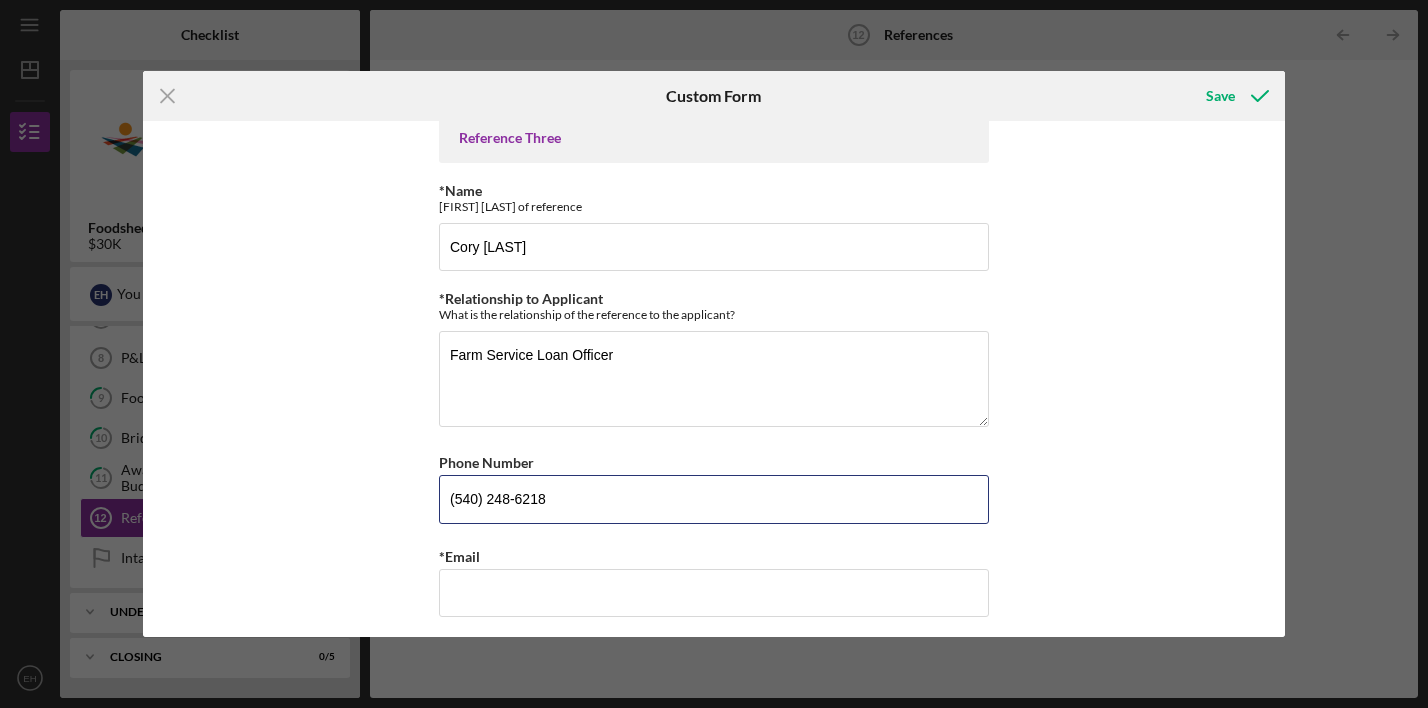 type on "(540) 248-6218" 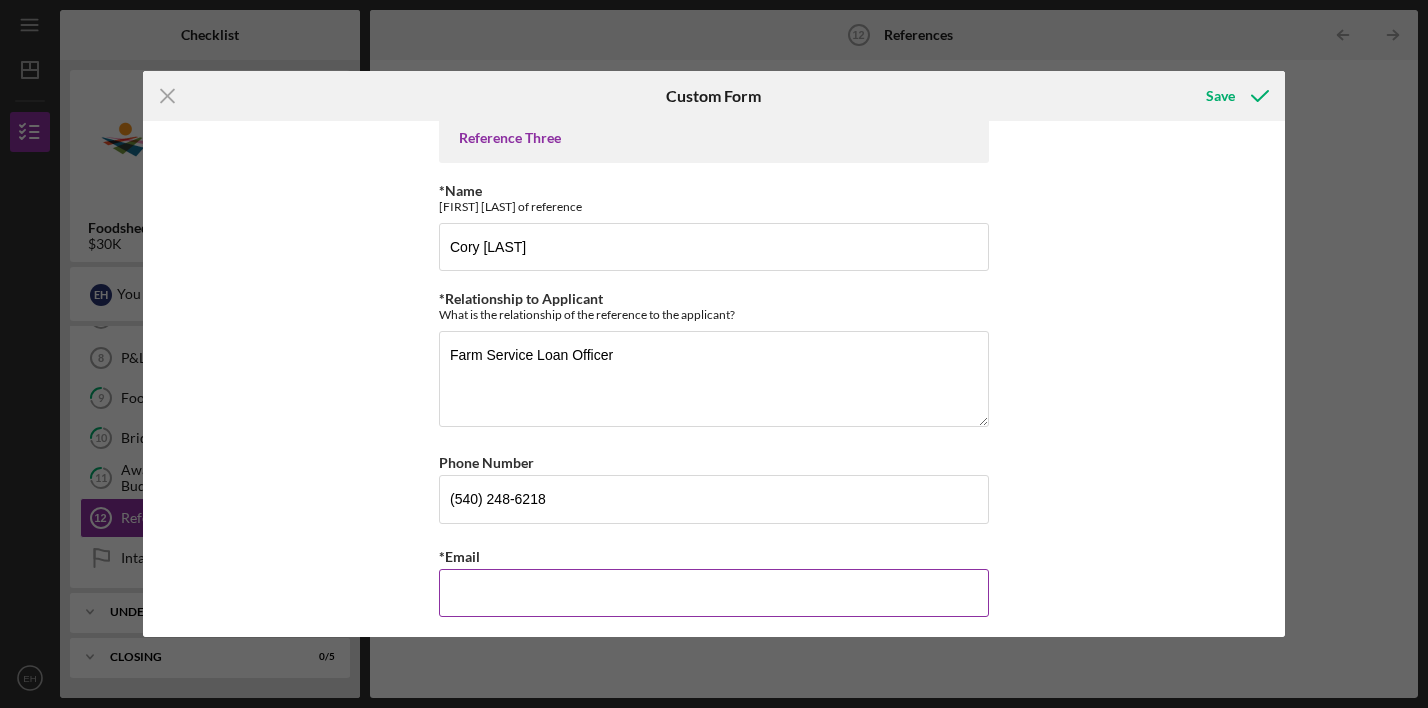 click on "*Email" at bounding box center (714, 593) 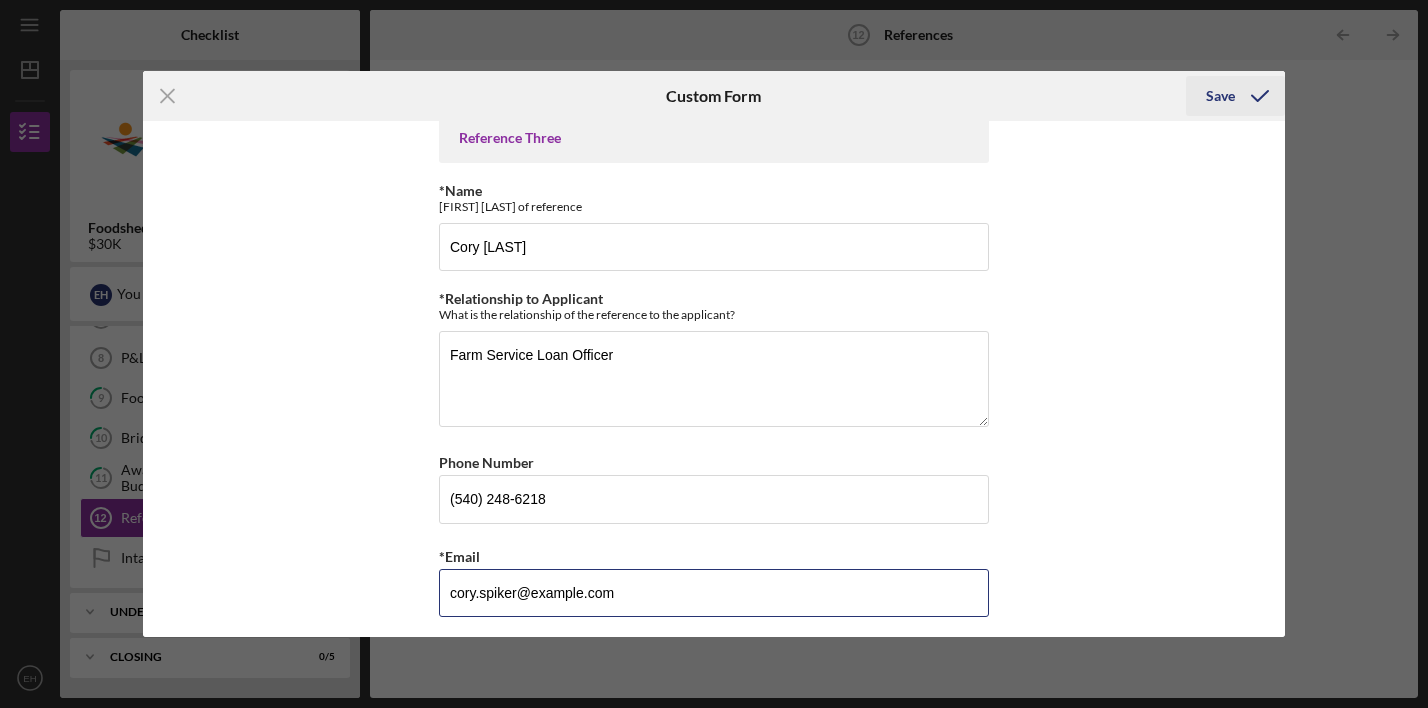 type on "cory.spiker@example.com" 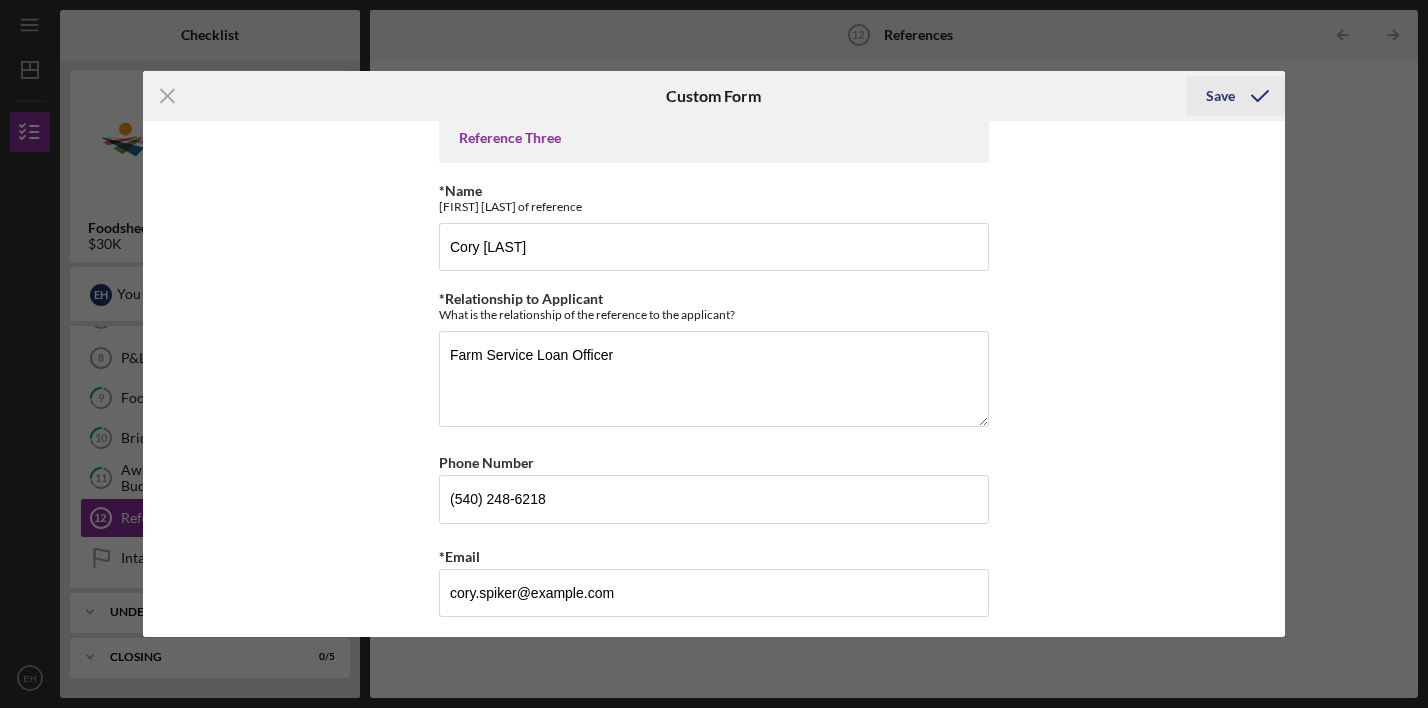 click on "Save" at bounding box center [1220, 96] 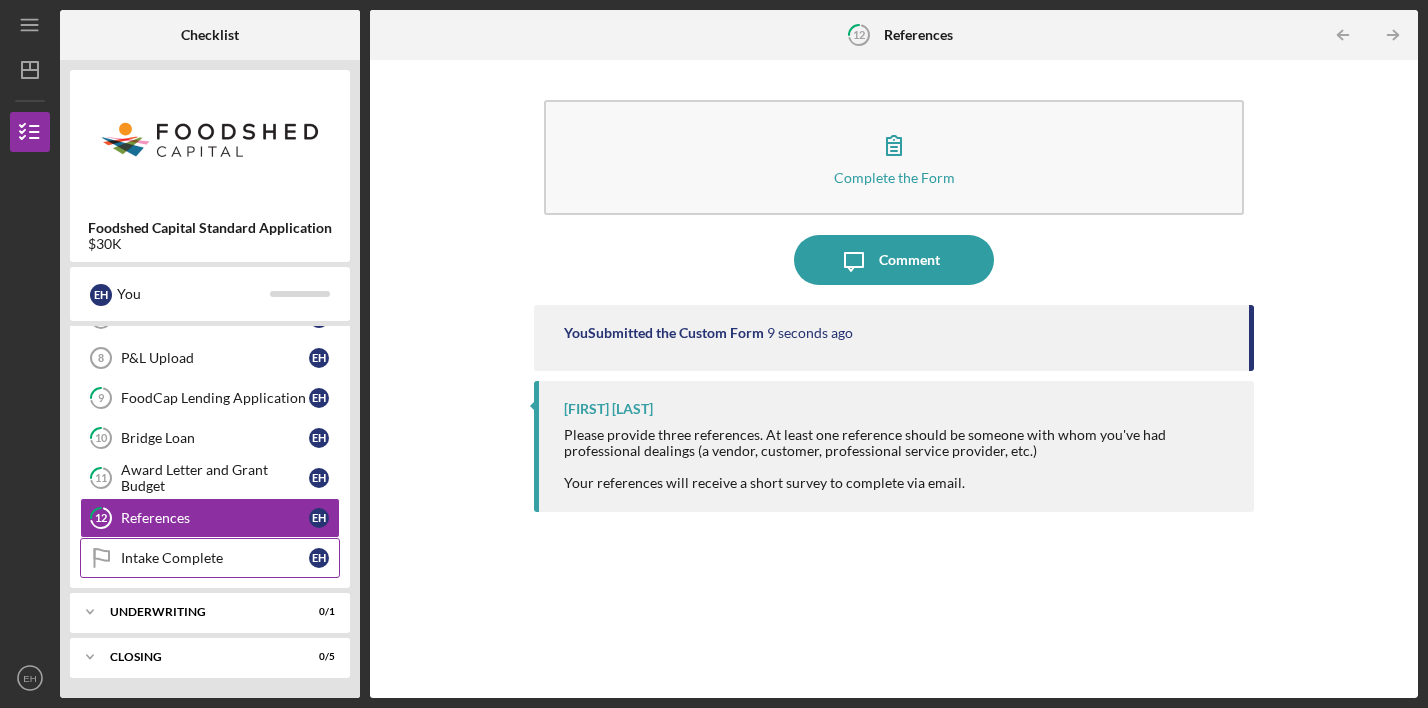 click on "Intake Complete" at bounding box center (215, 558) 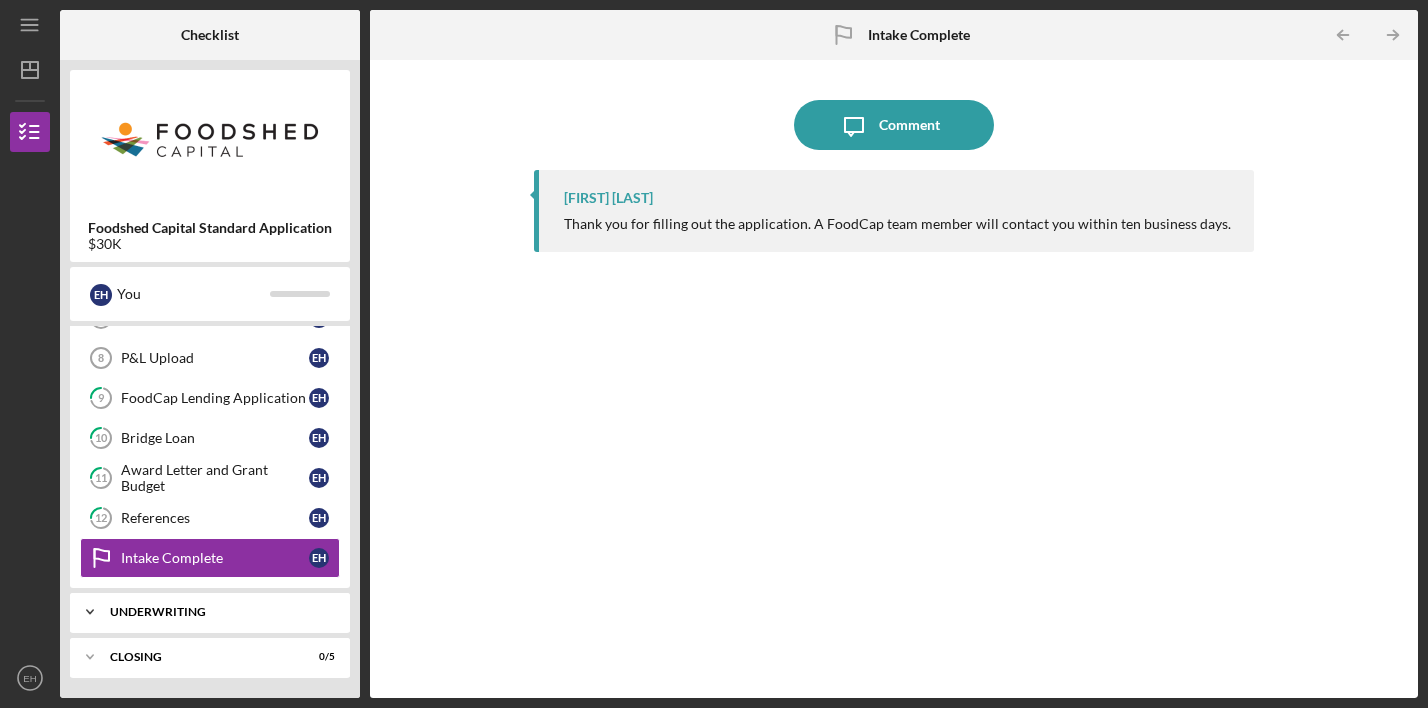 click on "Underwriting" at bounding box center [217, 612] 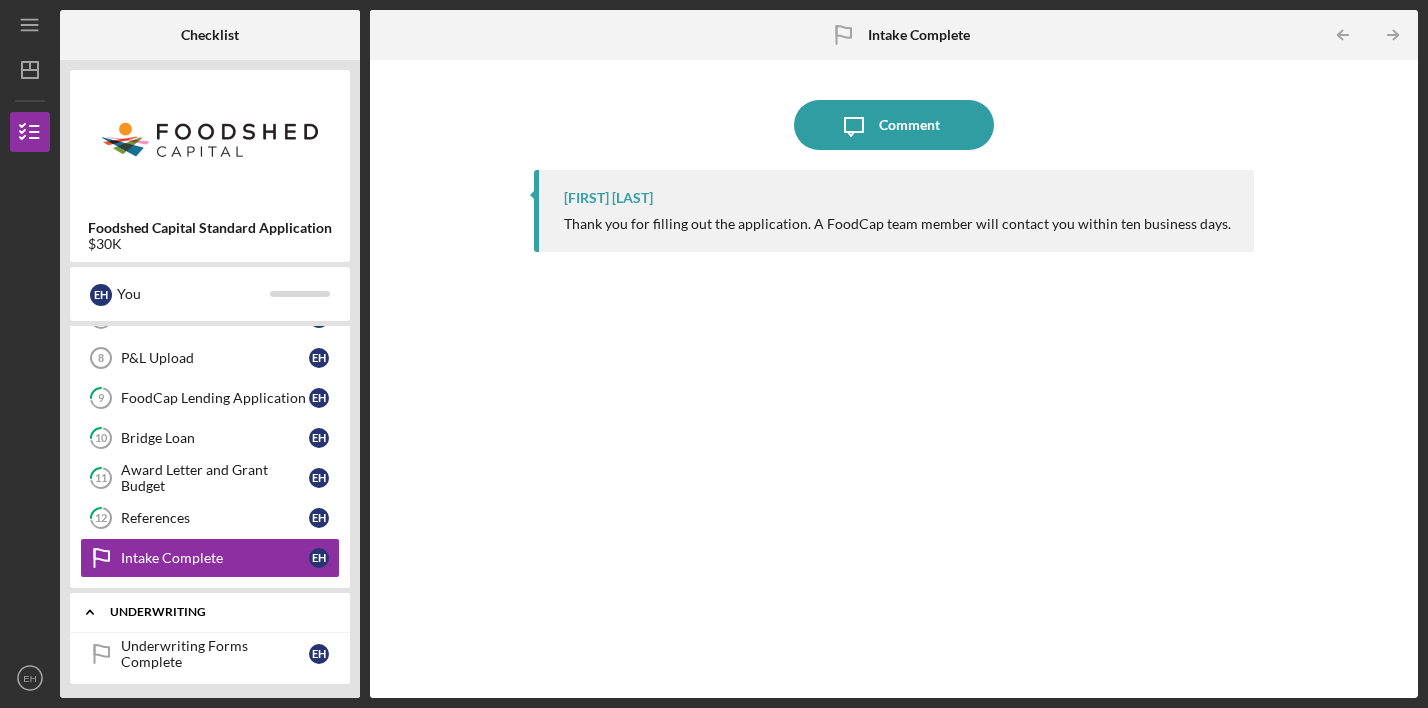 scroll, scrollTop: 360, scrollLeft: 0, axis: vertical 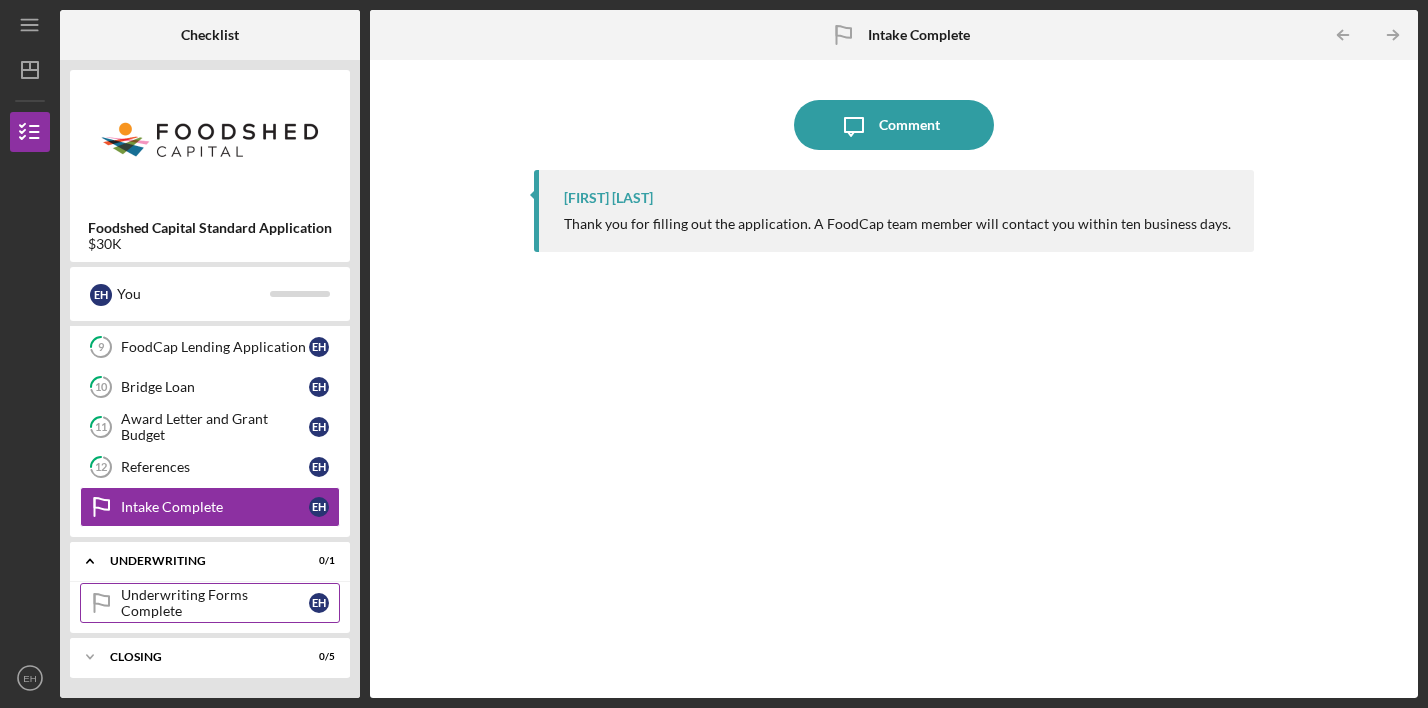 click on "Underwriting Forms Complete Underwriting Forms Complete E H" at bounding box center (210, 603) 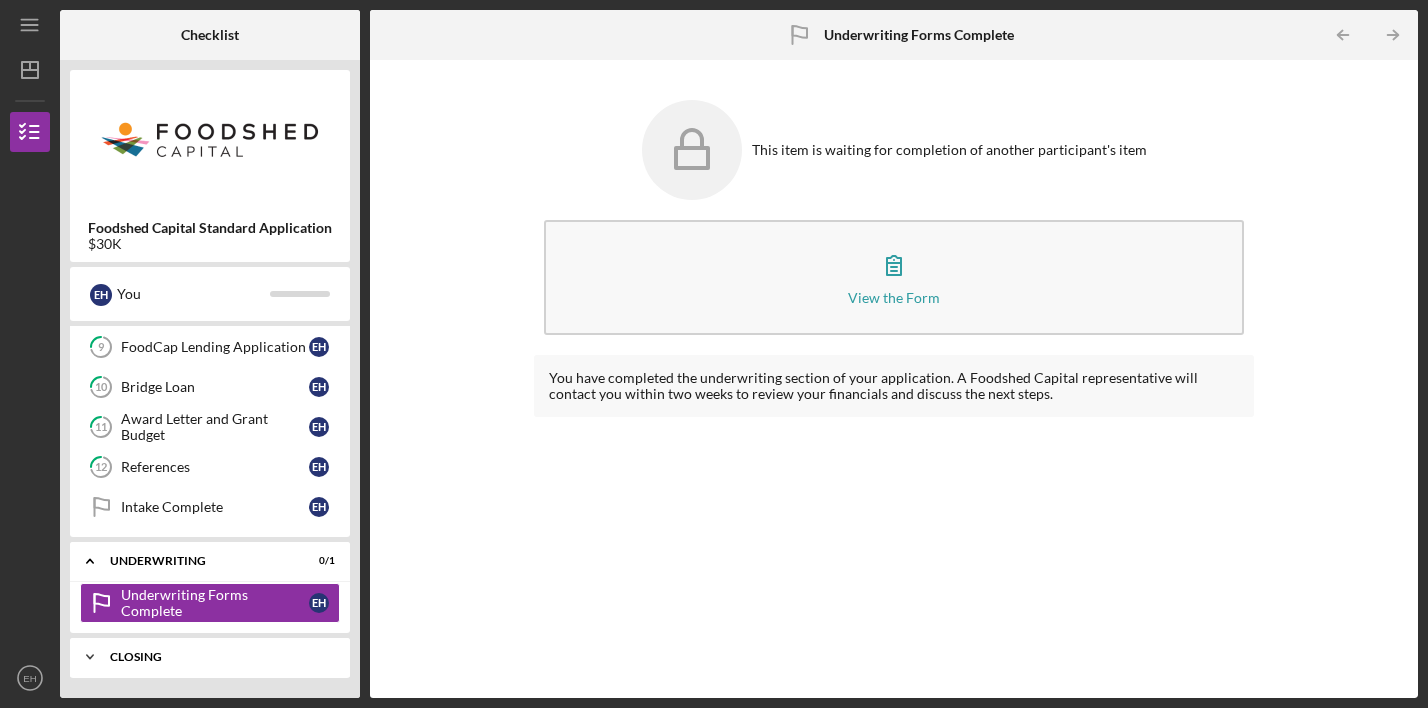 click on "Icon/Expander Closing 0 / 5" at bounding box center [210, 657] 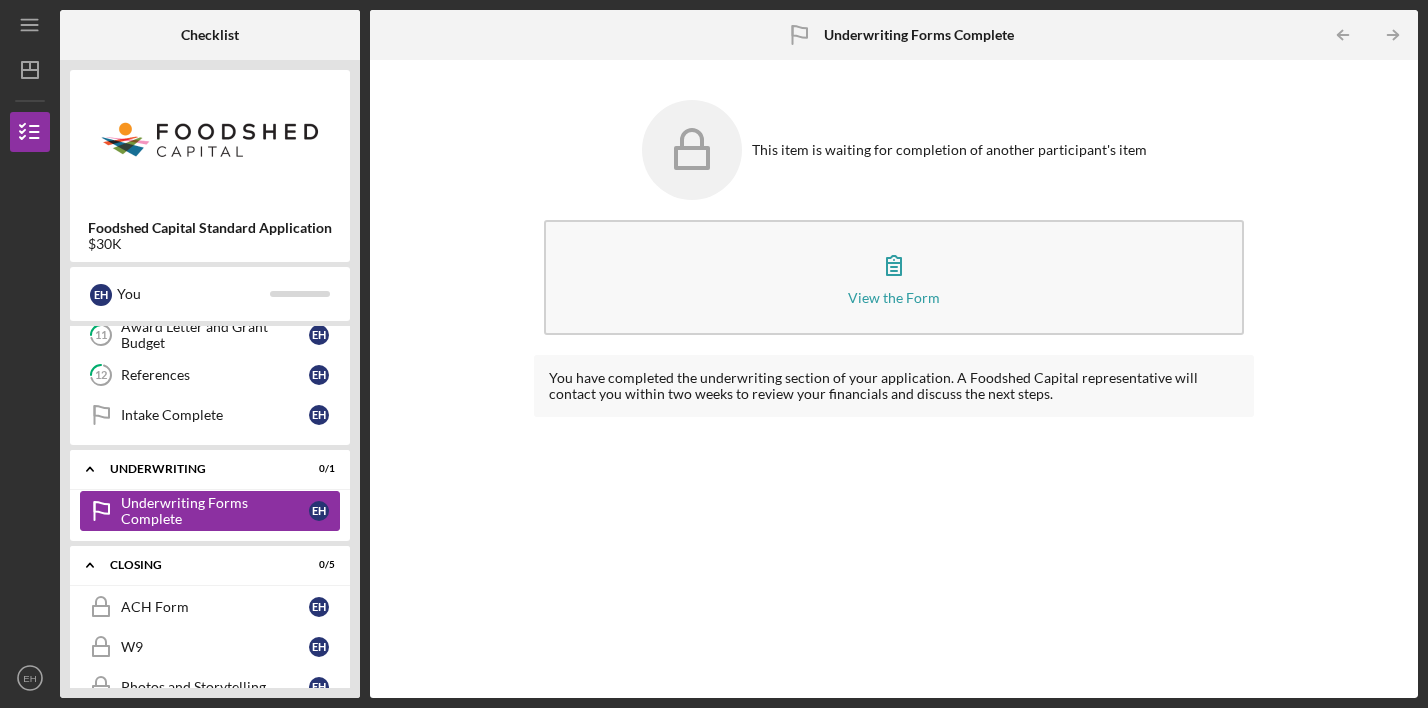 scroll, scrollTop: 571, scrollLeft: 0, axis: vertical 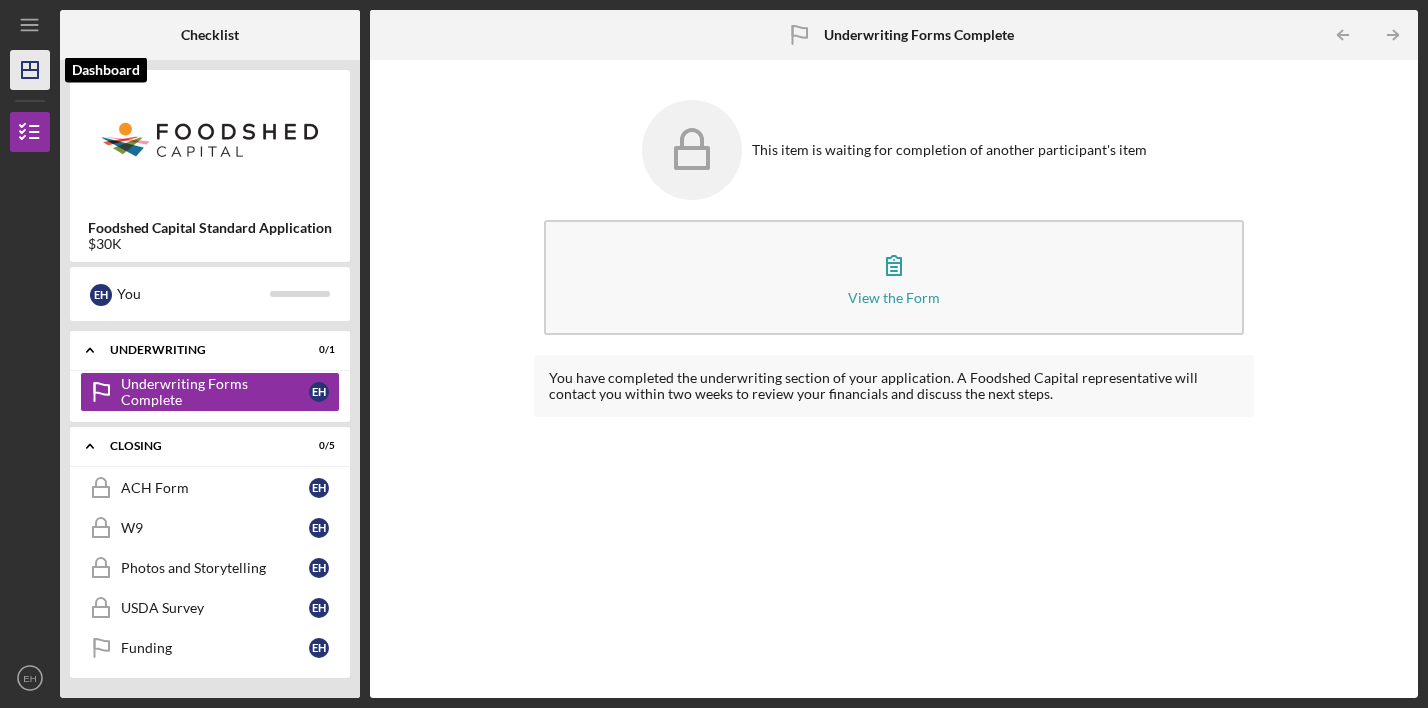 click on "Icon/Dashboard" 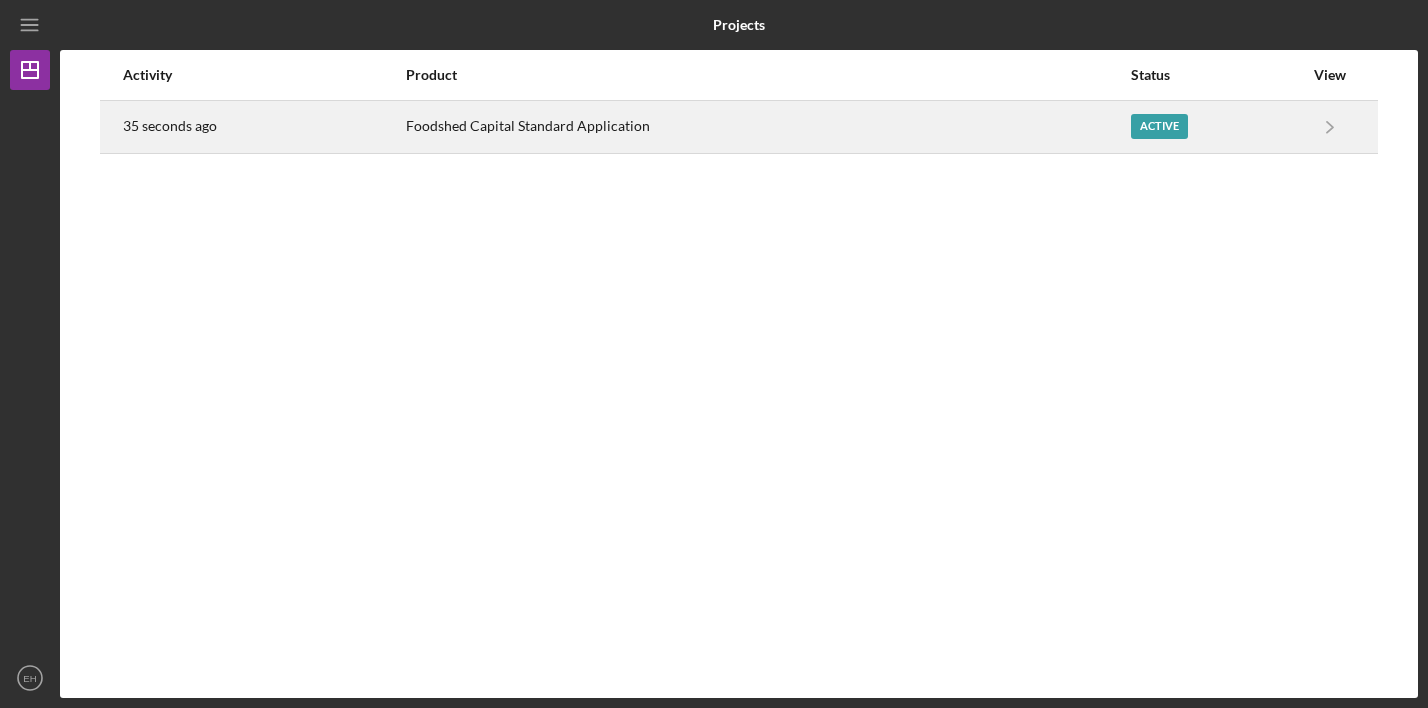 click on "Foodshed Capital Standard Application" at bounding box center (767, 127) 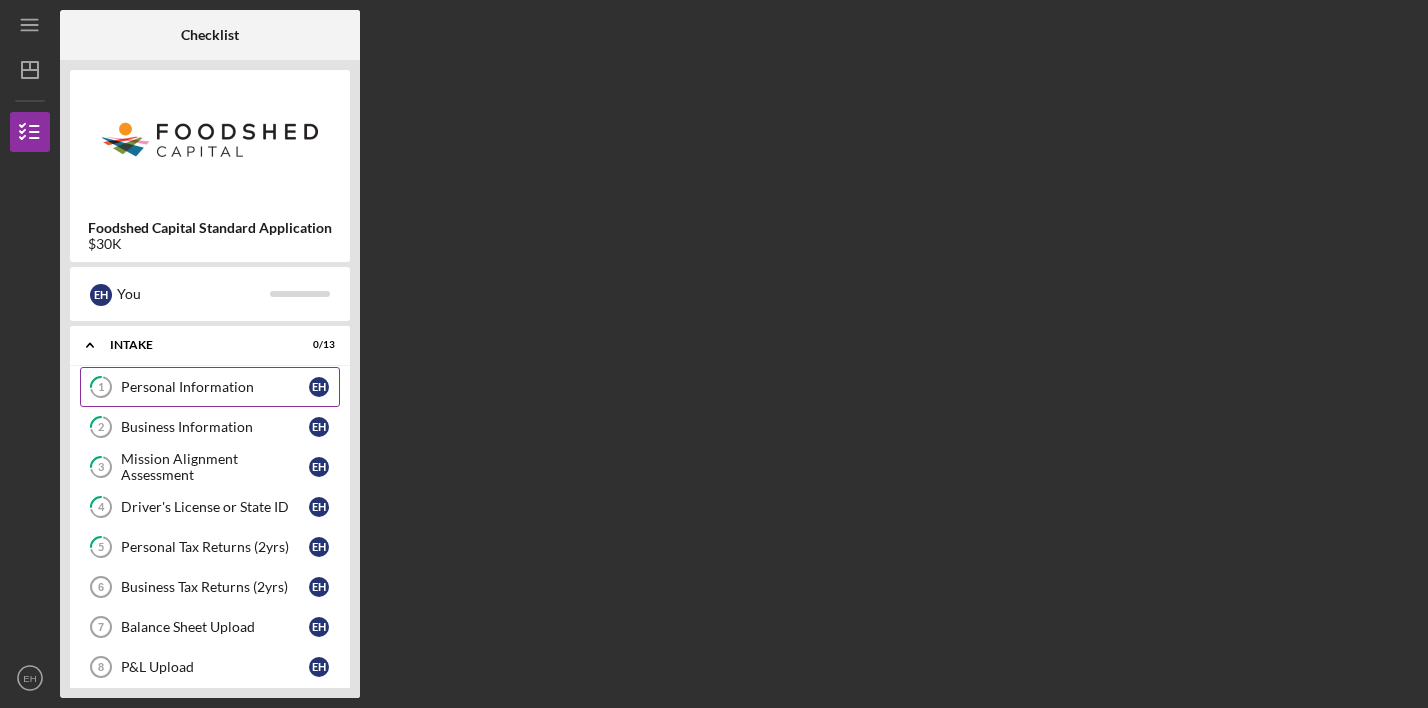 click on "1 Personal Information E H" at bounding box center [210, 387] 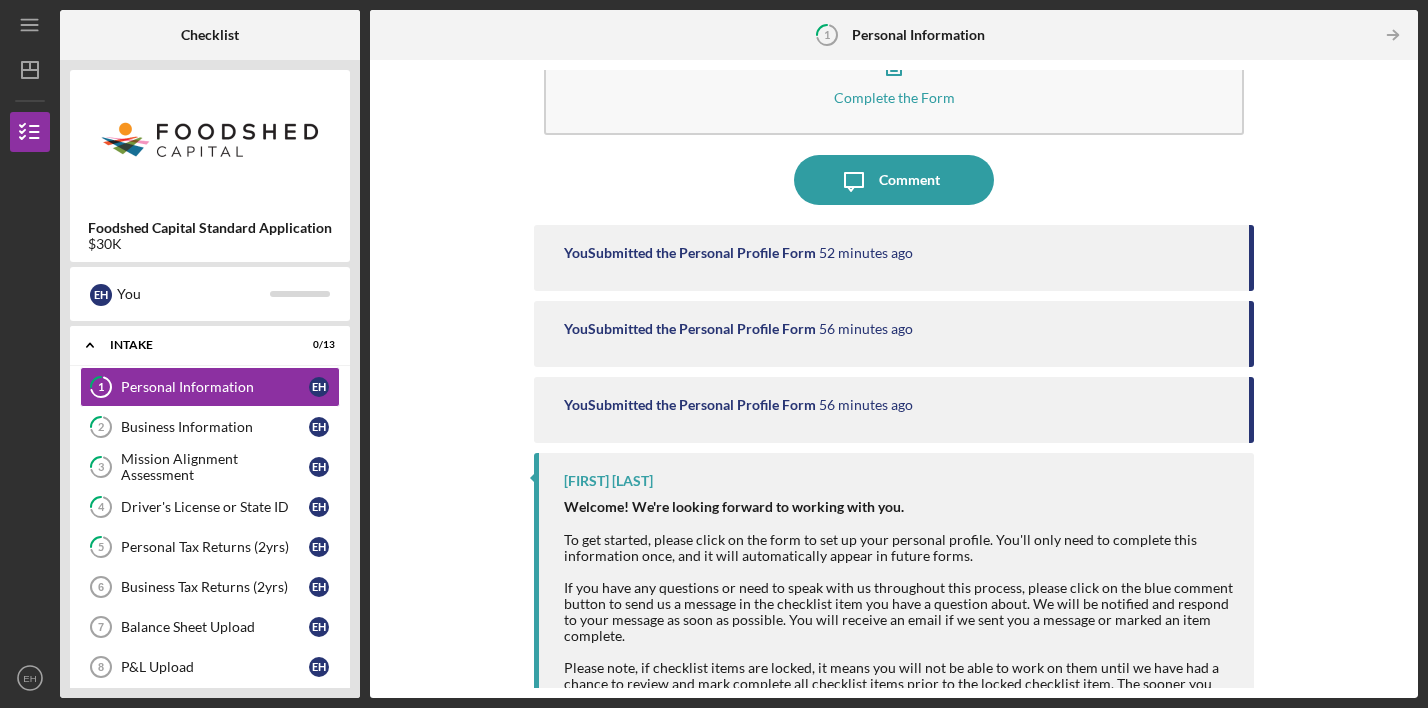 scroll, scrollTop: 0, scrollLeft: 0, axis: both 